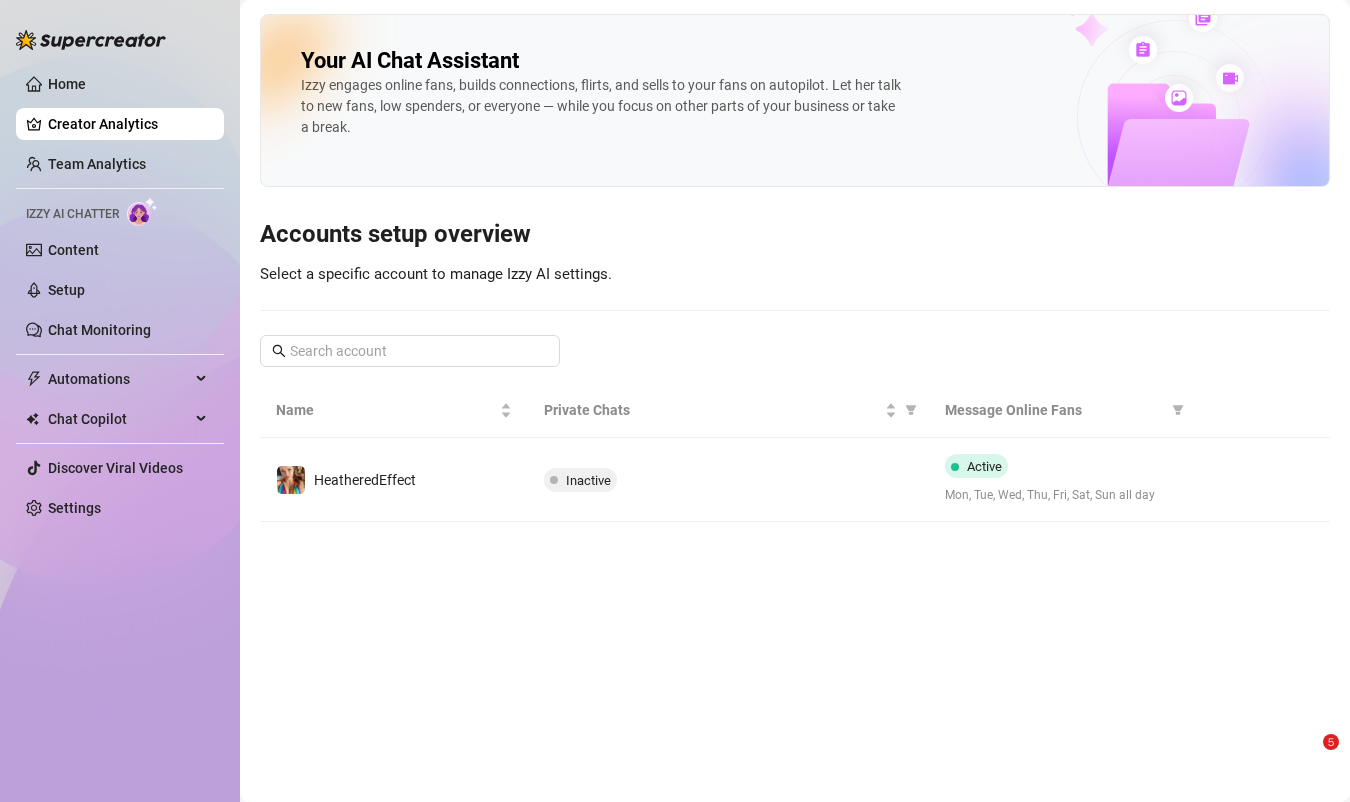 scroll, scrollTop: 0, scrollLeft: 0, axis: both 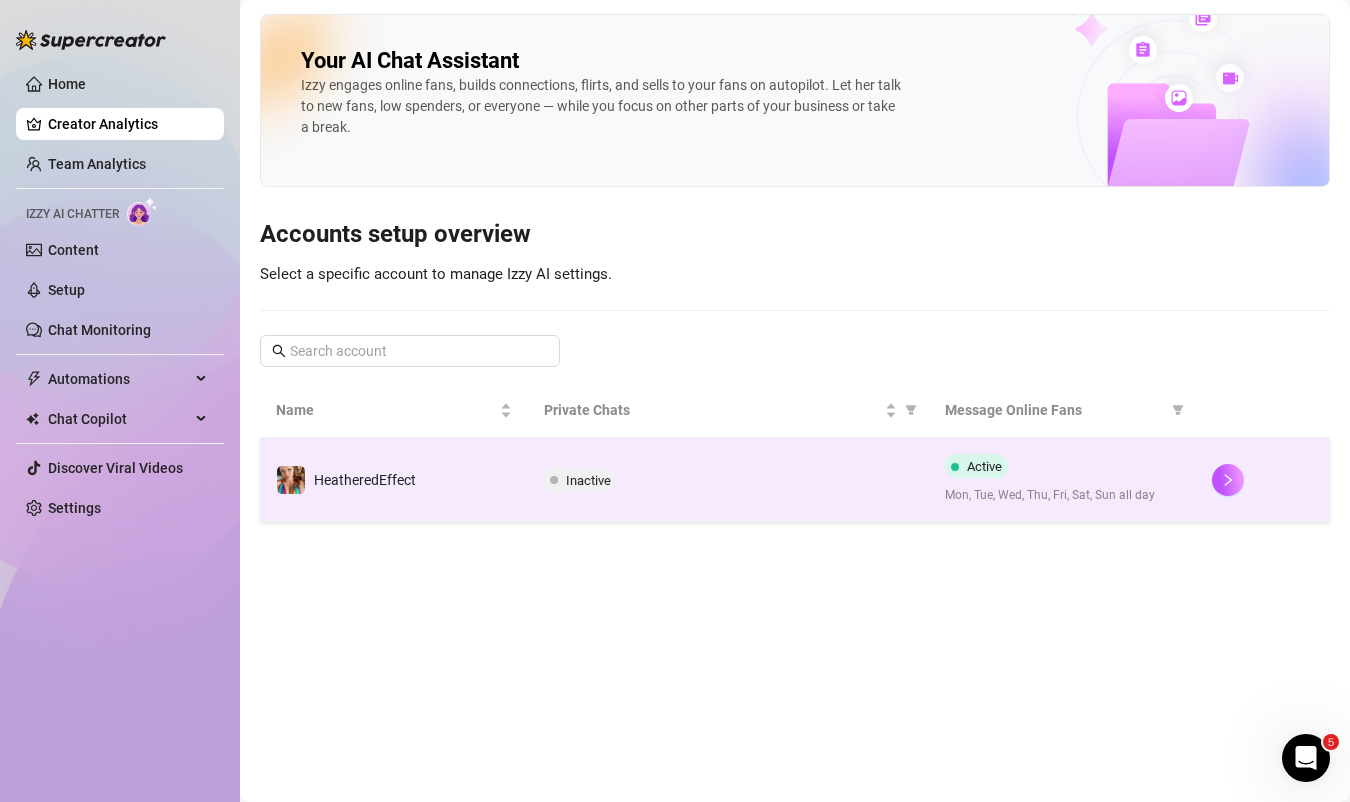 click on "Inactive" at bounding box center (728, 480) 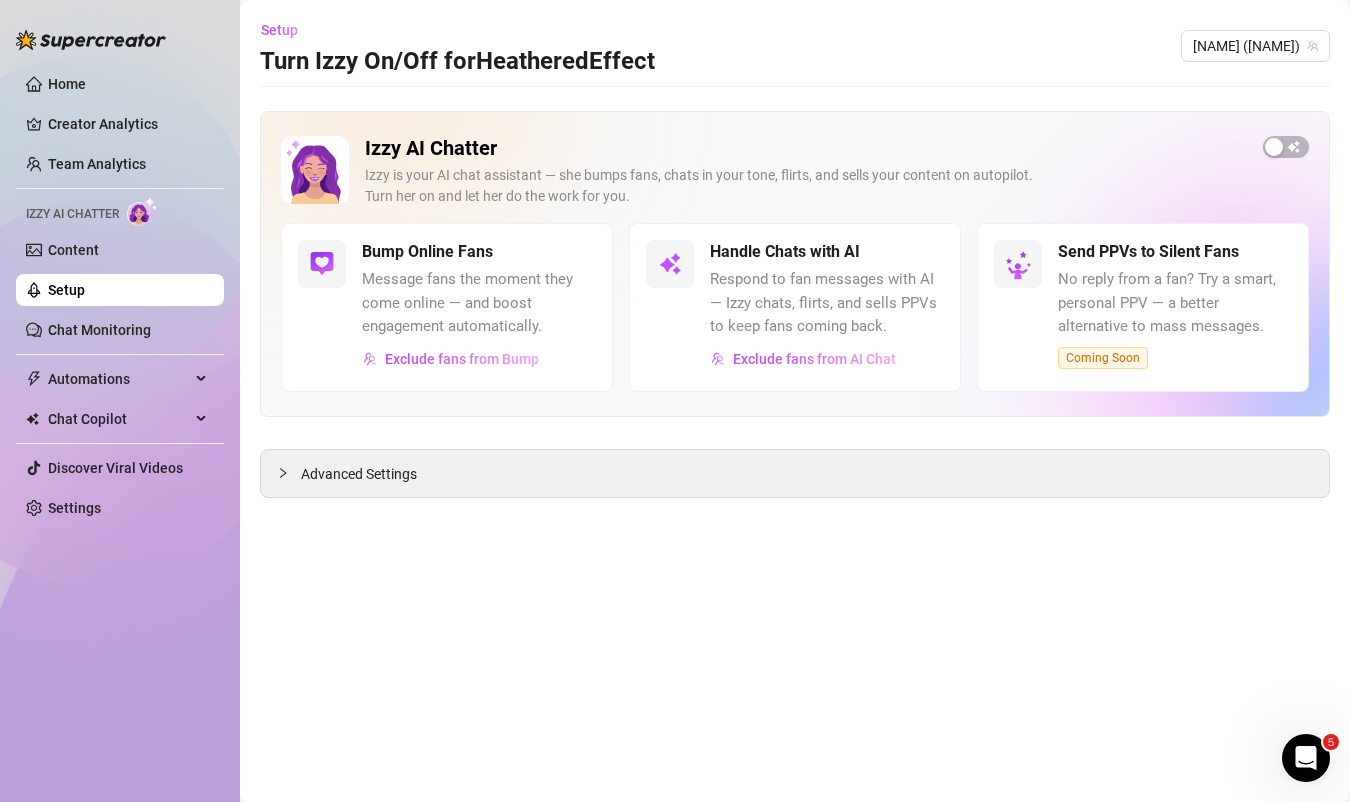 click on "Izzy AI Chatter Izzy is your AI chat assistant — she bumps fans, chats in your tone, flirts, and sells your content on autopilot. Turn her on and let her do the work for you. Bump Online Fans Message fans the moment they come online — and boost engagement automatically. Exclude fans from Bump Handle Chats with AI Respond to fan messages with AI — Izzy chats, flirts, and sells PPVs to keep fans coming back. Exclude fans from AI Chat Send PPVs to Silent Fans No reply from a fan? Try a smart, personal PPV — a better alternative to mass messages. Coming Soon" at bounding box center [795, 264] 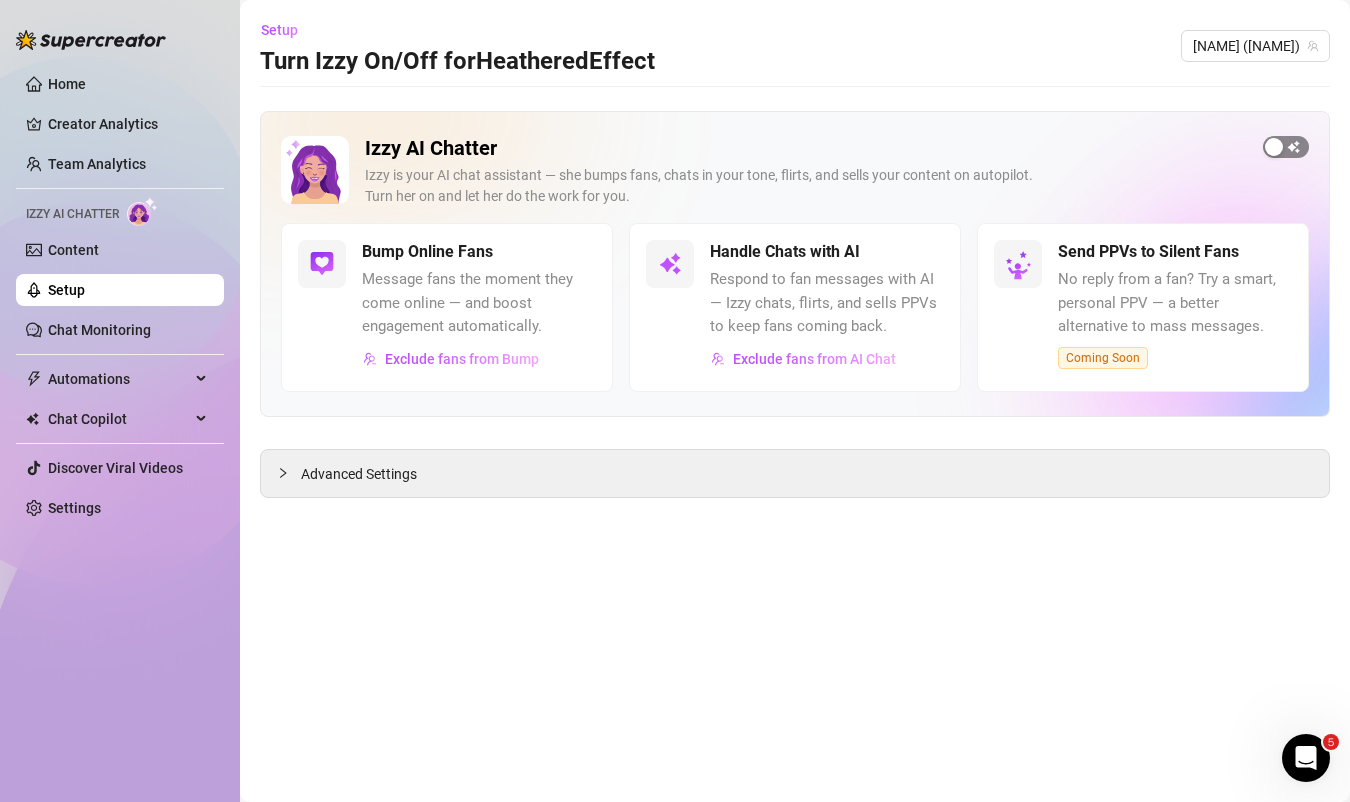 click at bounding box center (1274, 147) 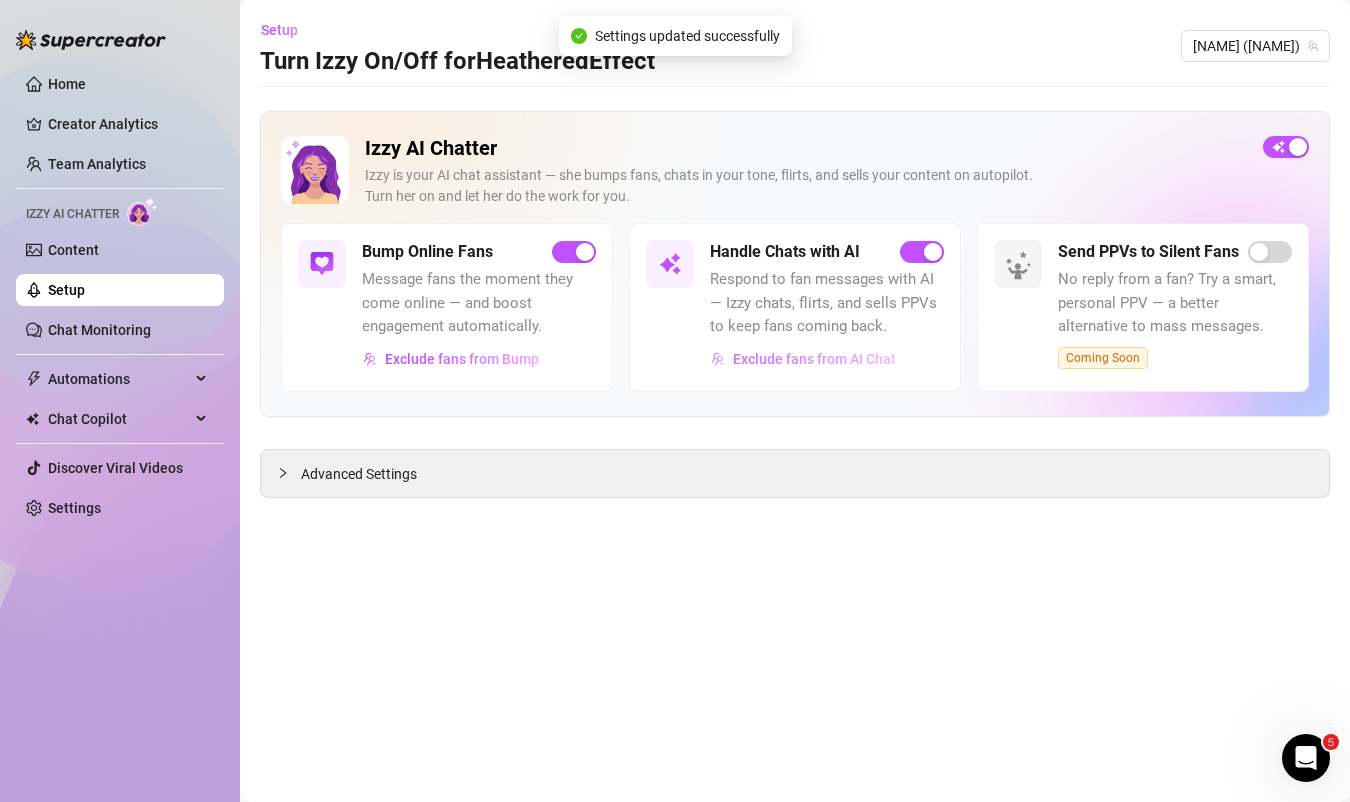 click on "Exclude fans from AI Chat" at bounding box center [803, 359] 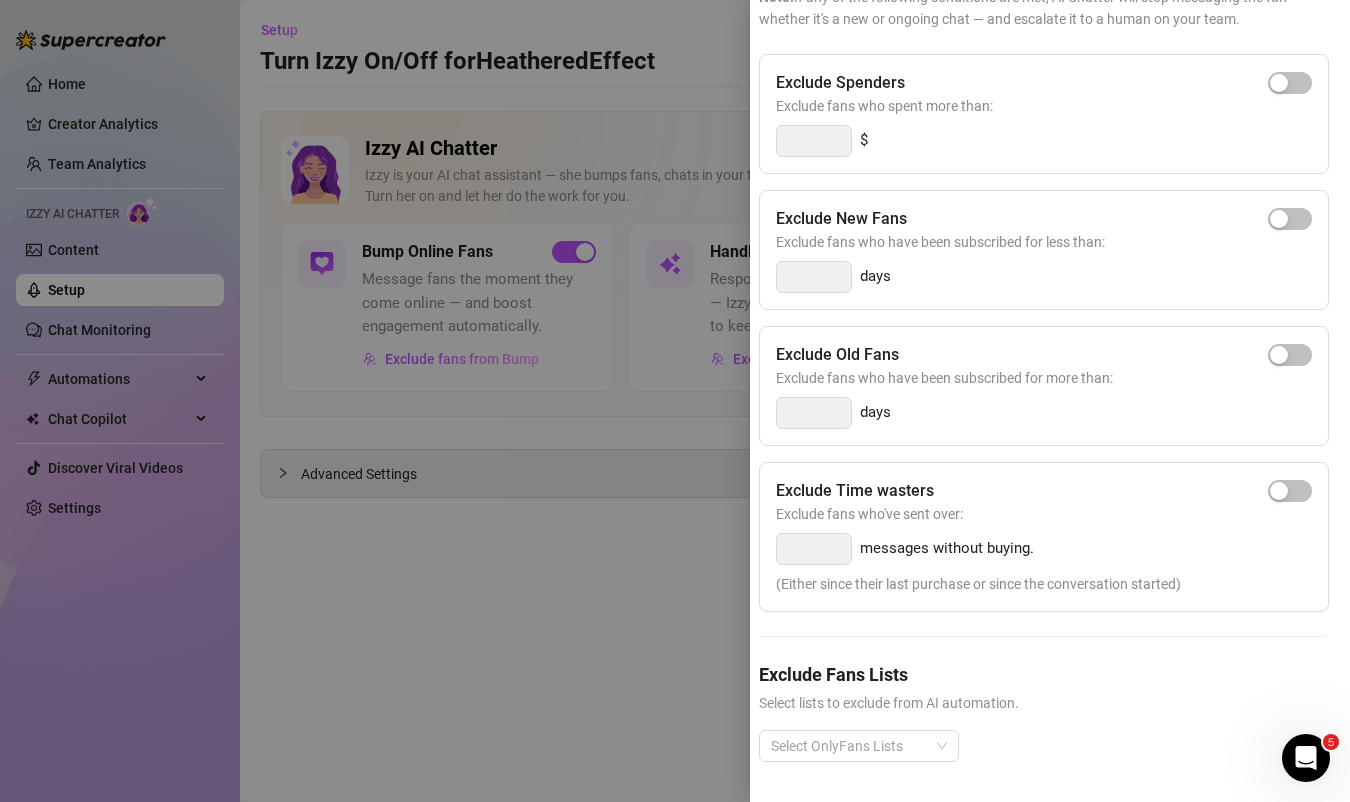 scroll, scrollTop: 187, scrollLeft: 8, axis: both 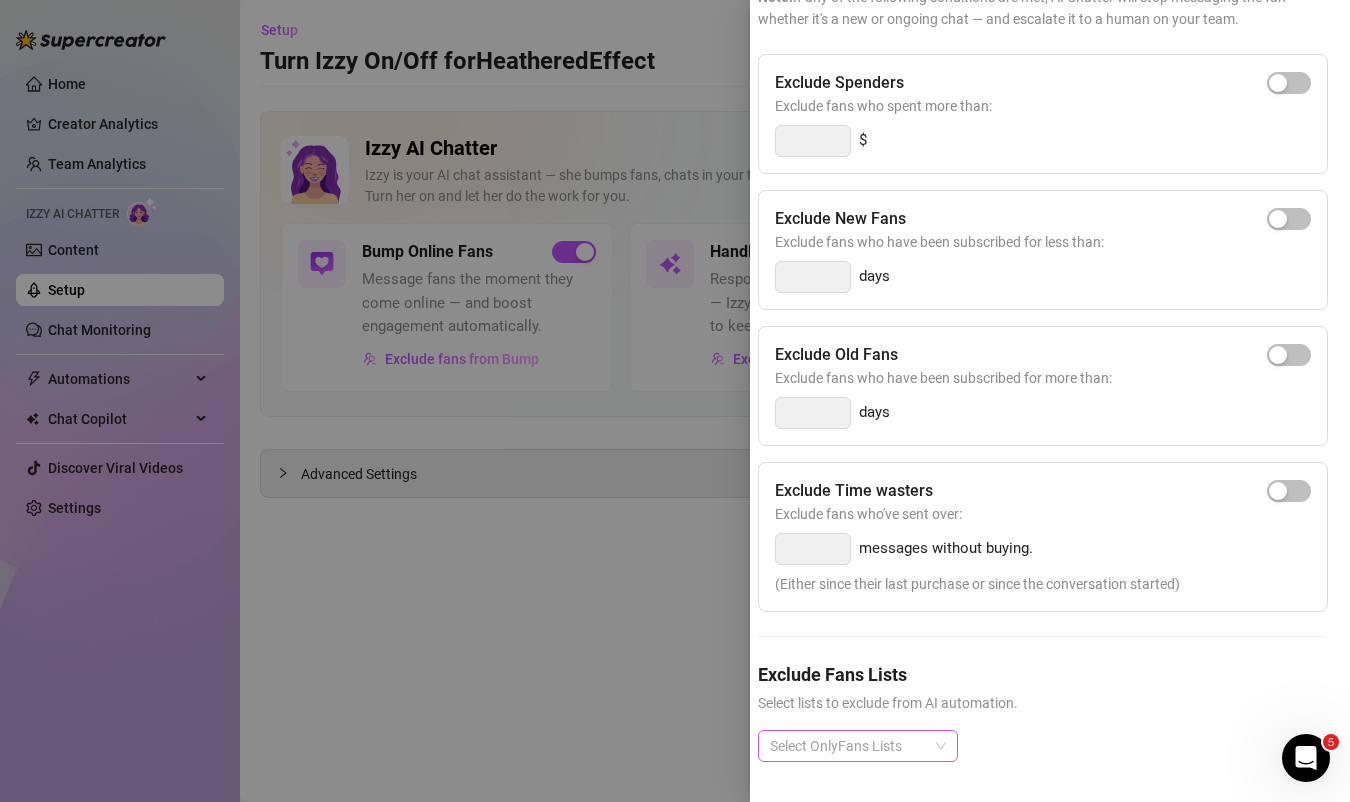 click on "Select OnlyFans Lists" at bounding box center (858, 746) 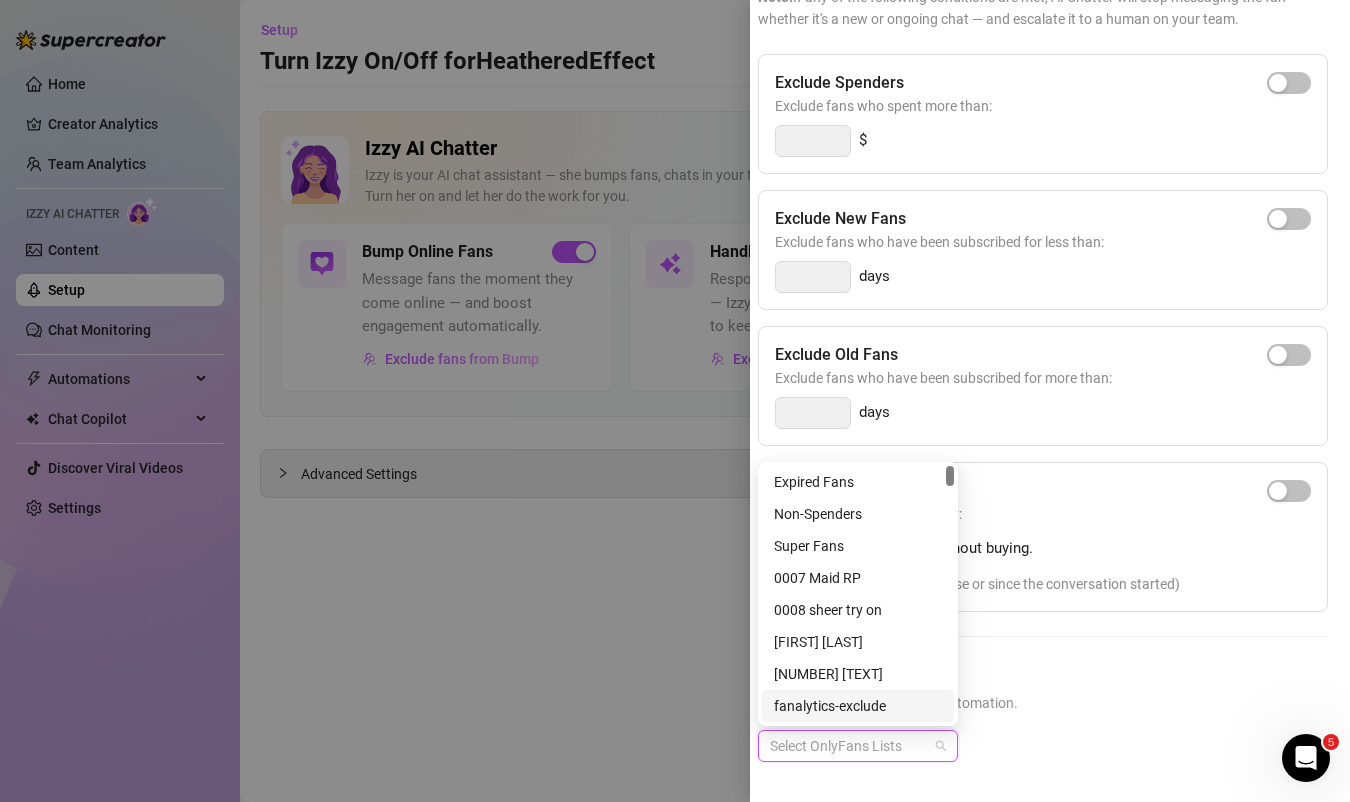 click on "fanalytics-exclude" at bounding box center (858, 706) 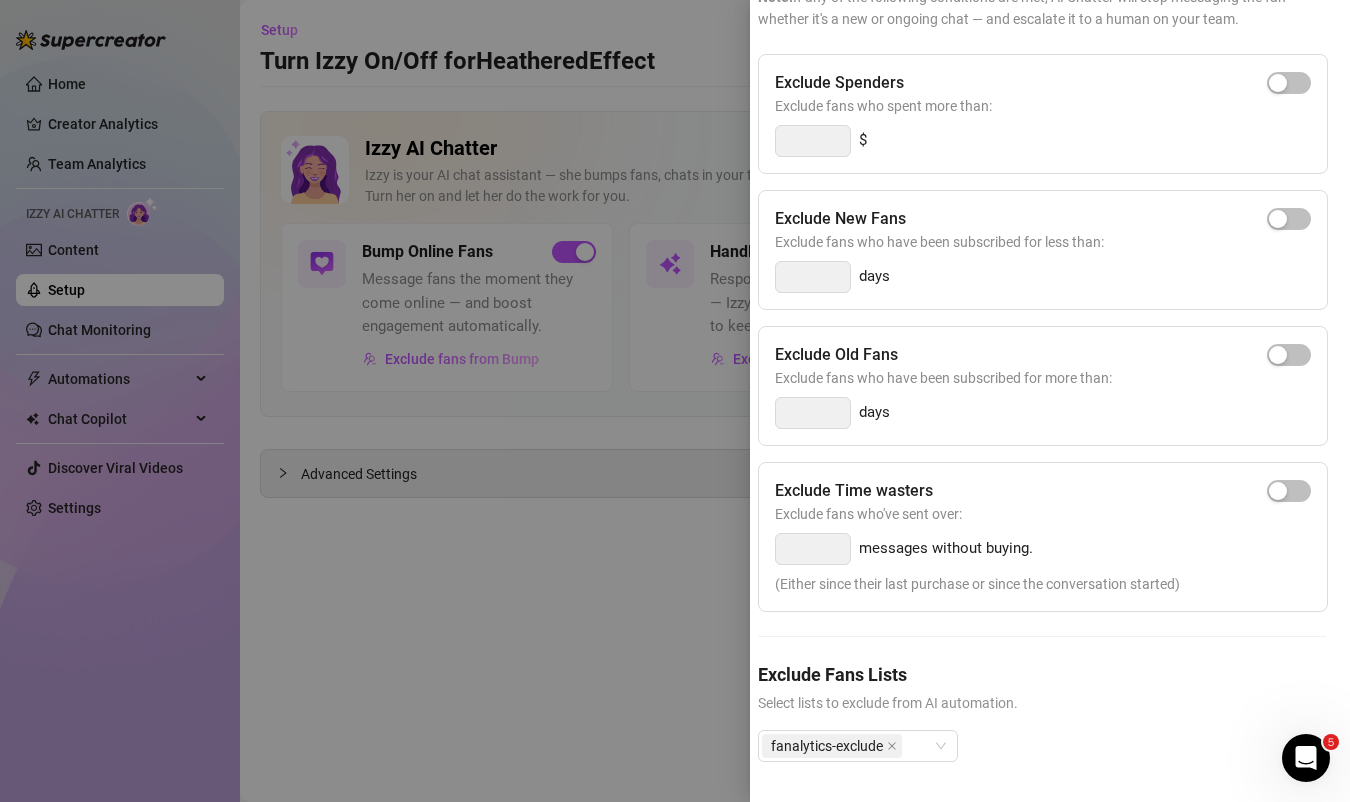 click on "Exclude Fans Lists Select lists to exclude from AI automation. fanalytics-exclude" at bounding box center [1042, 727] 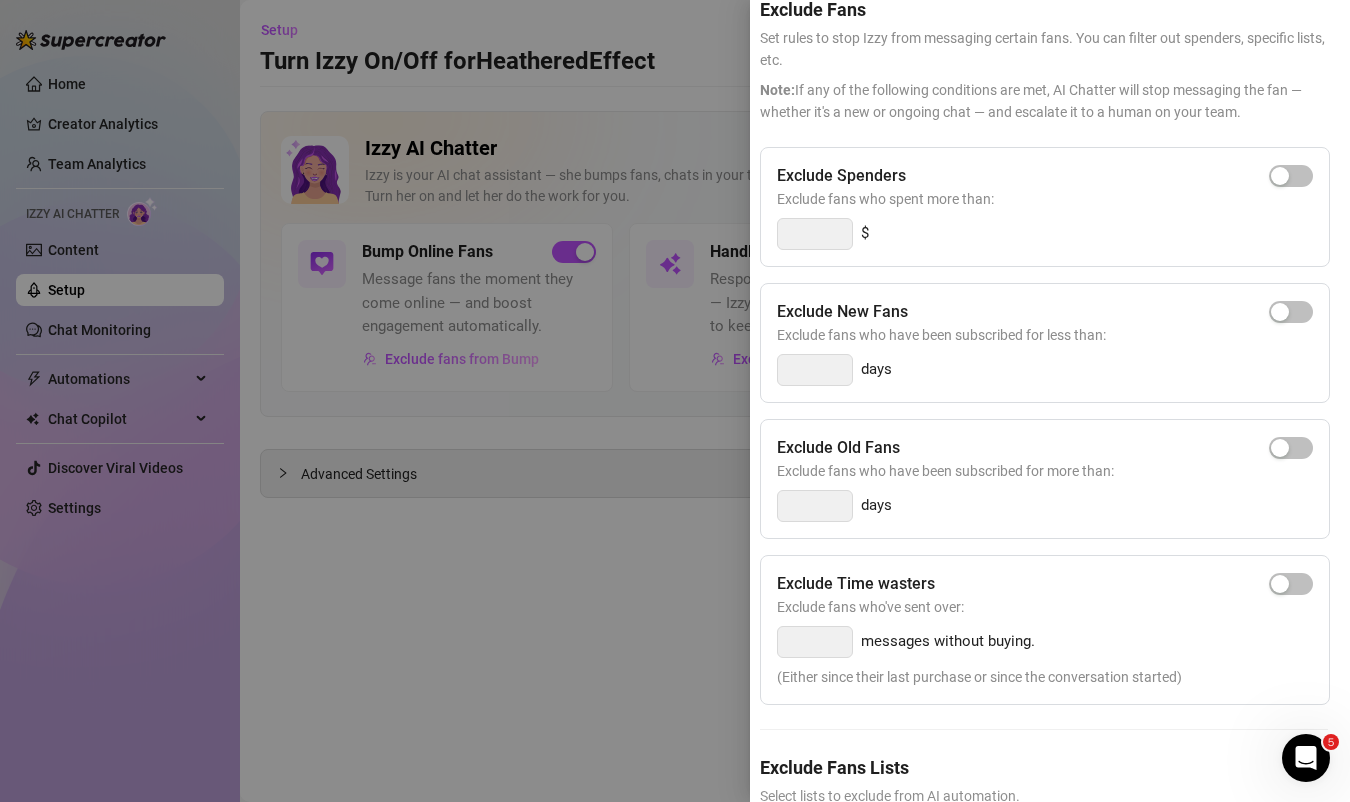 scroll, scrollTop: 69, scrollLeft: 6, axis: both 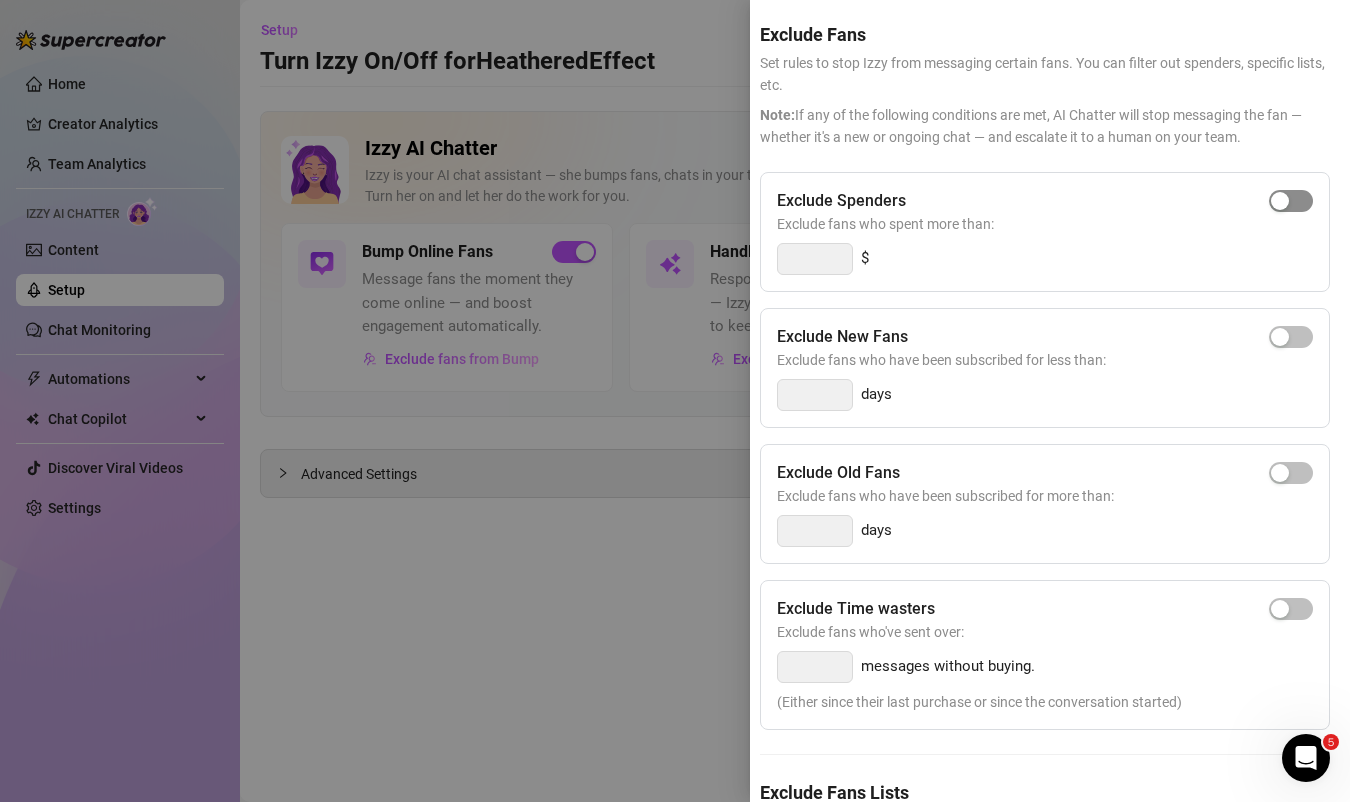 click at bounding box center [1280, 201] 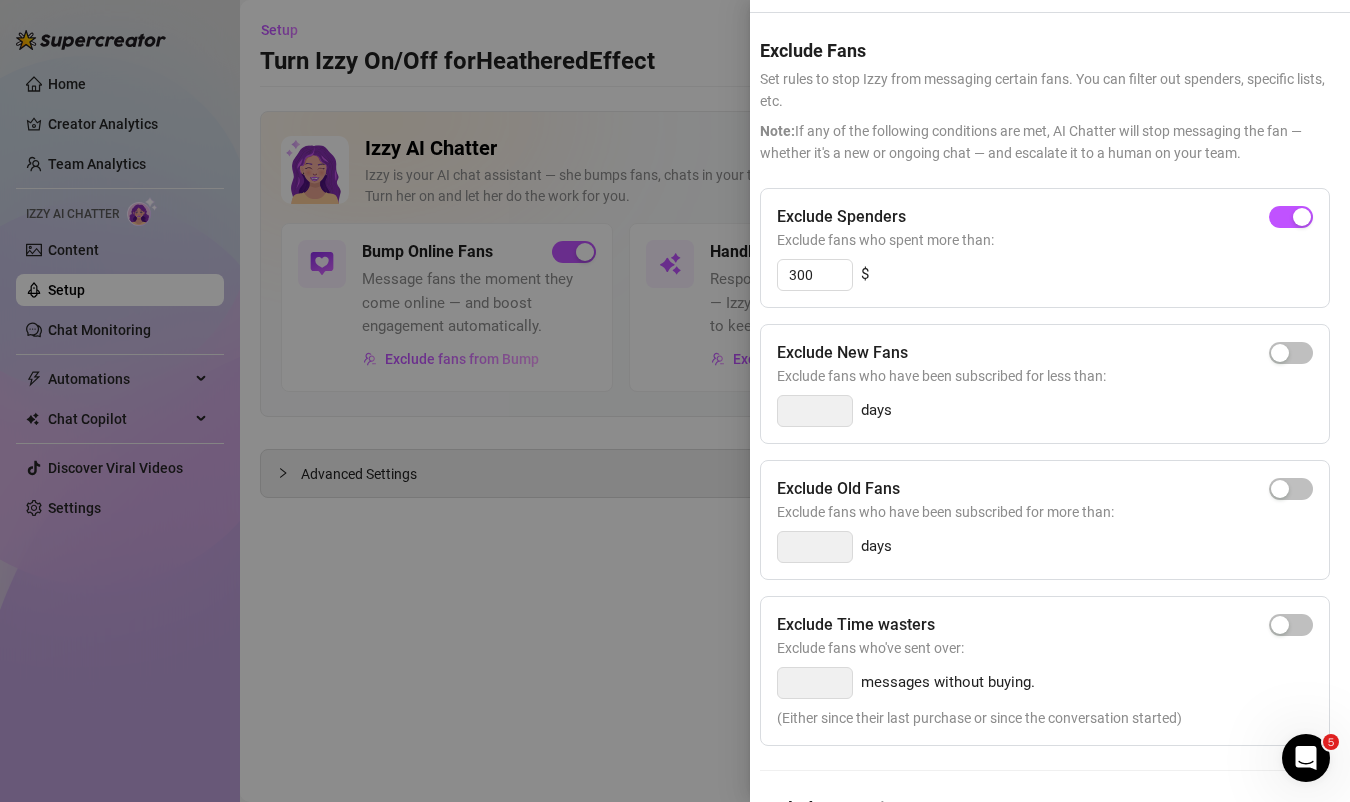 scroll, scrollTop: 52, scrollLeft: 6, axis: both 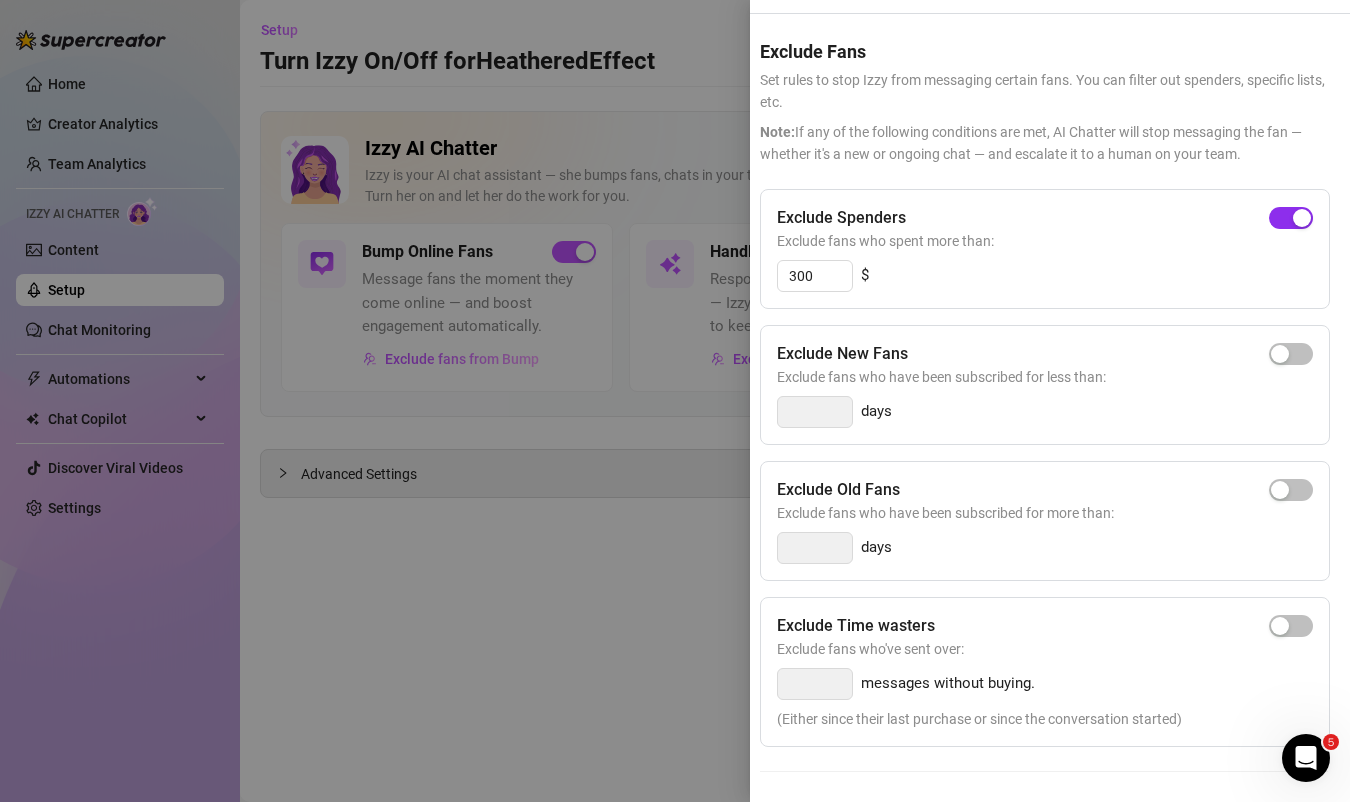 click at bounding box center [1291, 218] 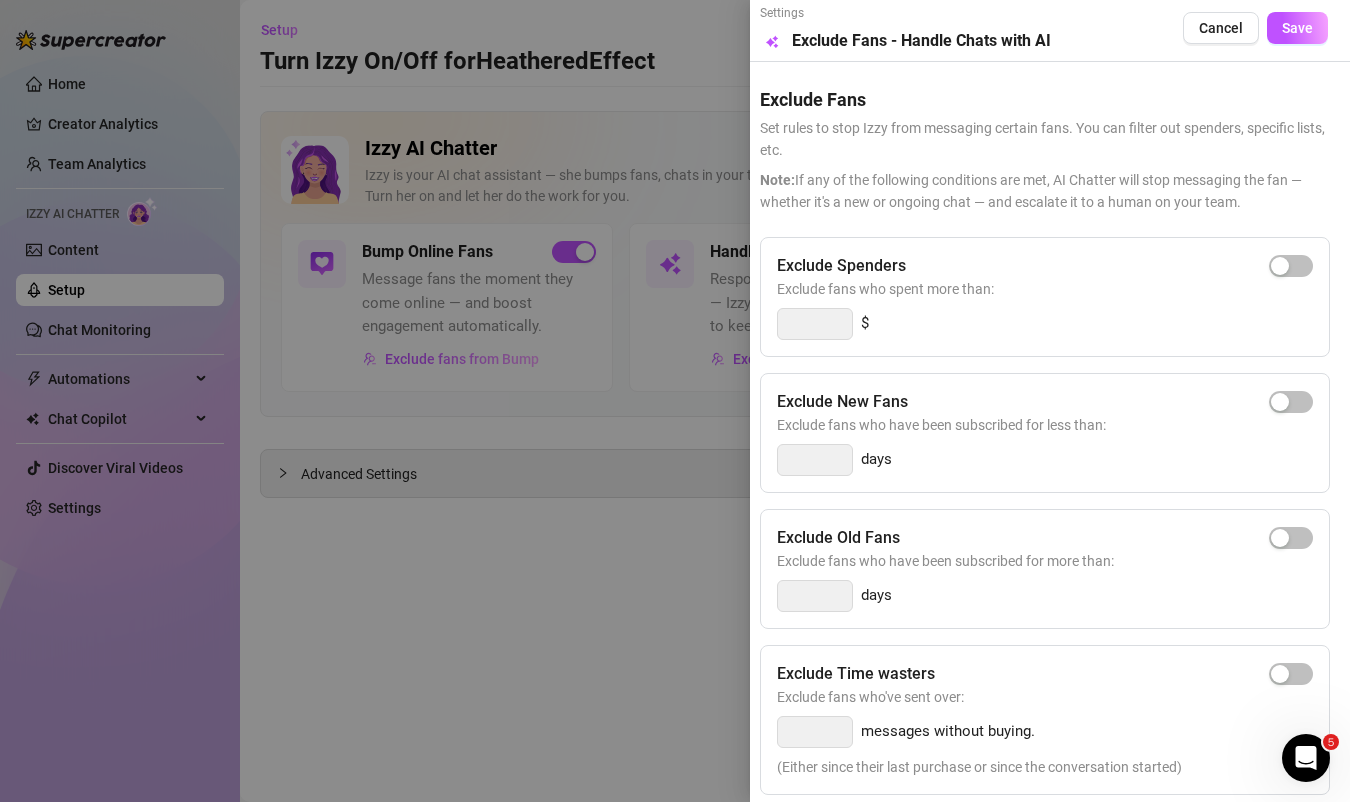 scroll, scrollTop: 0, scrollLeft: 6, axis: horizontal 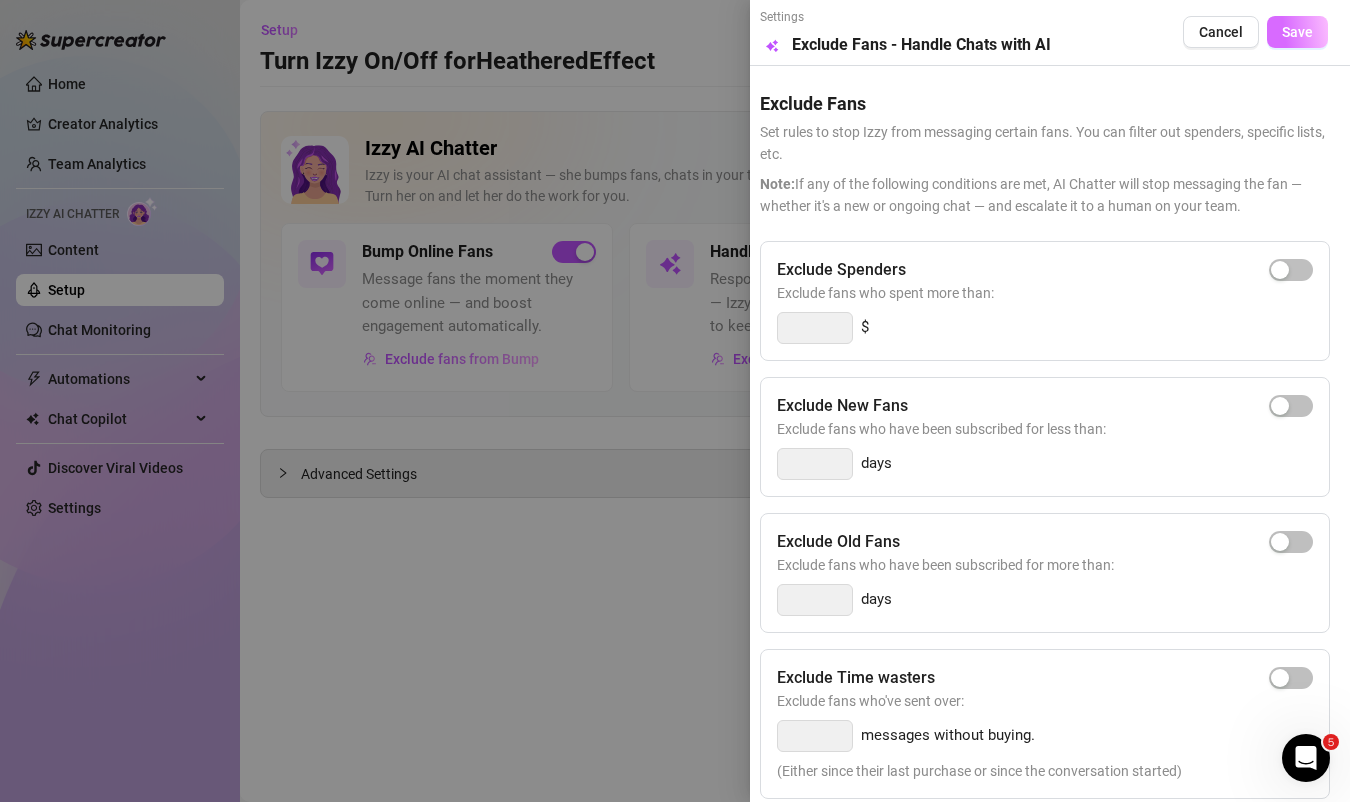 click on "Save" at bounding box center (1297, 32) 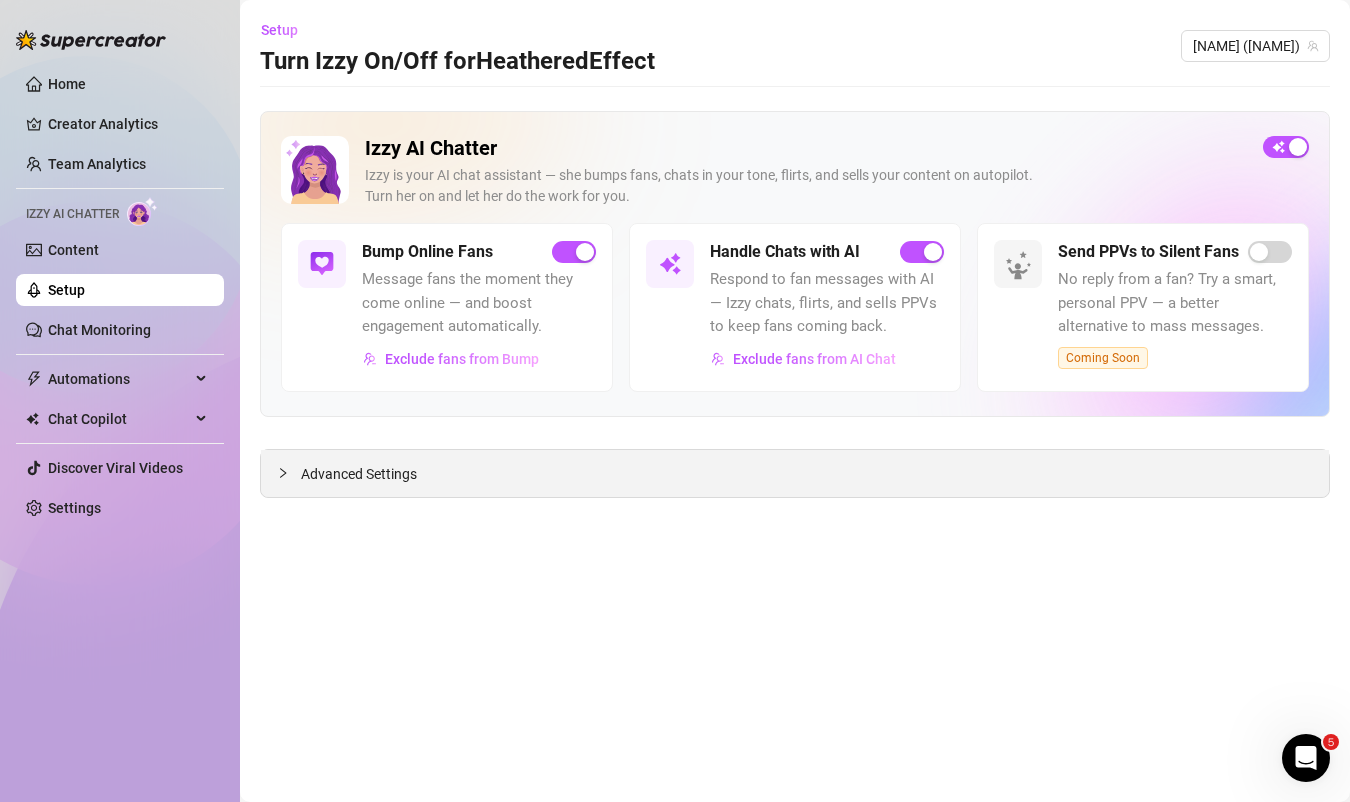 click on "Advanced Settings" at bounding box center (359, 474) 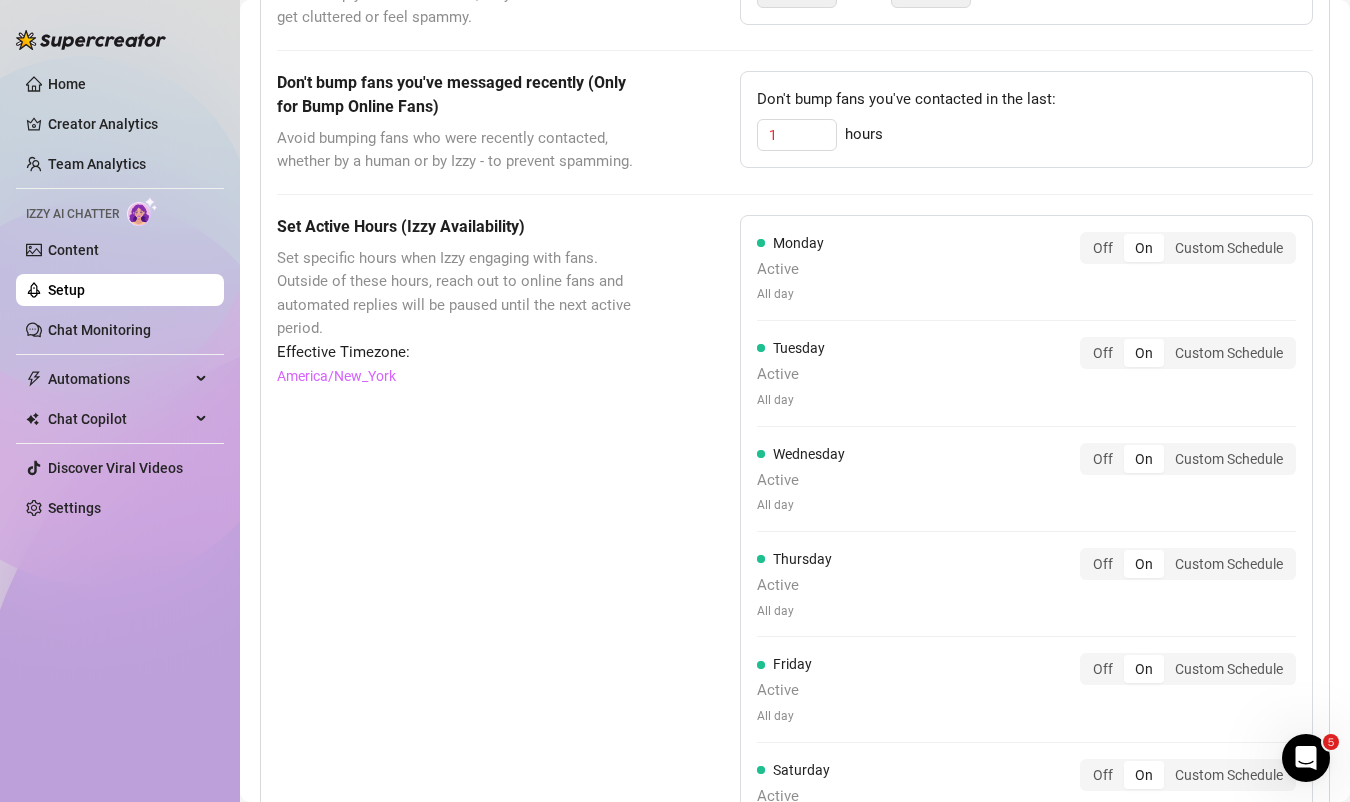 scroll, scrollTop: 906, scrollLeft: 0, axis: vertical 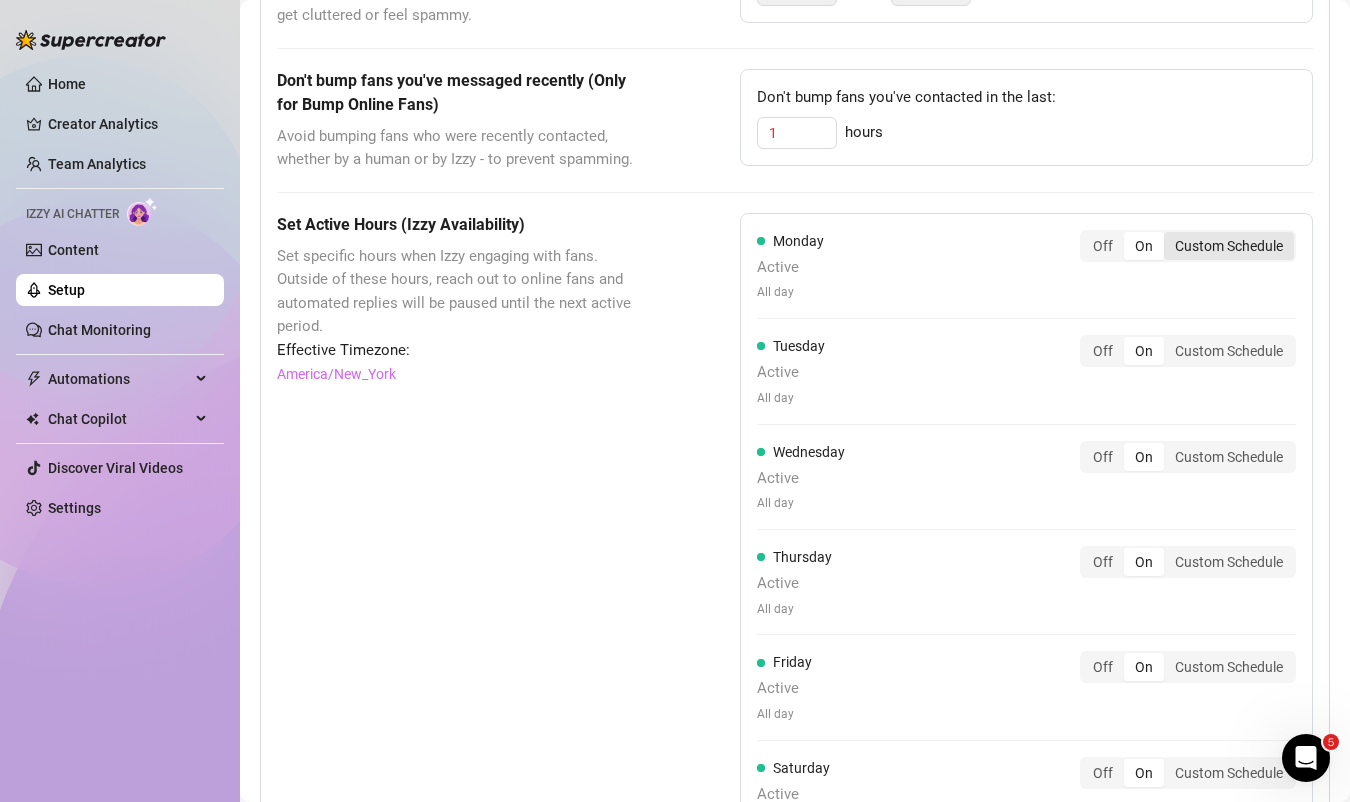 click on "Custom Schedule" at bounding box center [1229, 246] 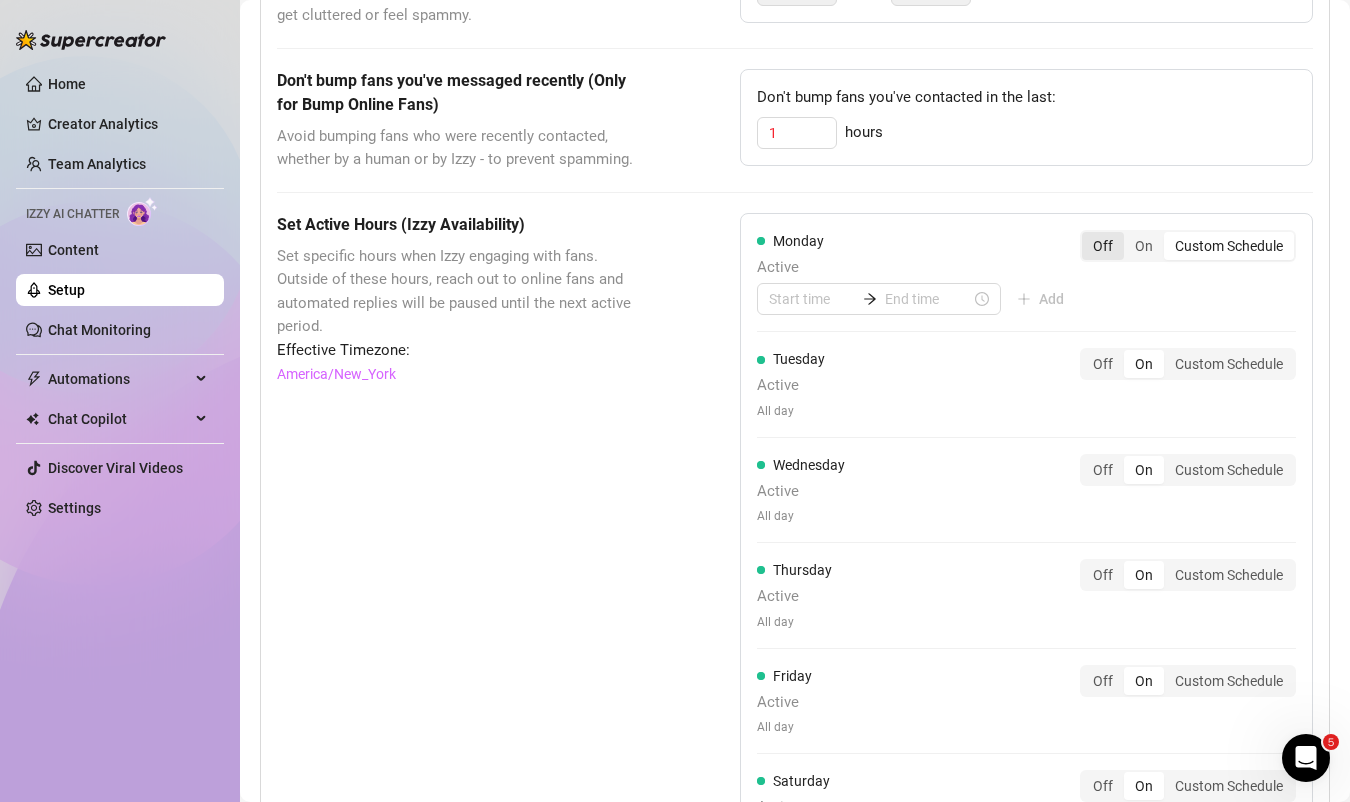 click on "Off" at bounding box center (1103, 246) 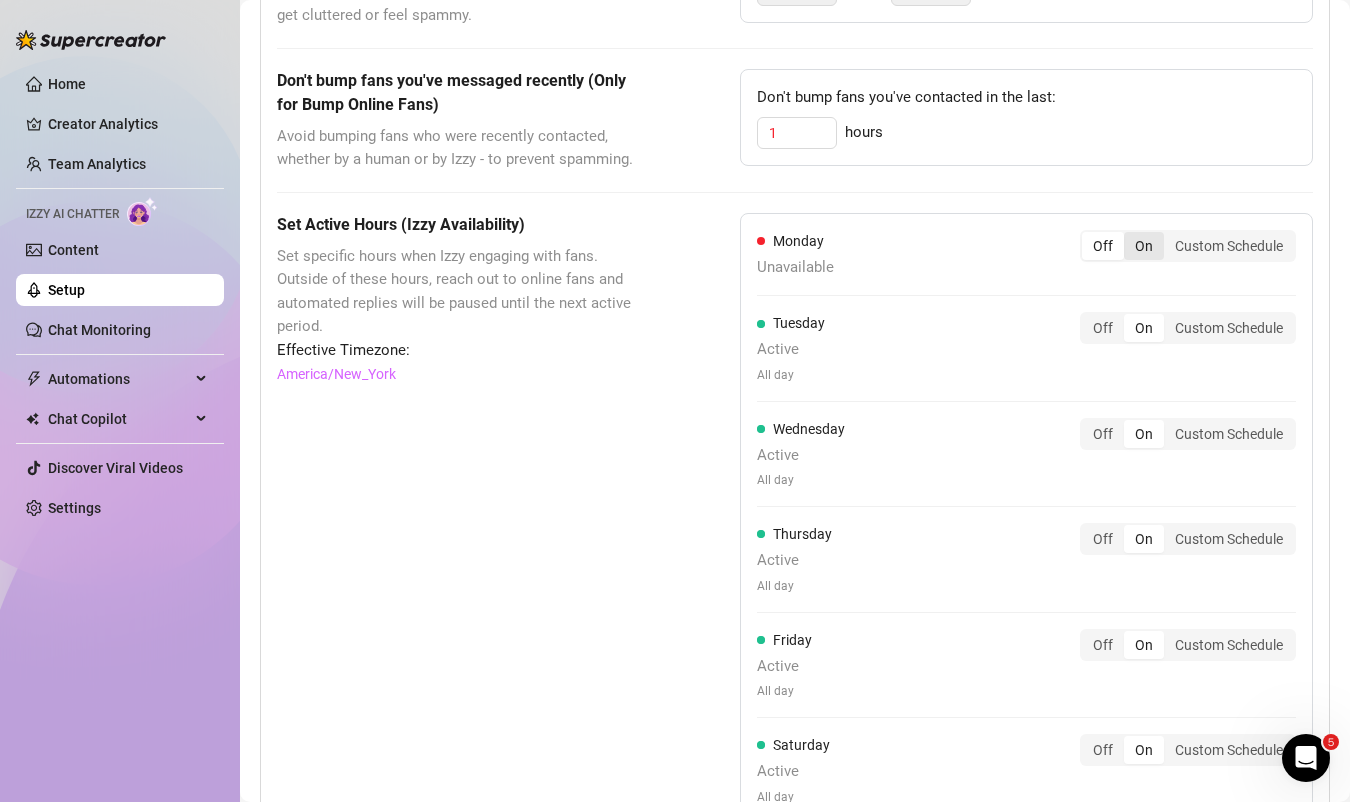 click on "On" at bounding box center [1144, 246] 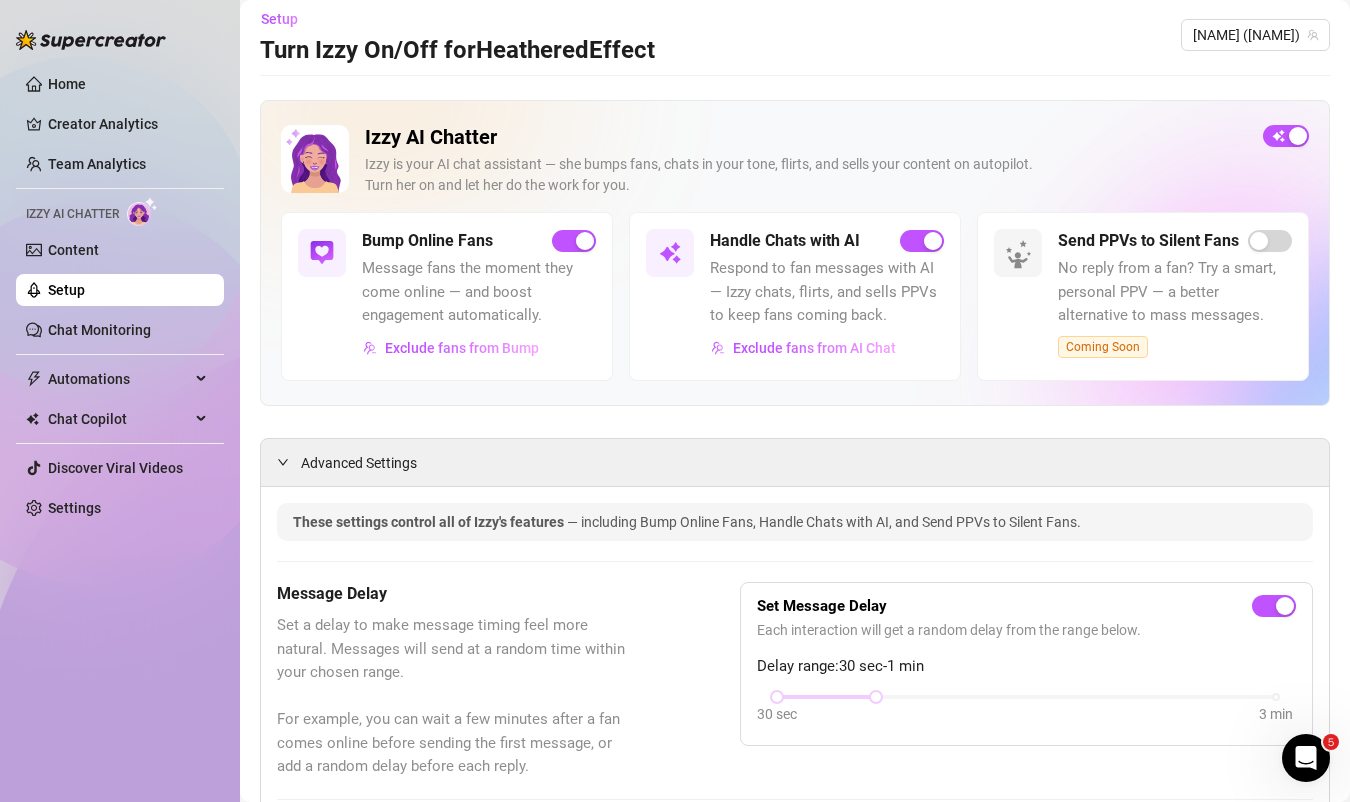 scroll, scrollTop: 0, scrollLeft: 0, axis: both 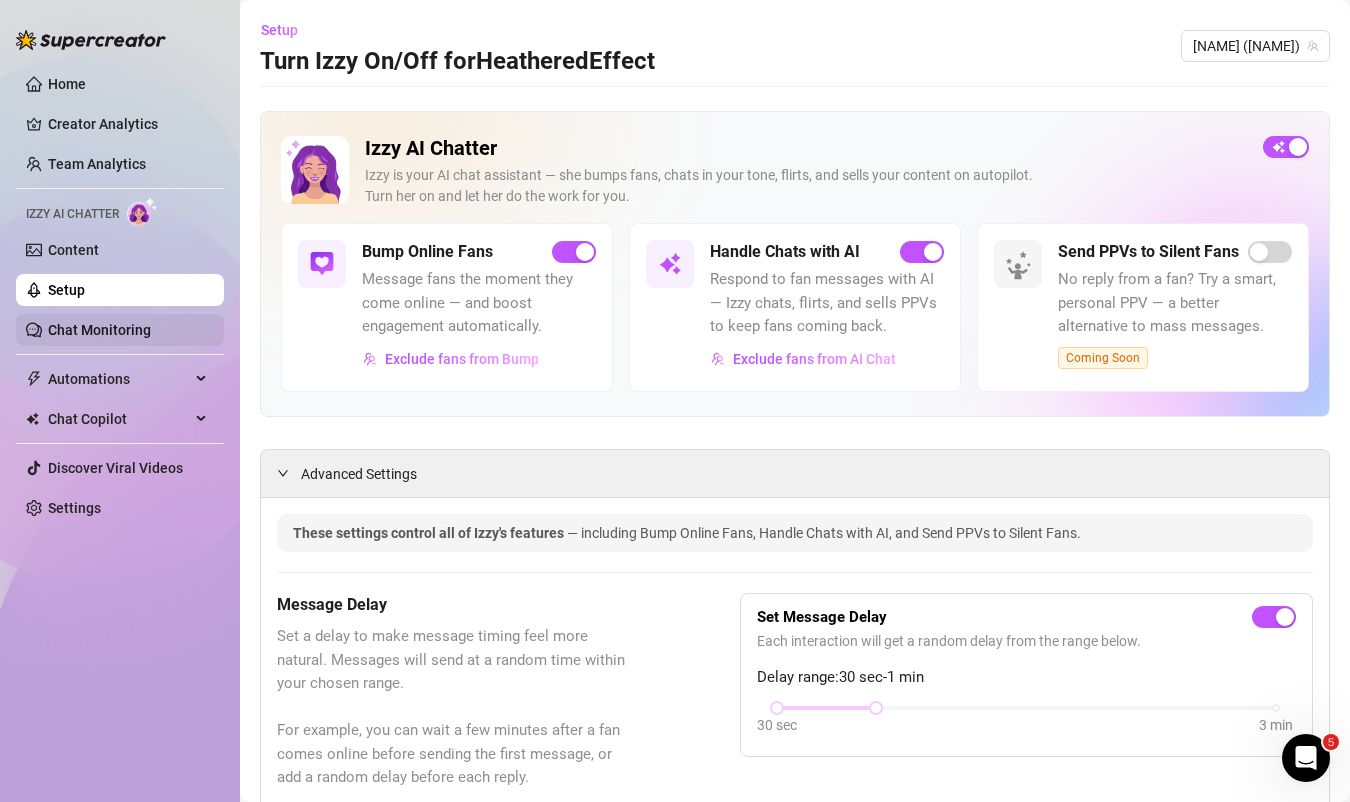 click on "Chat Monitoring" at bounding box center [99, 330] 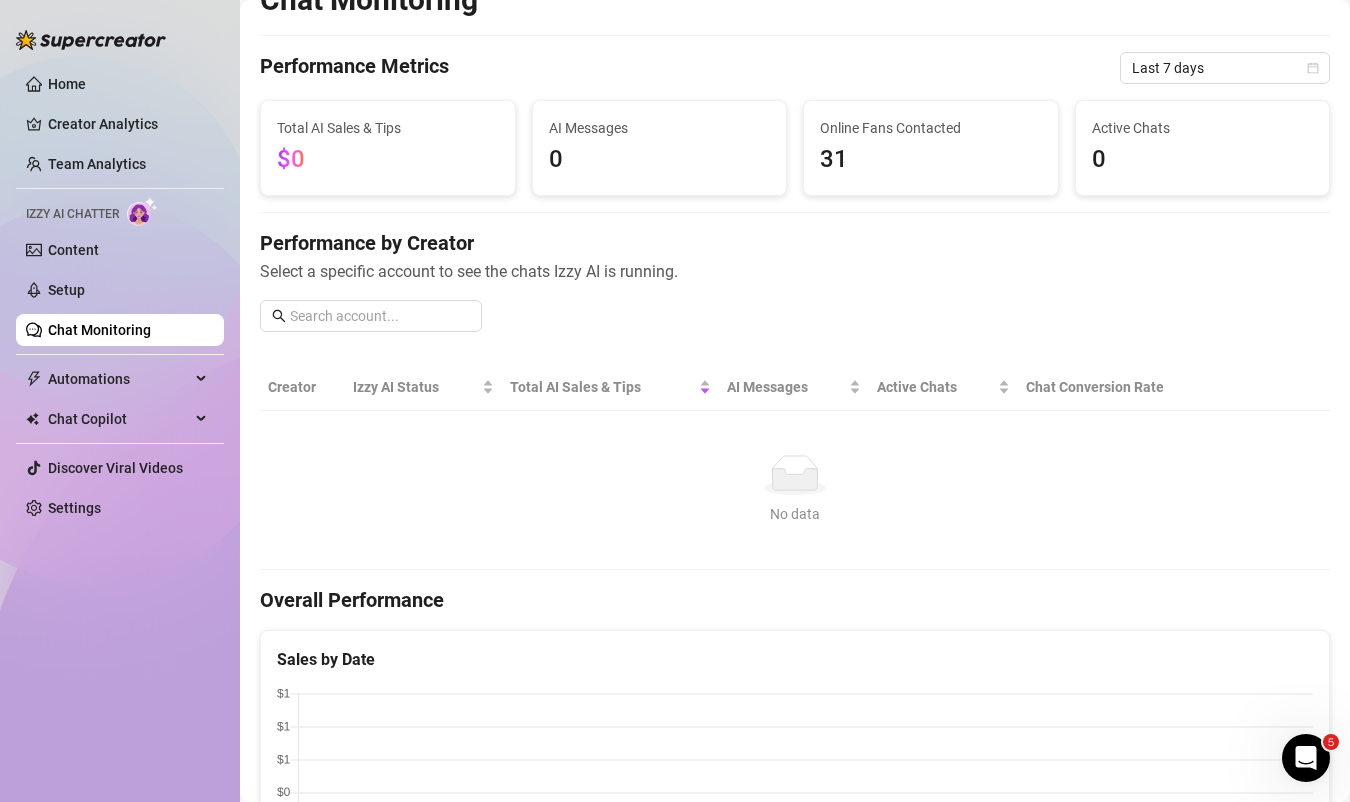 scroll, scrollTop: 0, scrollLeft: 0, axis: both 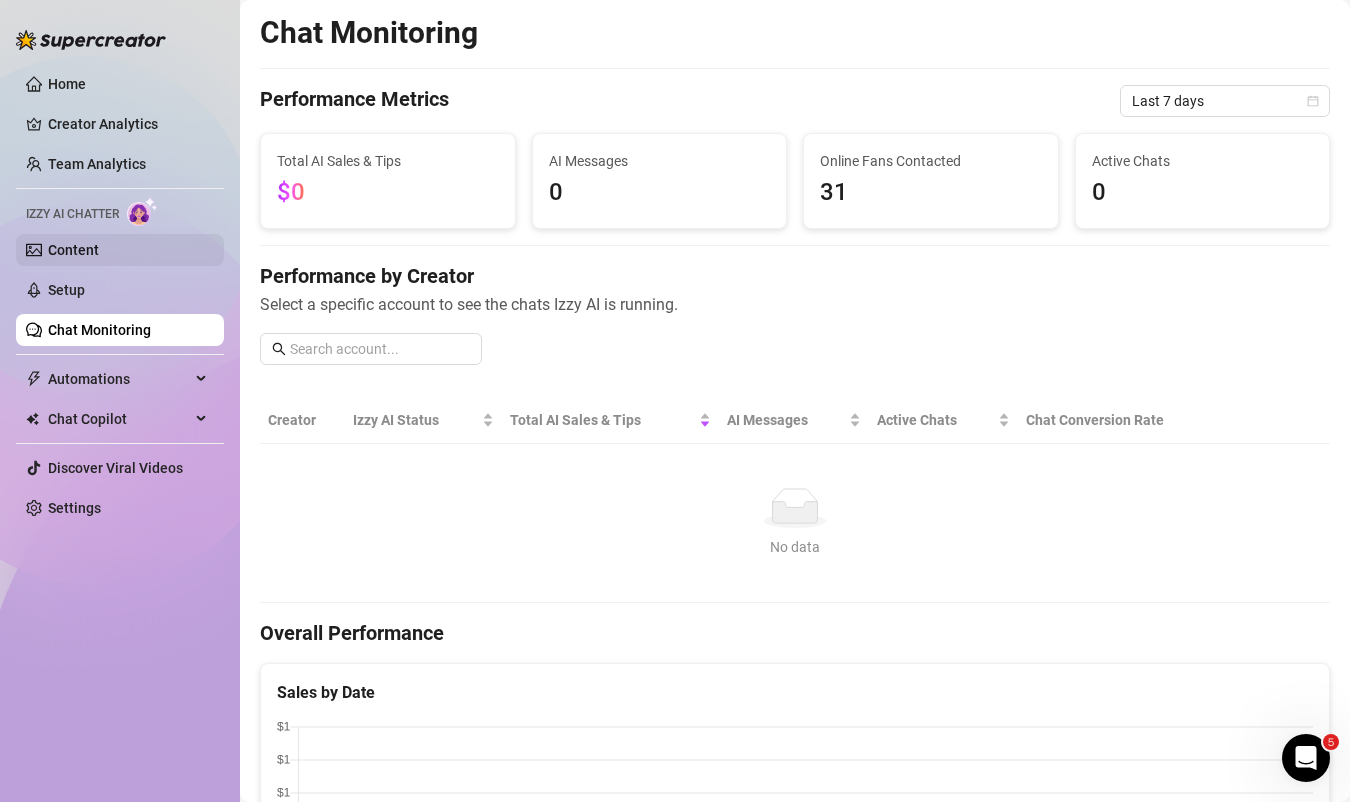 click on "Content" at bounding box center [73, 250] 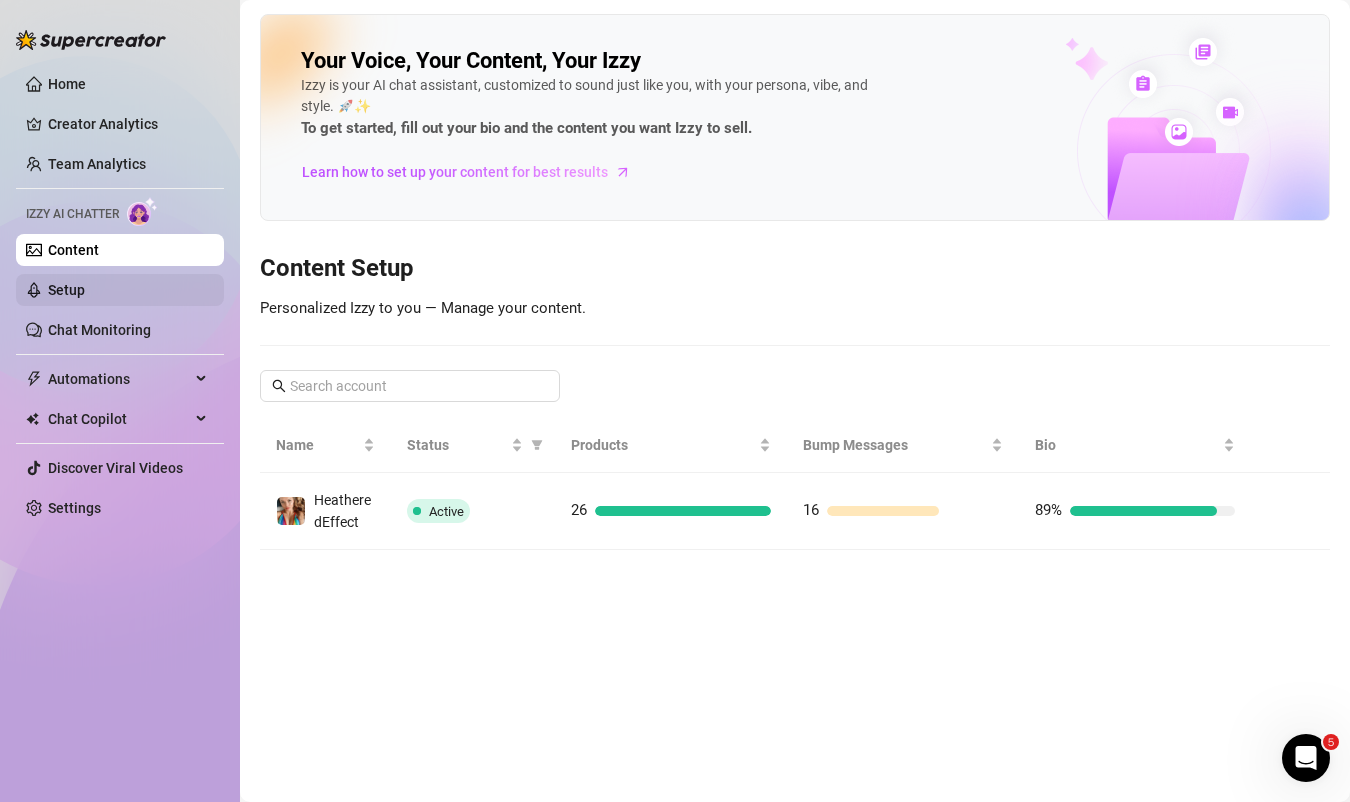 click on "Setup" at bounding box center [66, 290] 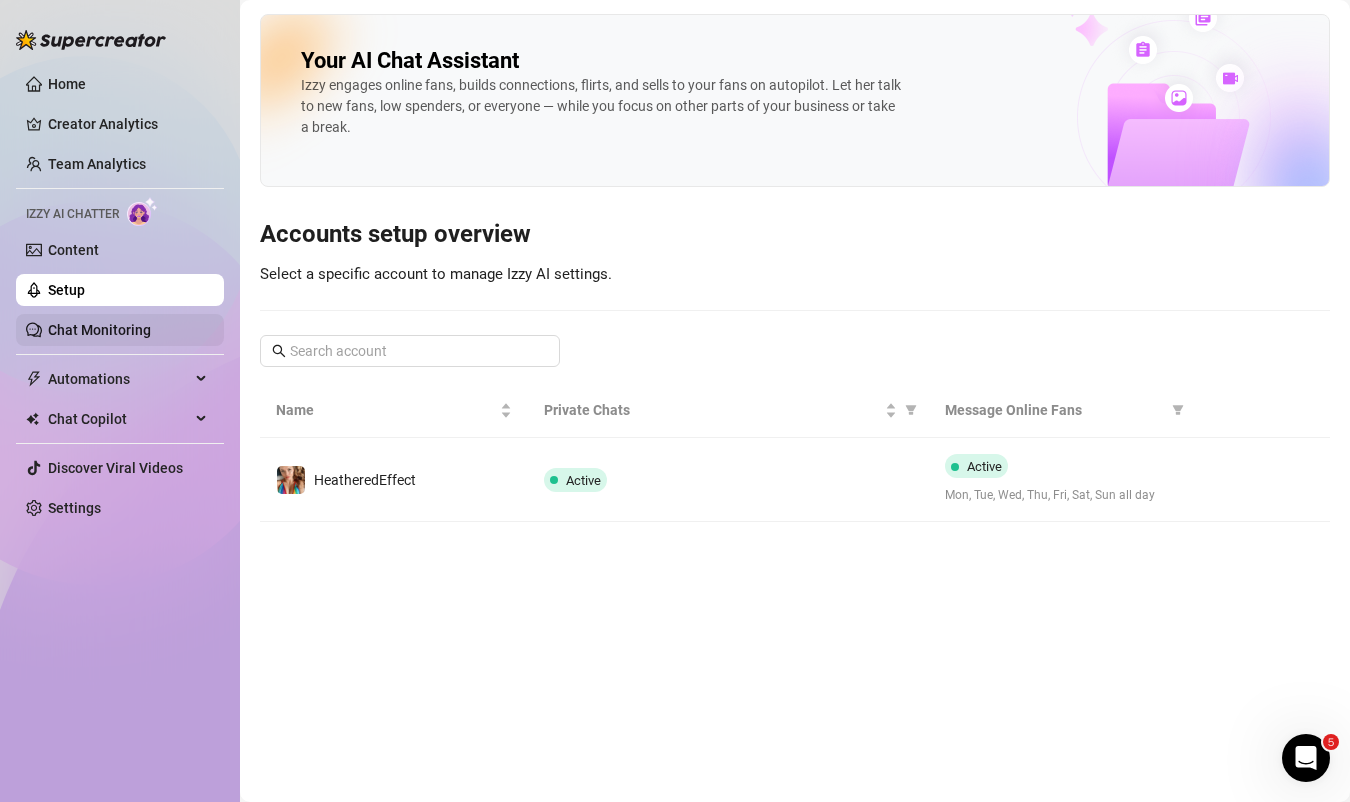 click on "Chat Monitoring" at bounding box center [99, 330] 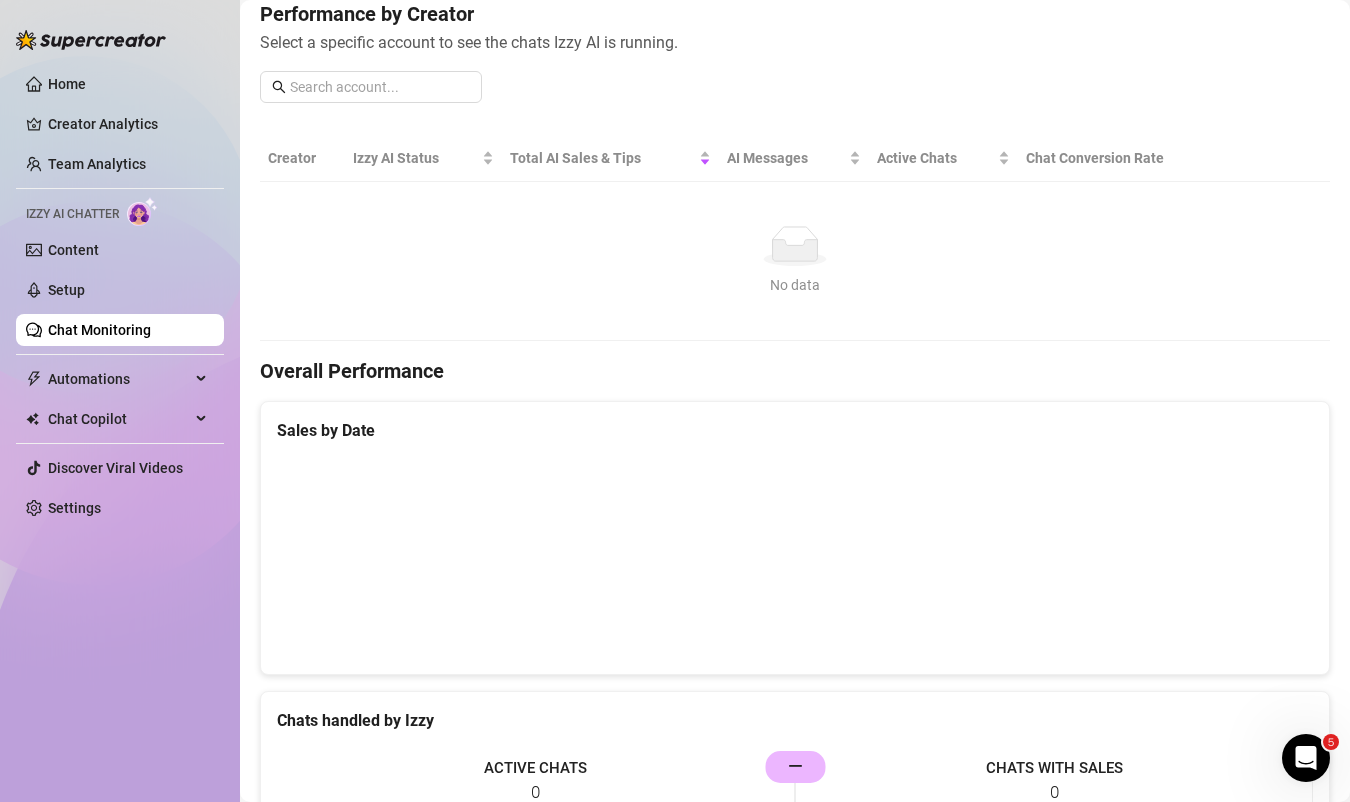scroll, scrollTop: 241, scrollLeft: 0, axis: vertical 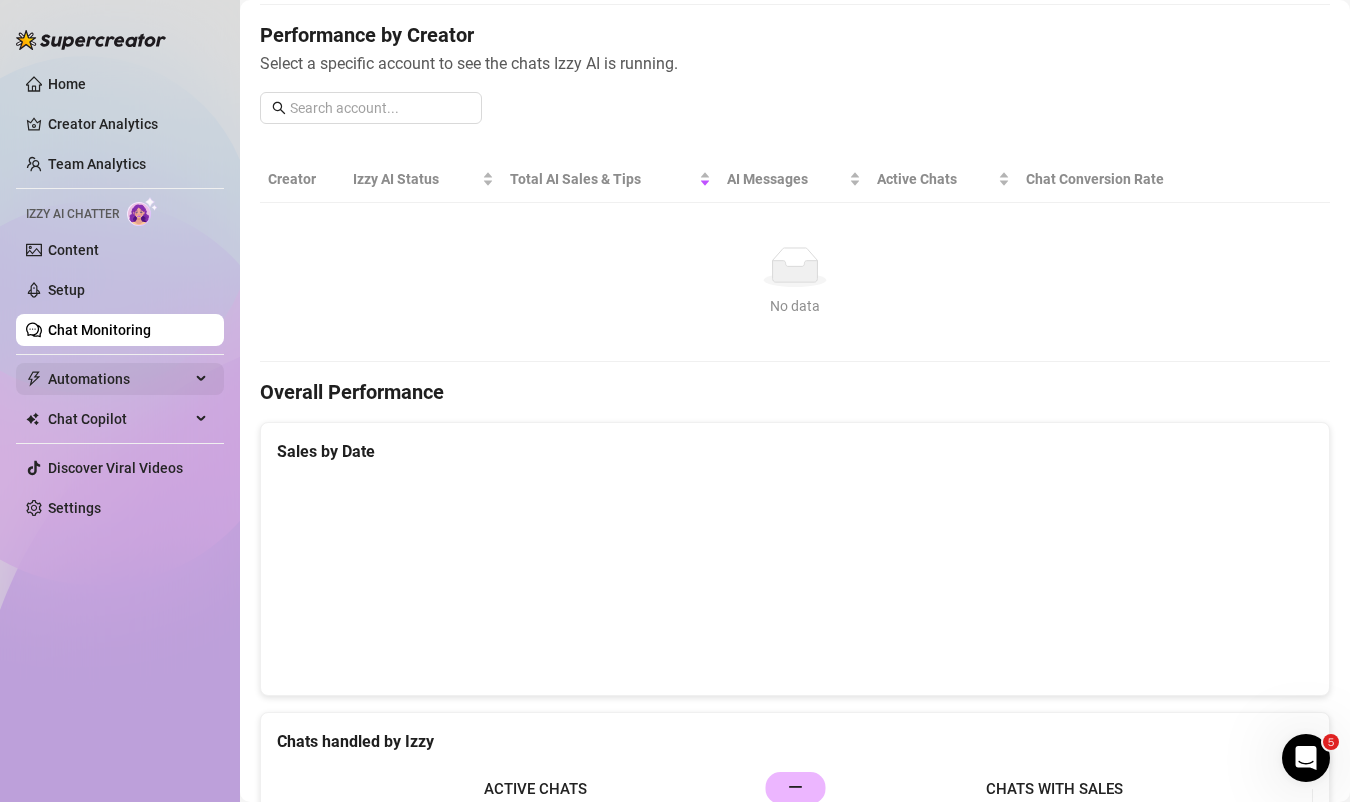 click on "Automations" at bounding box center [120, 379] 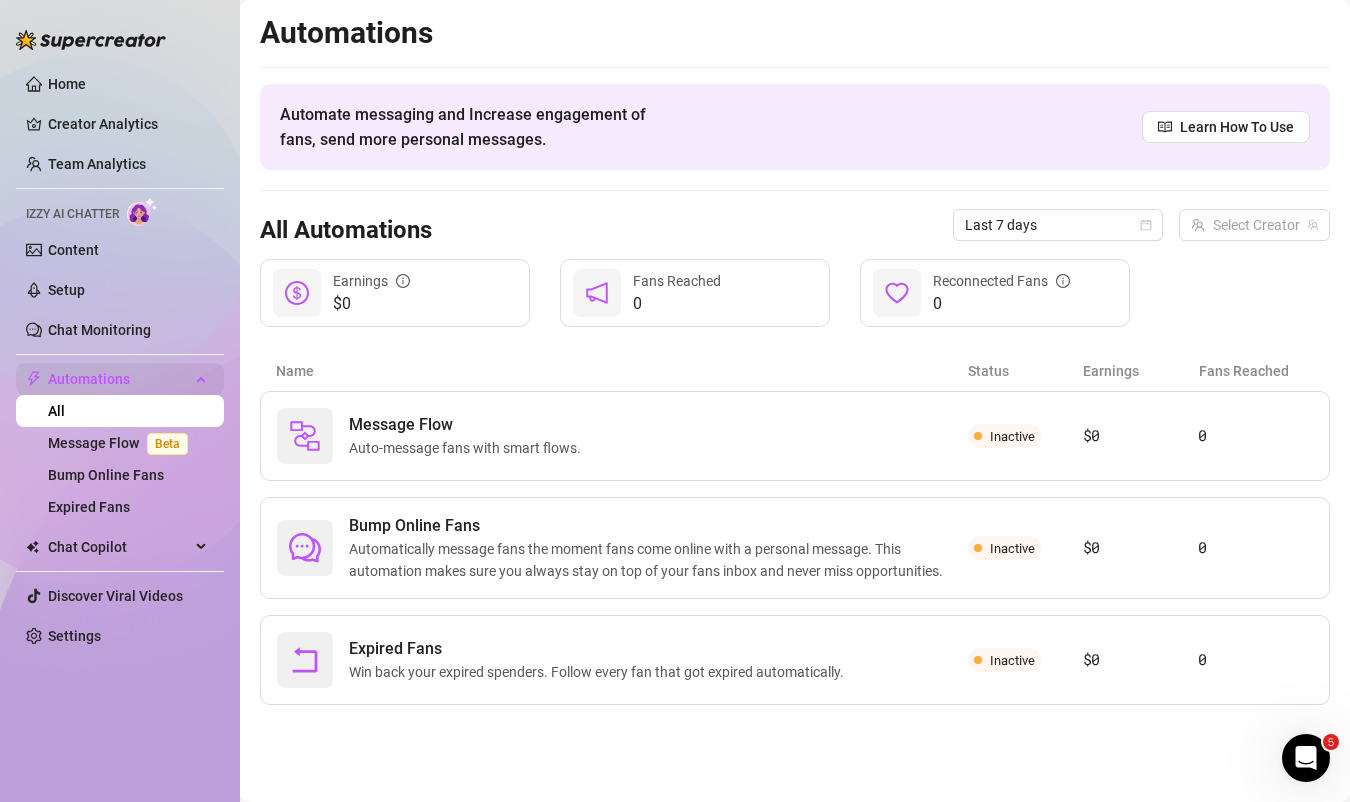 scroll, scrollTop: 0, scrollLeft: 0, axis: both 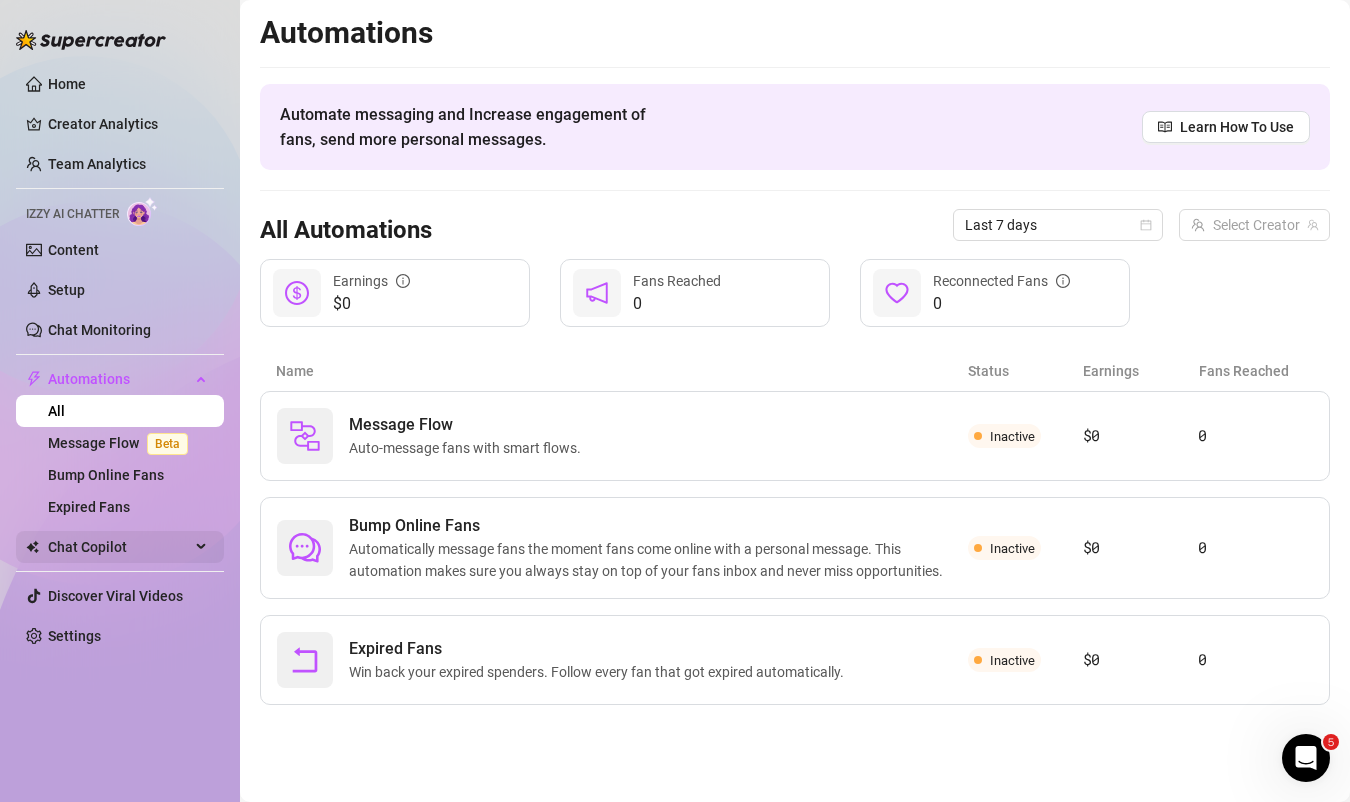 click on "Chat Copilot" at bounding box center (119, 547) 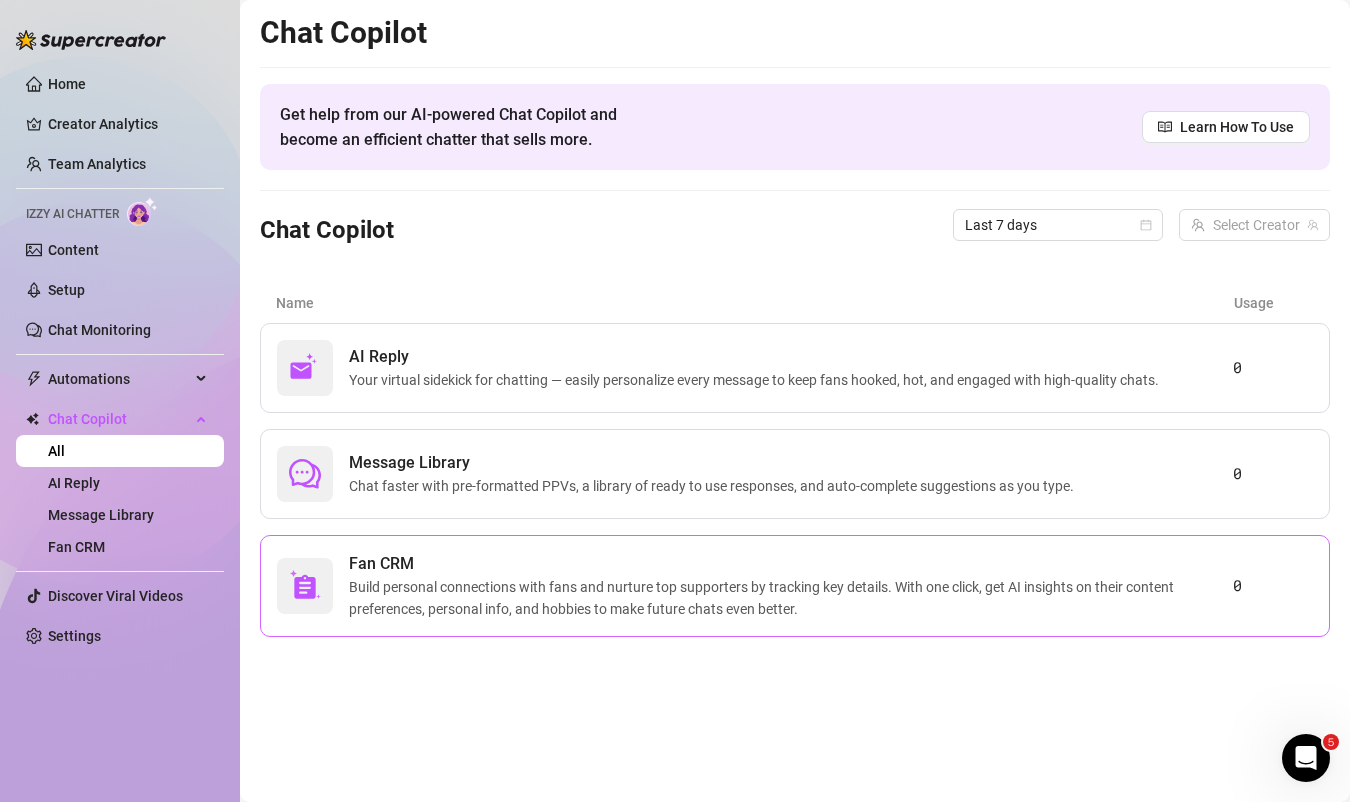 click on "Fan CRM Build personal connections with fans and nurture top supporters by tracking key details. With one click, get AI insights on their content preferences, personal info, and hobbies to make future chats even better. 0" at bounding box center (795, 586) 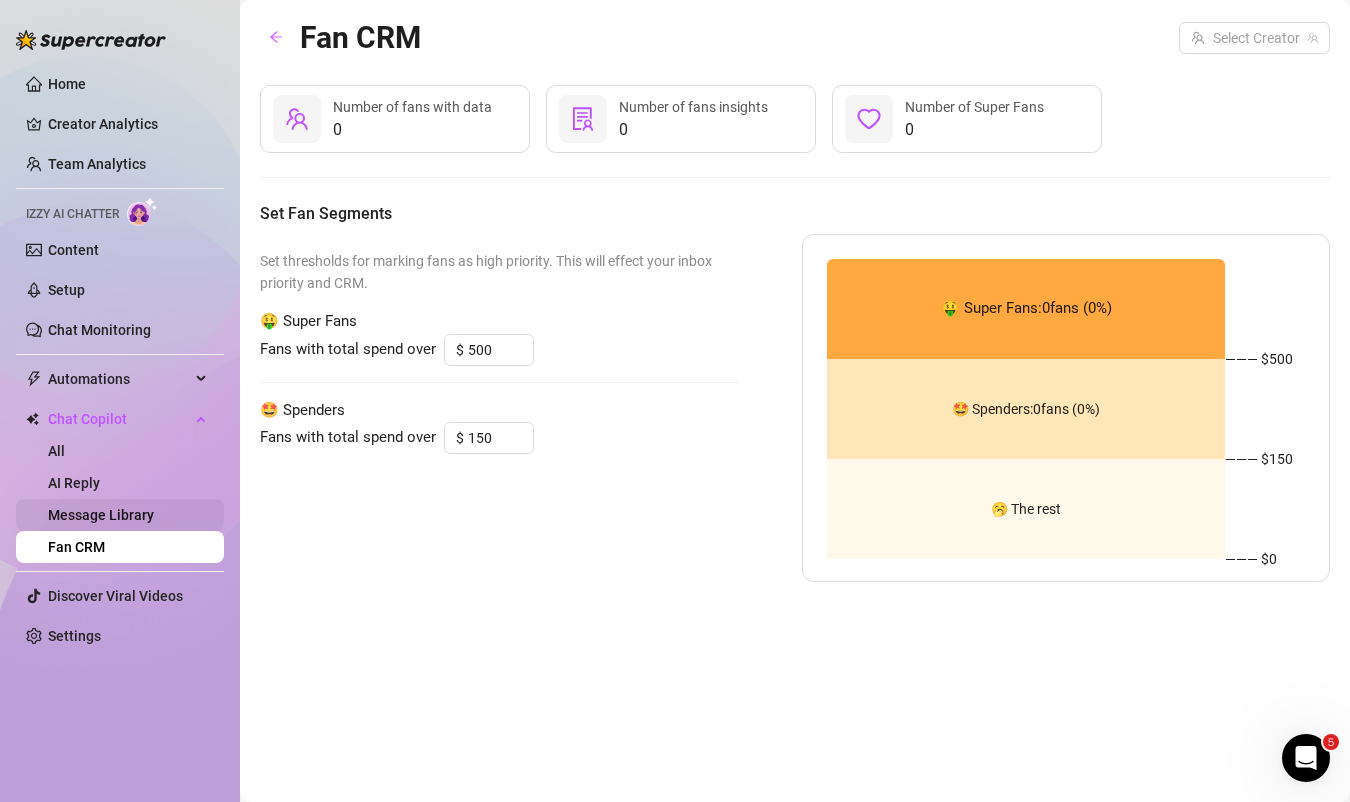 click on "Message Library" at bounding box center [101, 515] 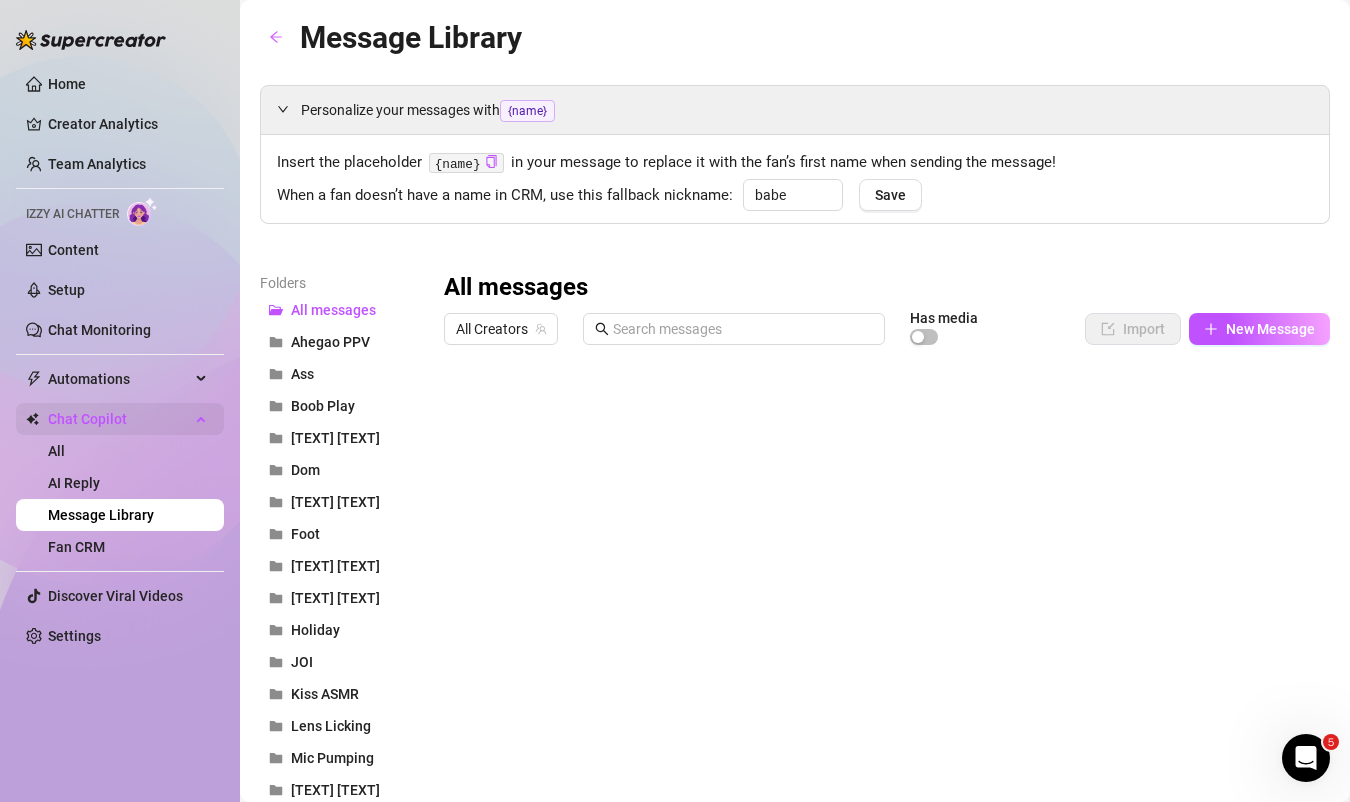 click on "Chat Copilot" at bounding box center [119, 419] 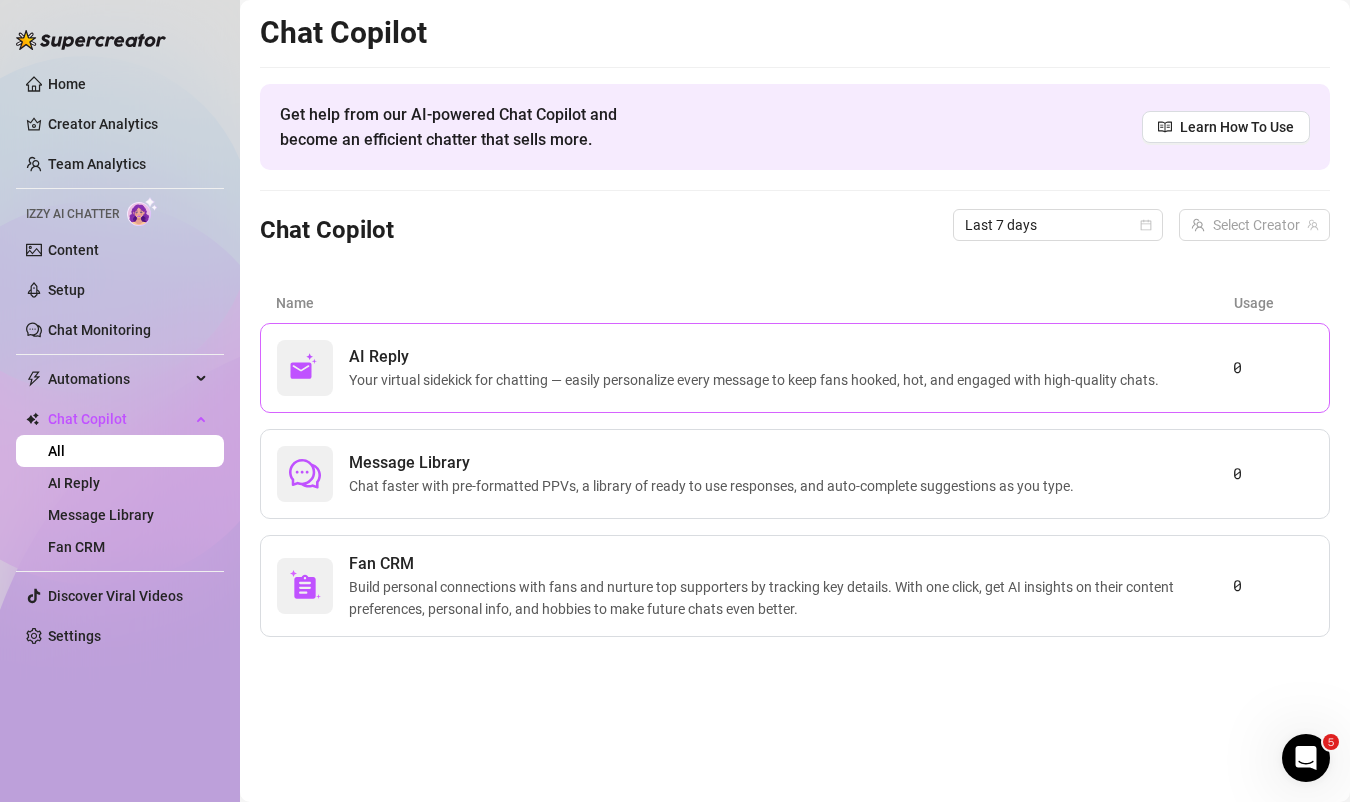 click on "AI Reply Your virtual sidekick for chatting — easily personalize every message to keep fans hooked, hot, and engaged with high-quality chats." at bounding box center (755, 368) 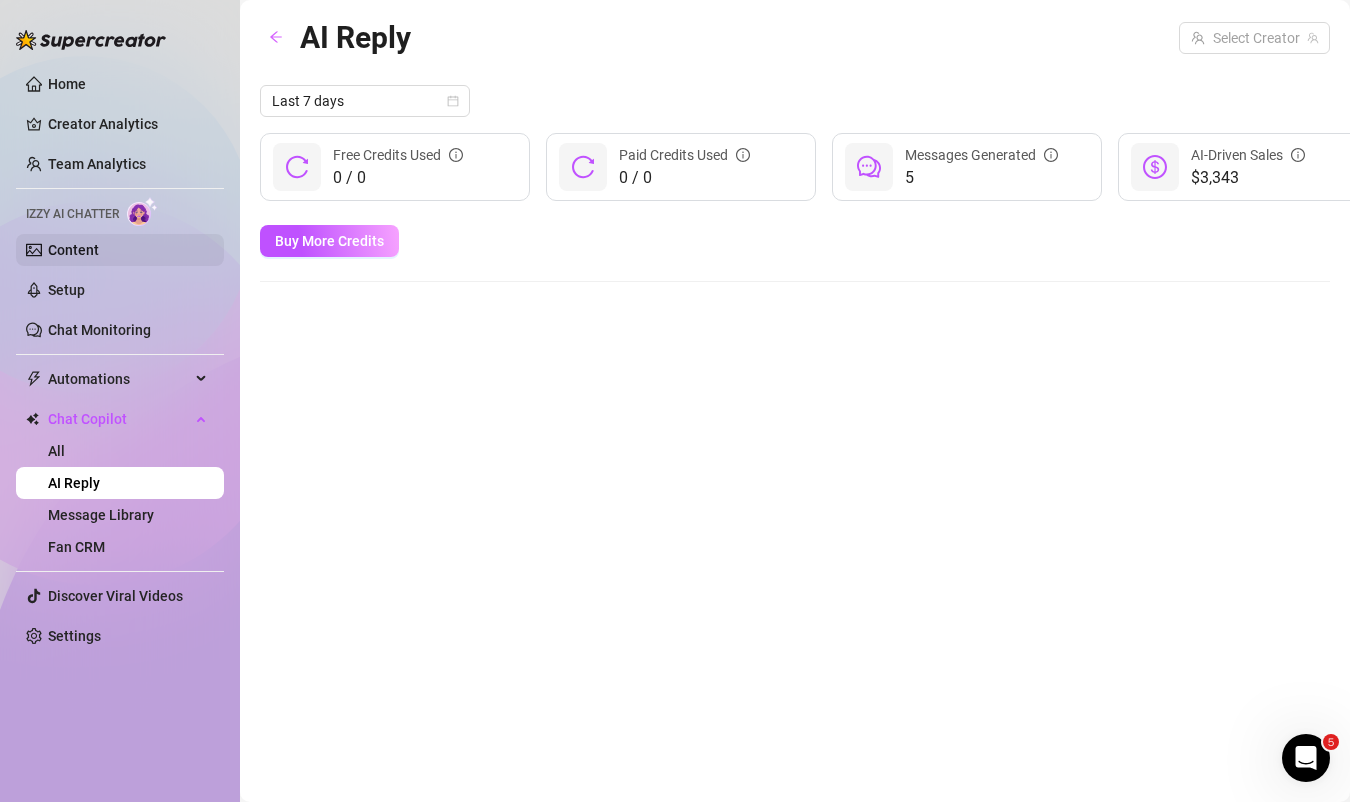 click on "Content" at bounding box center (73, 250) 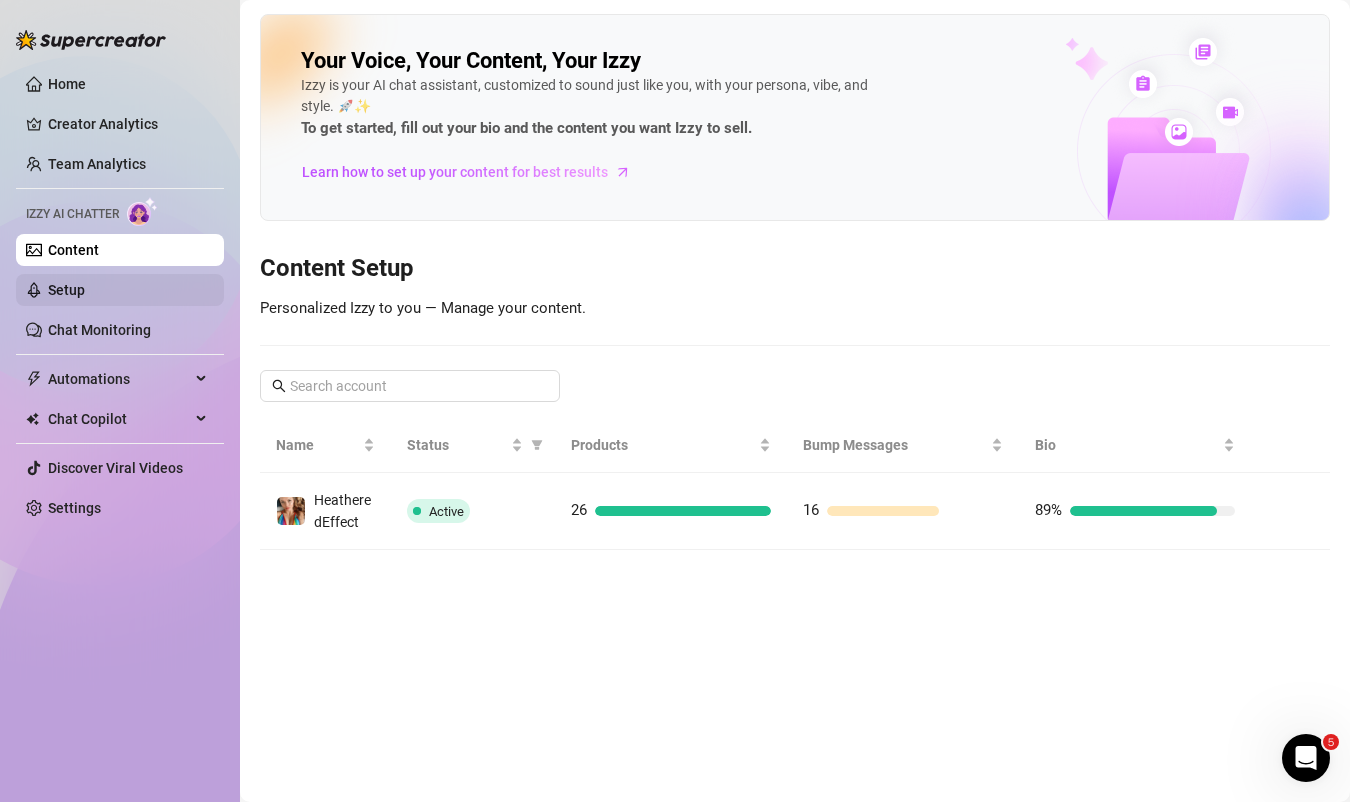 click on "Setup" at bounding box center (66, 290) 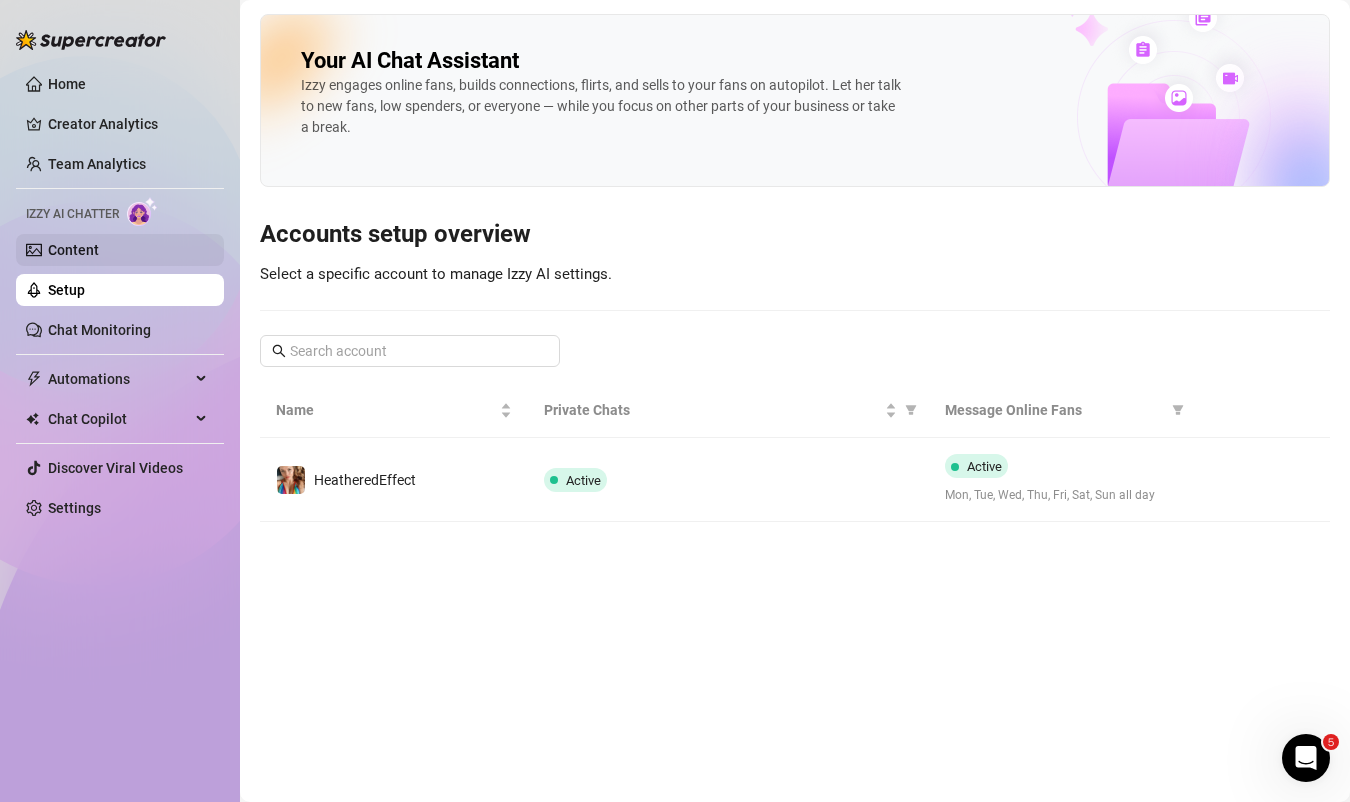 click on "Content" at bounding box center (73, 250) 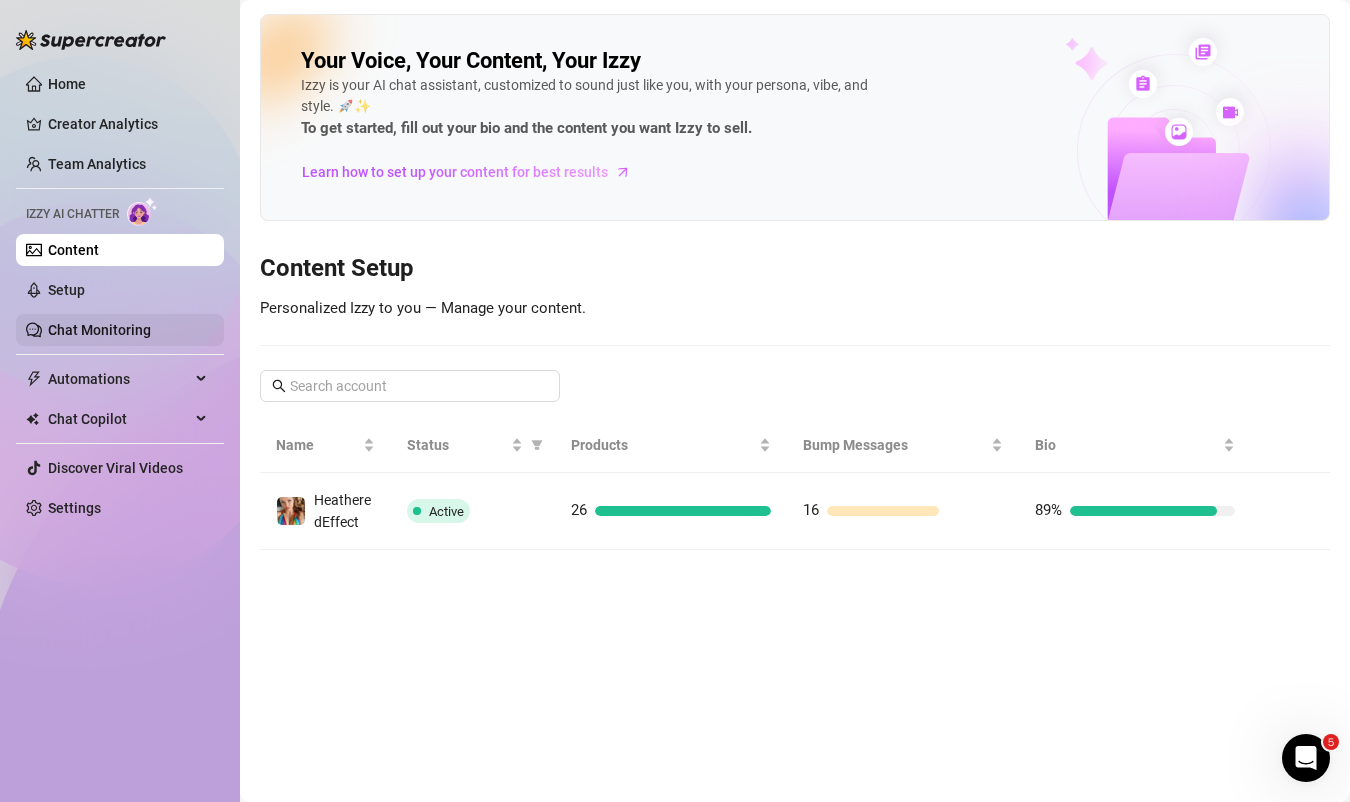 click on "Chat Monitoring" at bounding box center [99, 330] 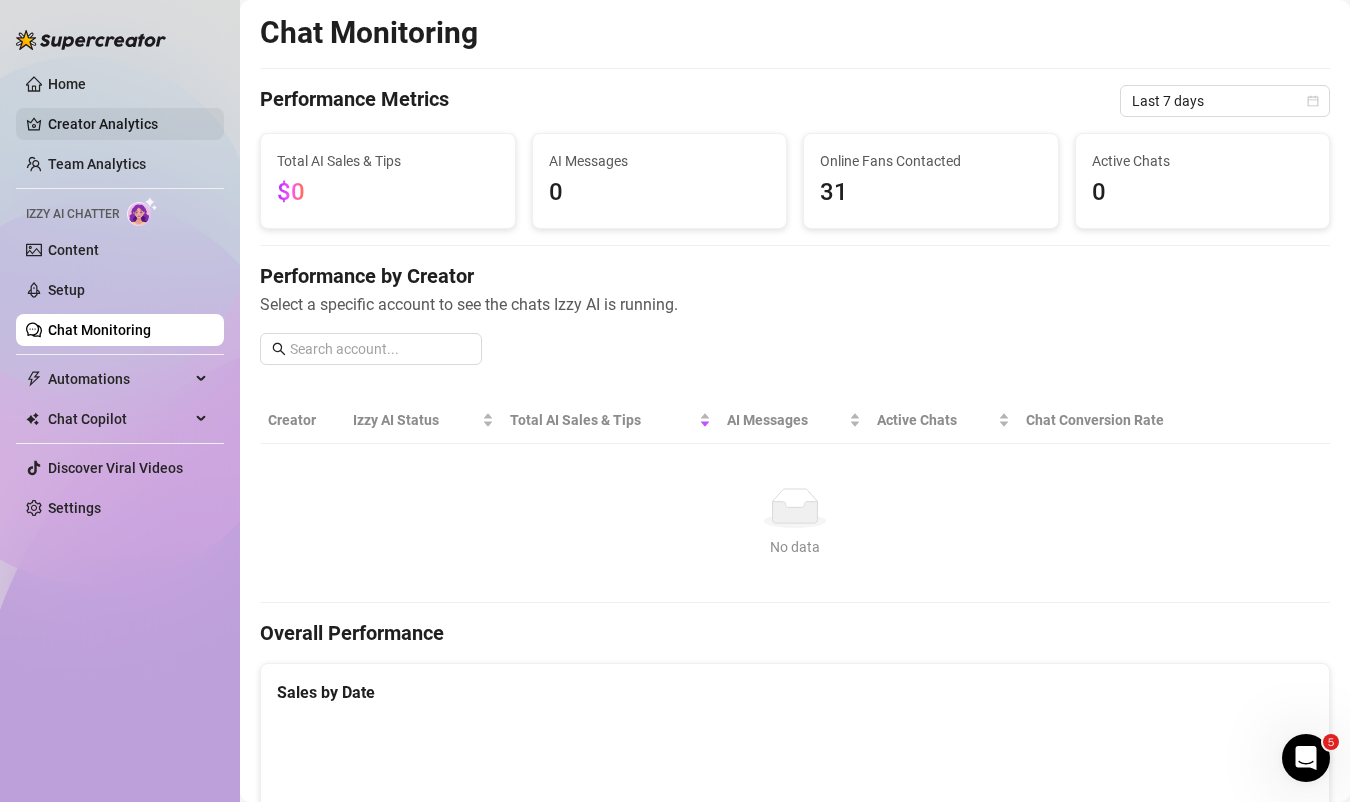 click on "Creator Analytics" at bounding box center [128, 124] 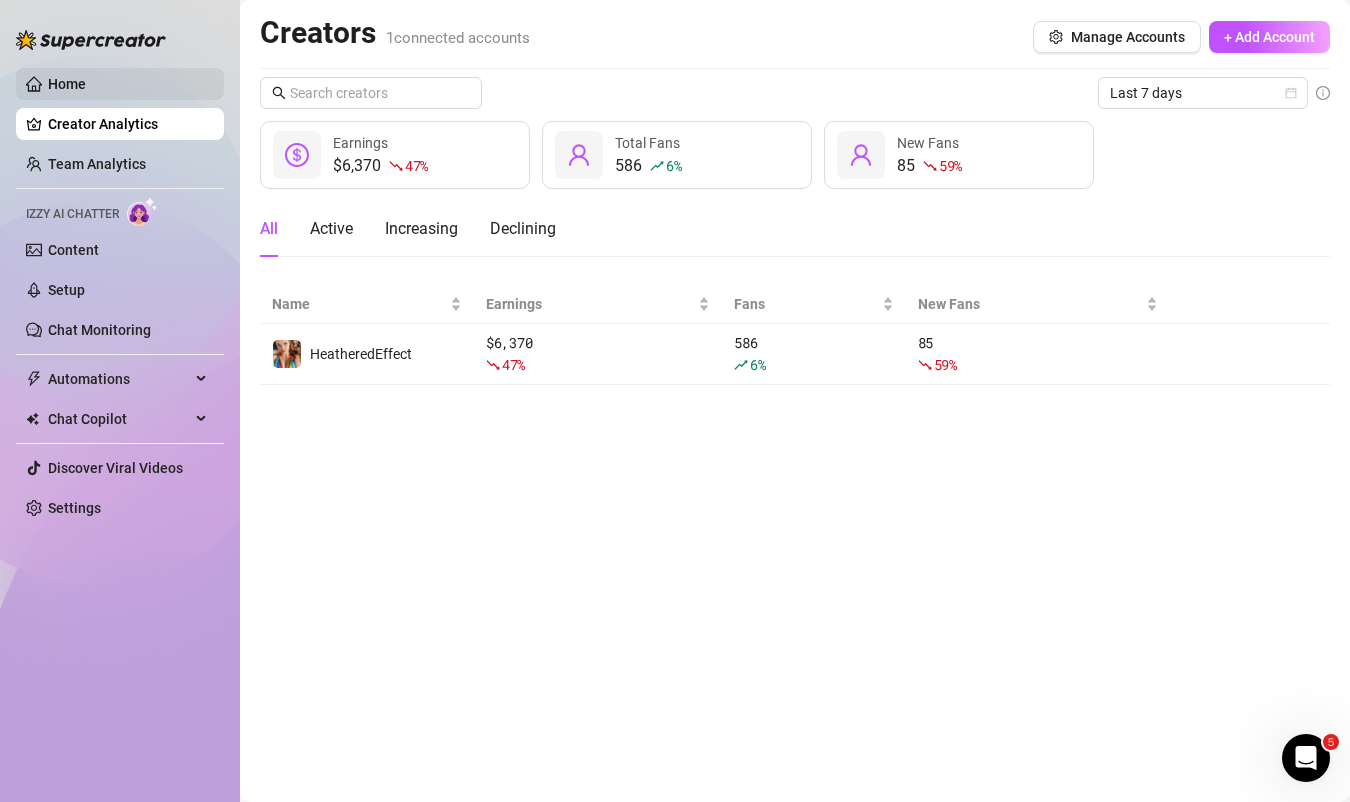 click on "Home" at bounding box center (67, 84) 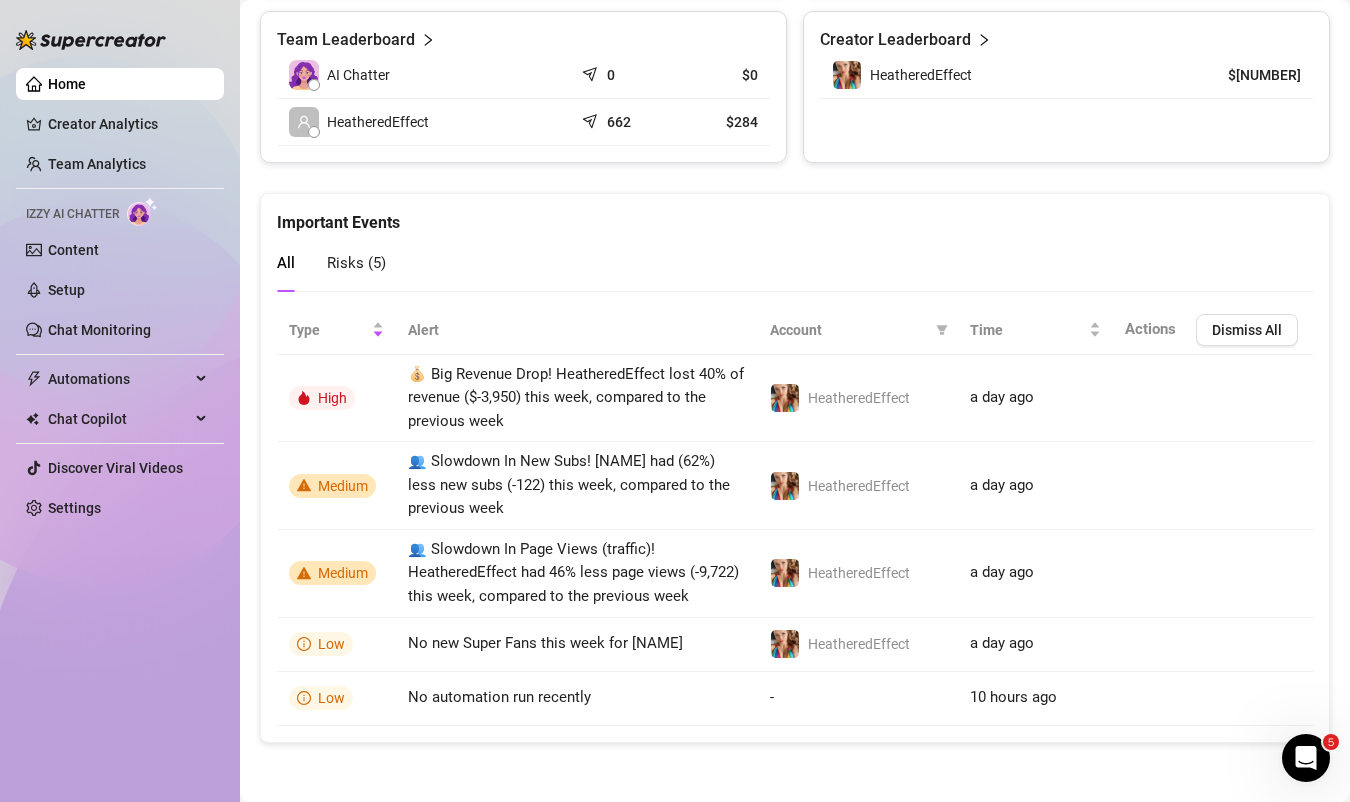 scroll, scrollTop: 1470, scrollLeft: 0, axis: vertical 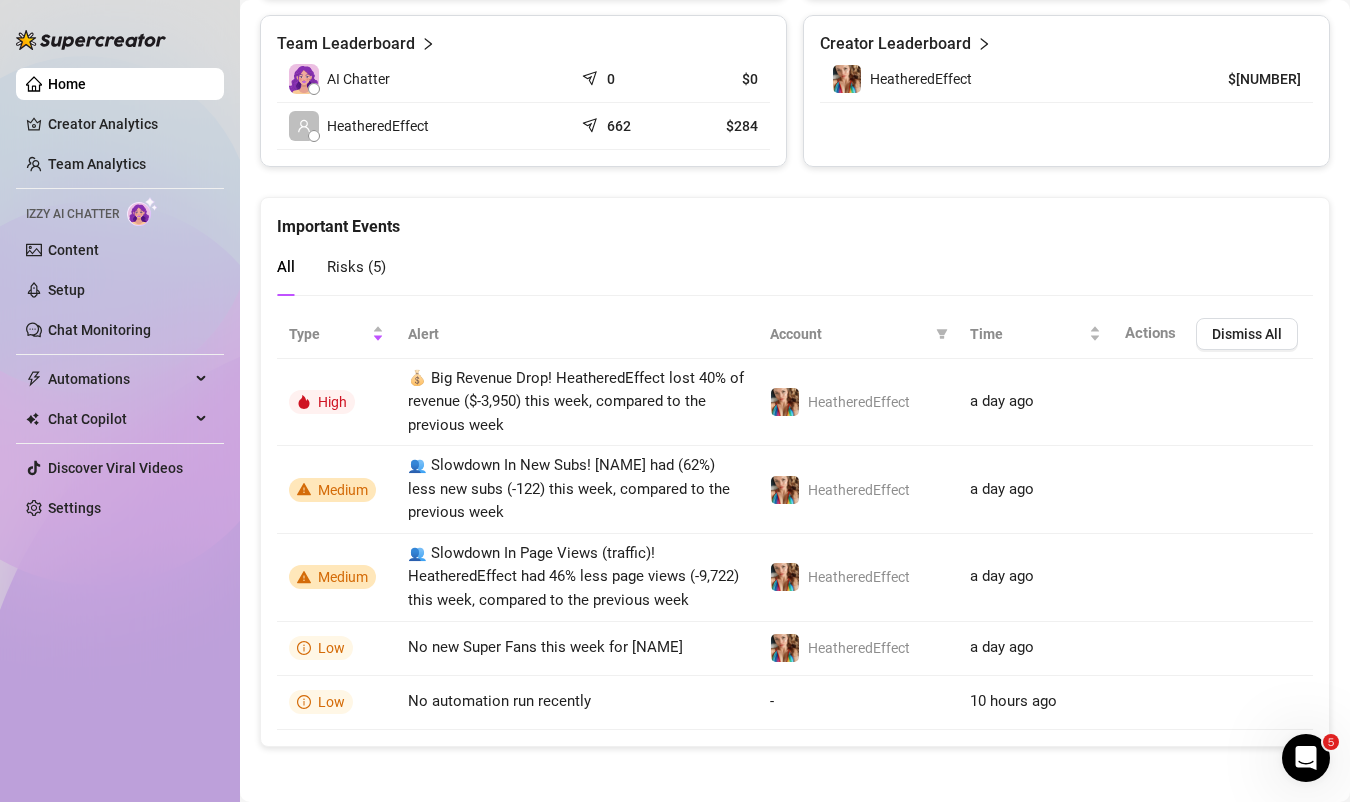 click on "Home Creator Analytics   Team Analytics Izzy AI Chatter Content Setup Chat Monitoring Automations All Message Flow Beta Bump Online Fans Expired Fans Chat Copilot All AI Reply Message Library Fan CRM Discover Viral Videos Settings" at bounding box center (120, 296) 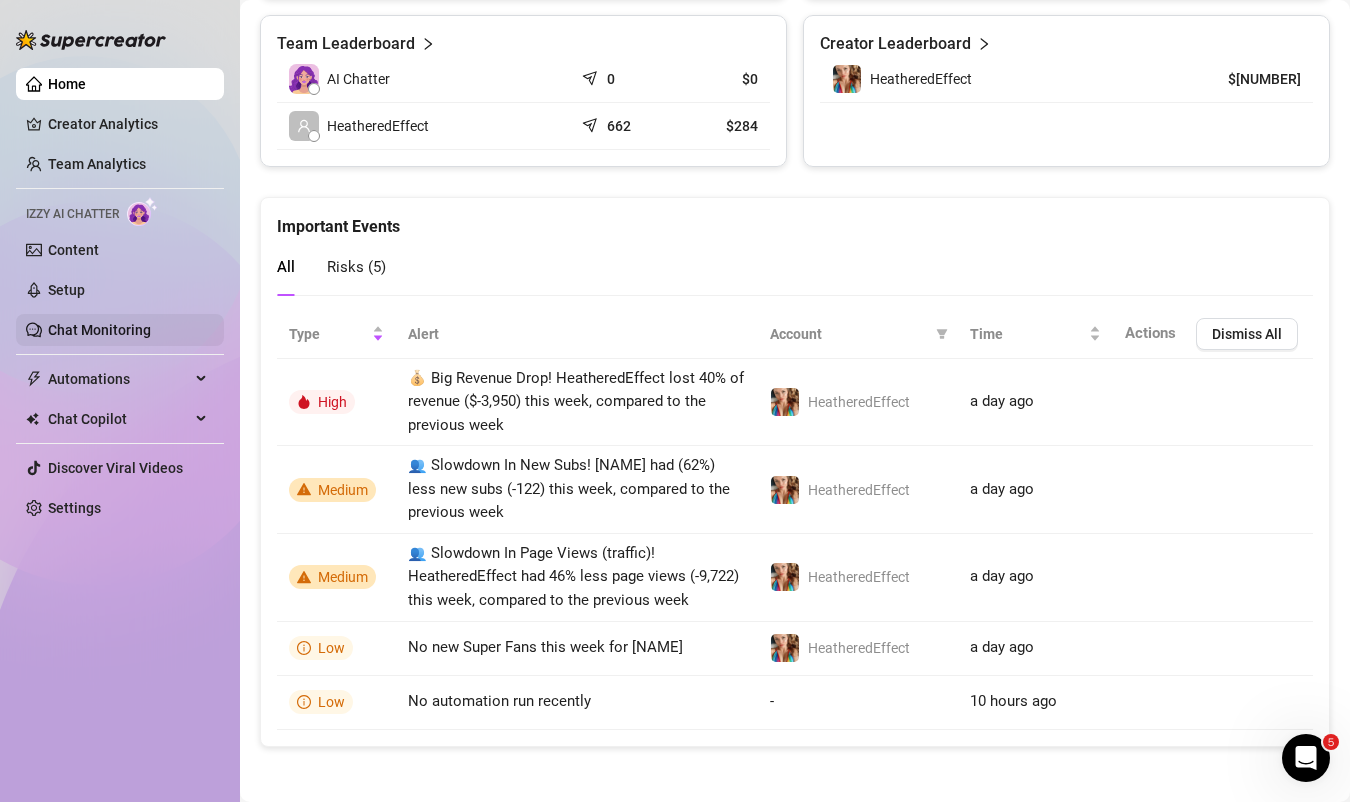 click on "Chat Monitoring" at bounding box center [99, 330] 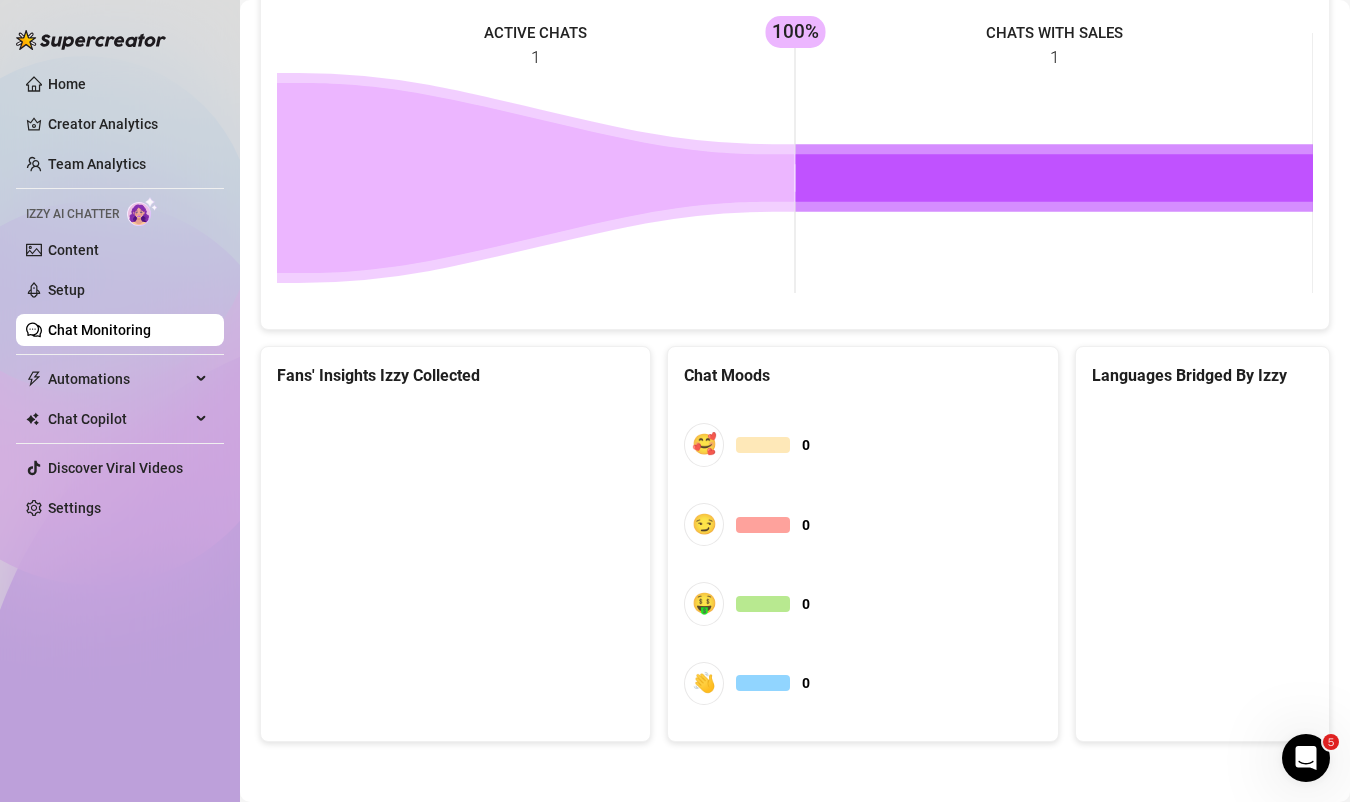 scroll, scrollTop: 912, scrollLeft: 0, axis: vertical 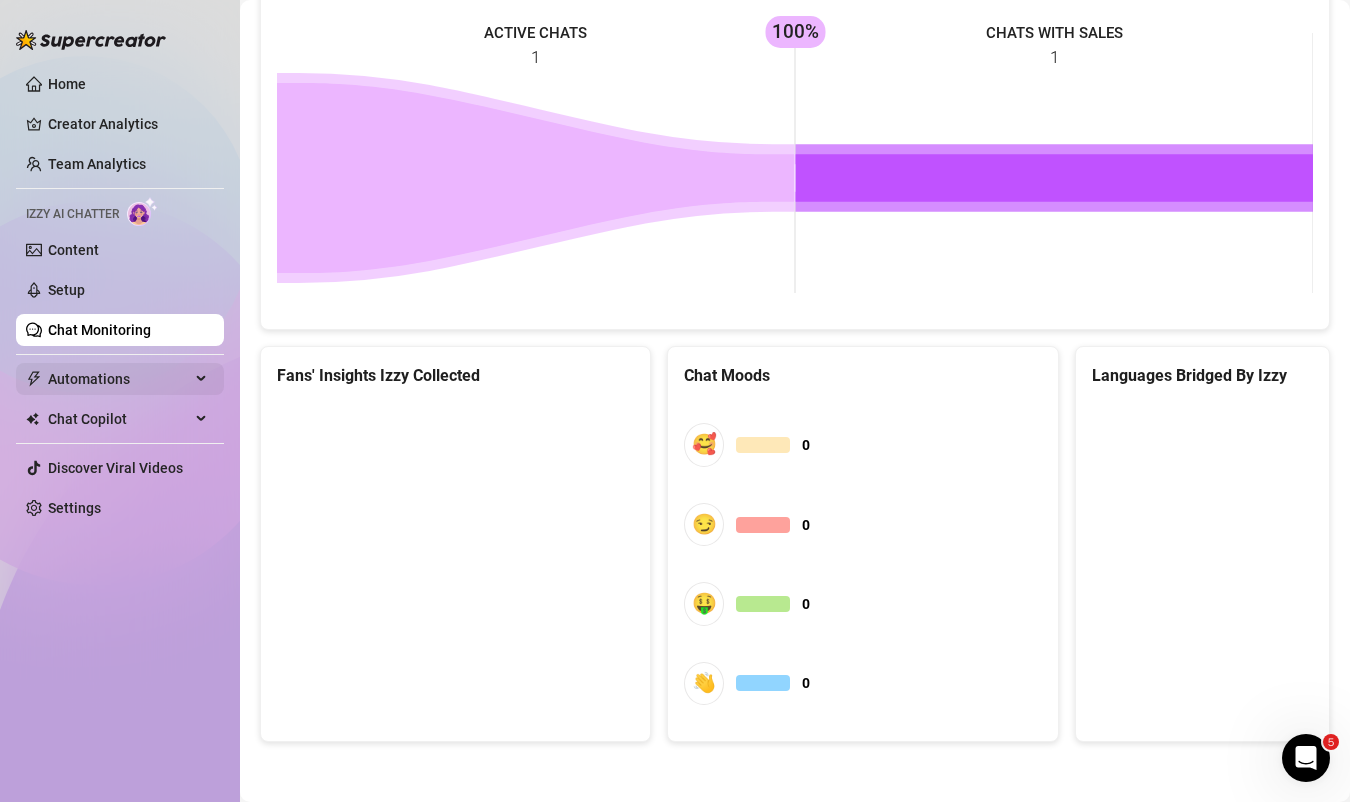 click on "Automations" at bounding box center [119, 379] 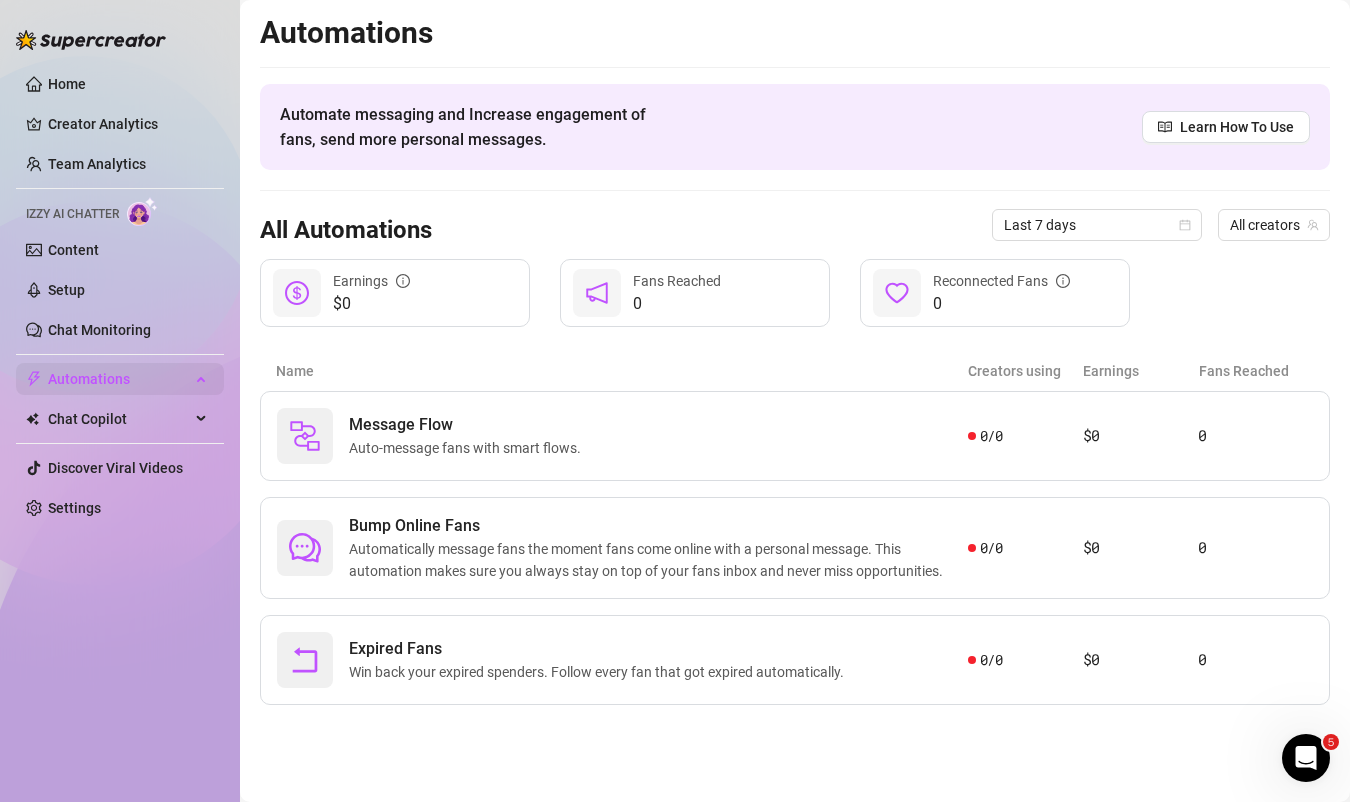 scroll, scrollTop: 0, scrollLeft: 0, axis: both 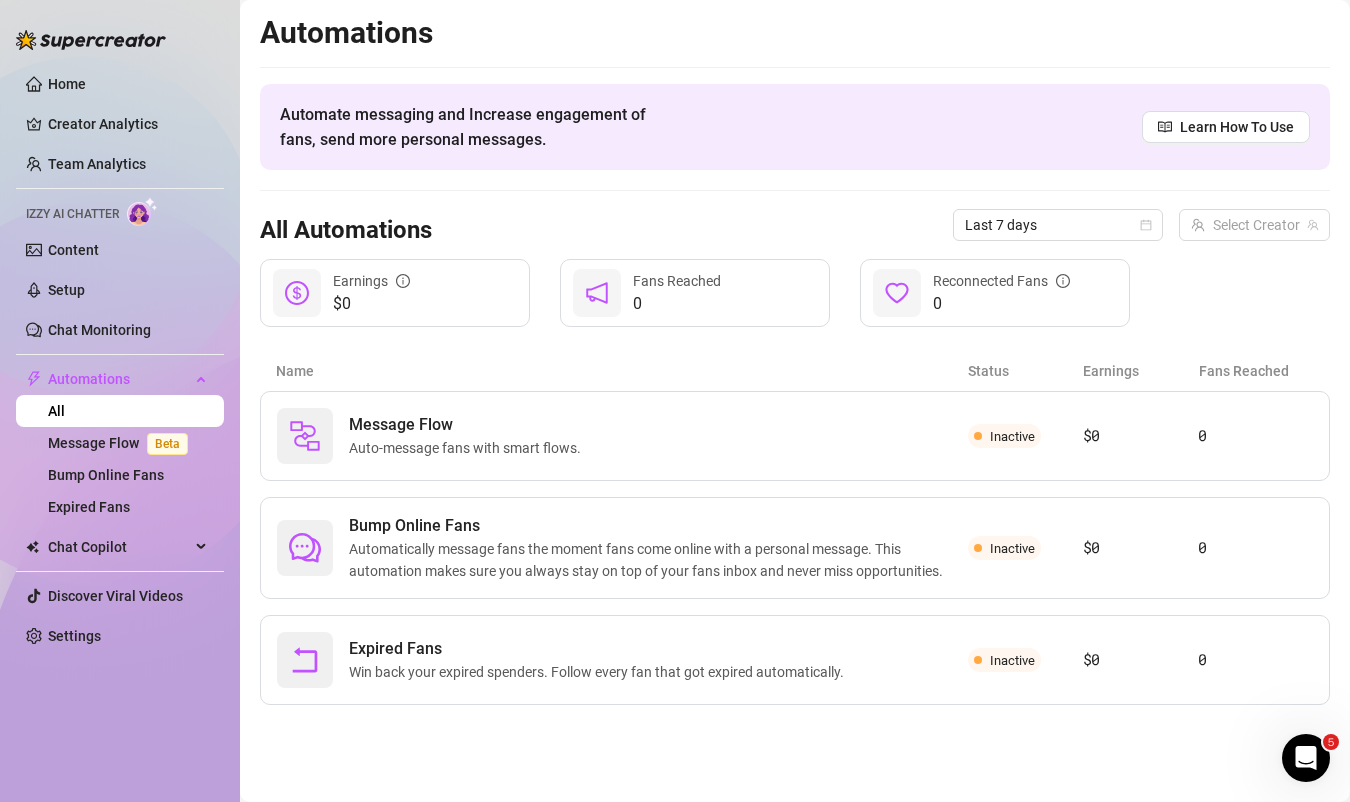 click at bounding box center (1306, 758) 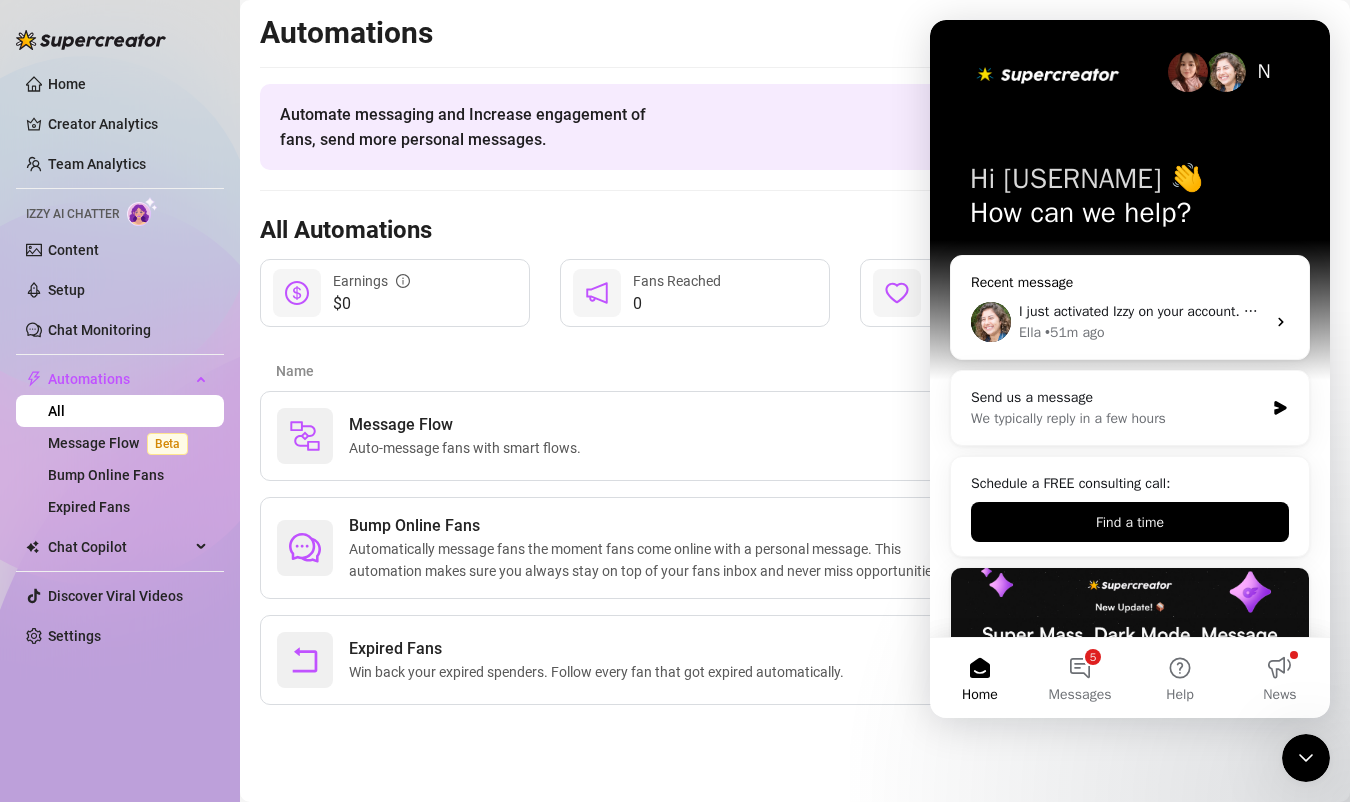 click on "Ella • [TIME]" at bounding box center (1142, 332) 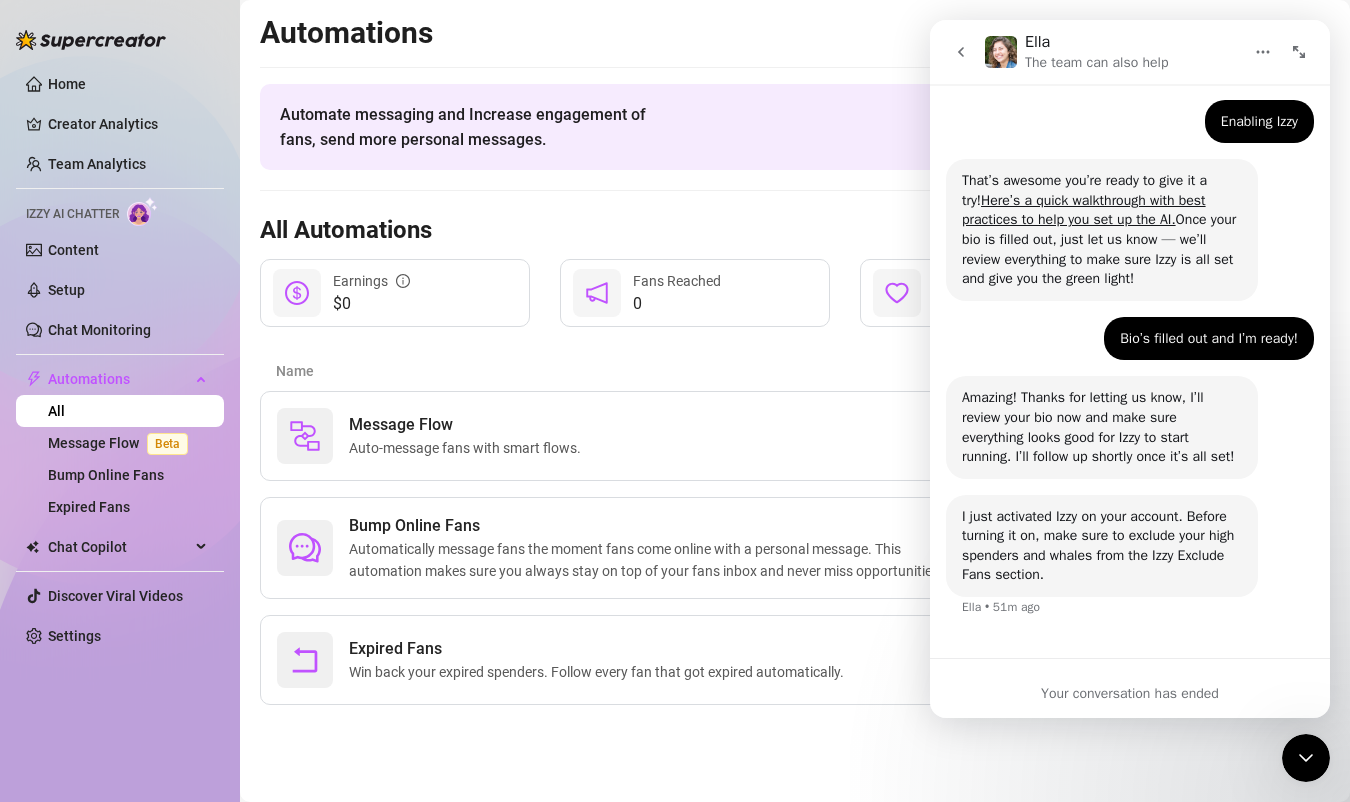 scroll, scrollTop: 303, scrollLeft: 0, axis: vertical 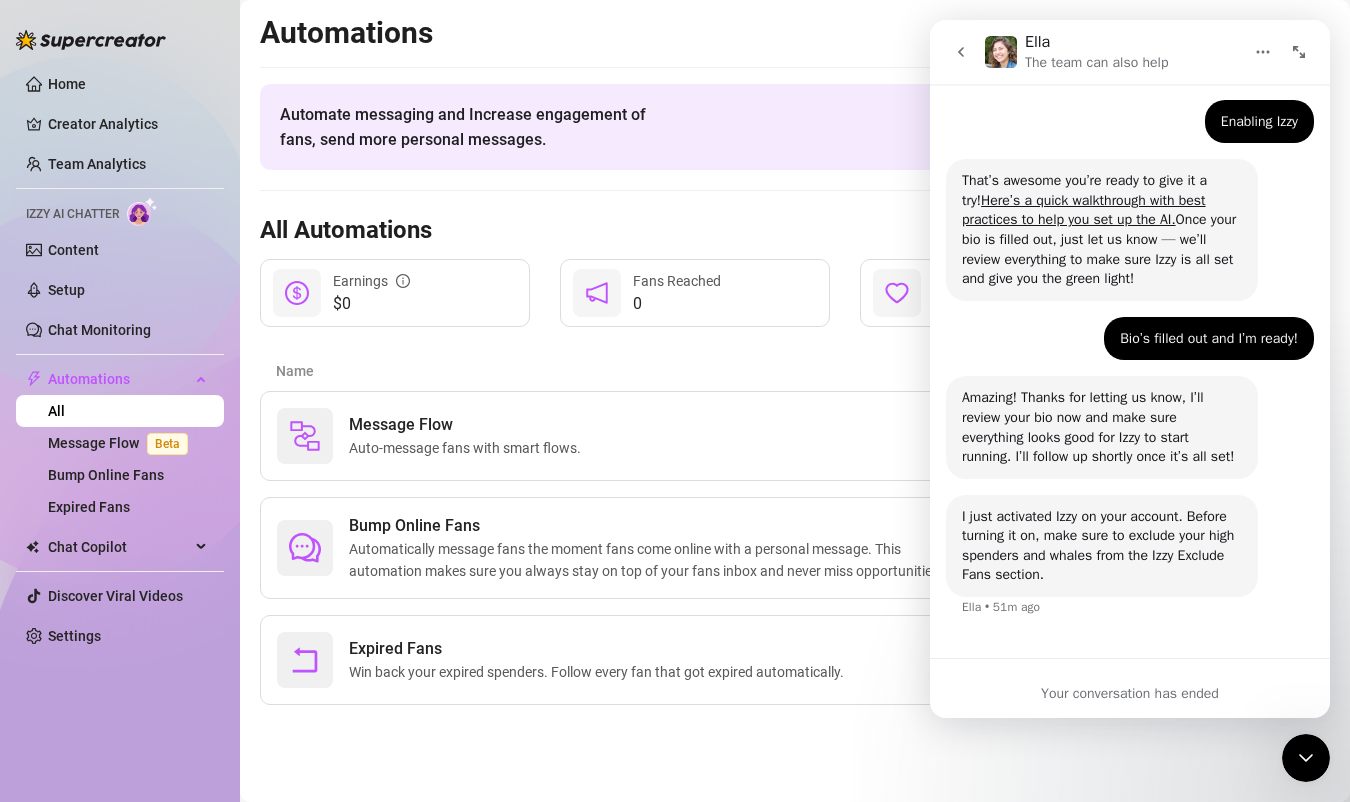 click at bounding box center (1299, 52) 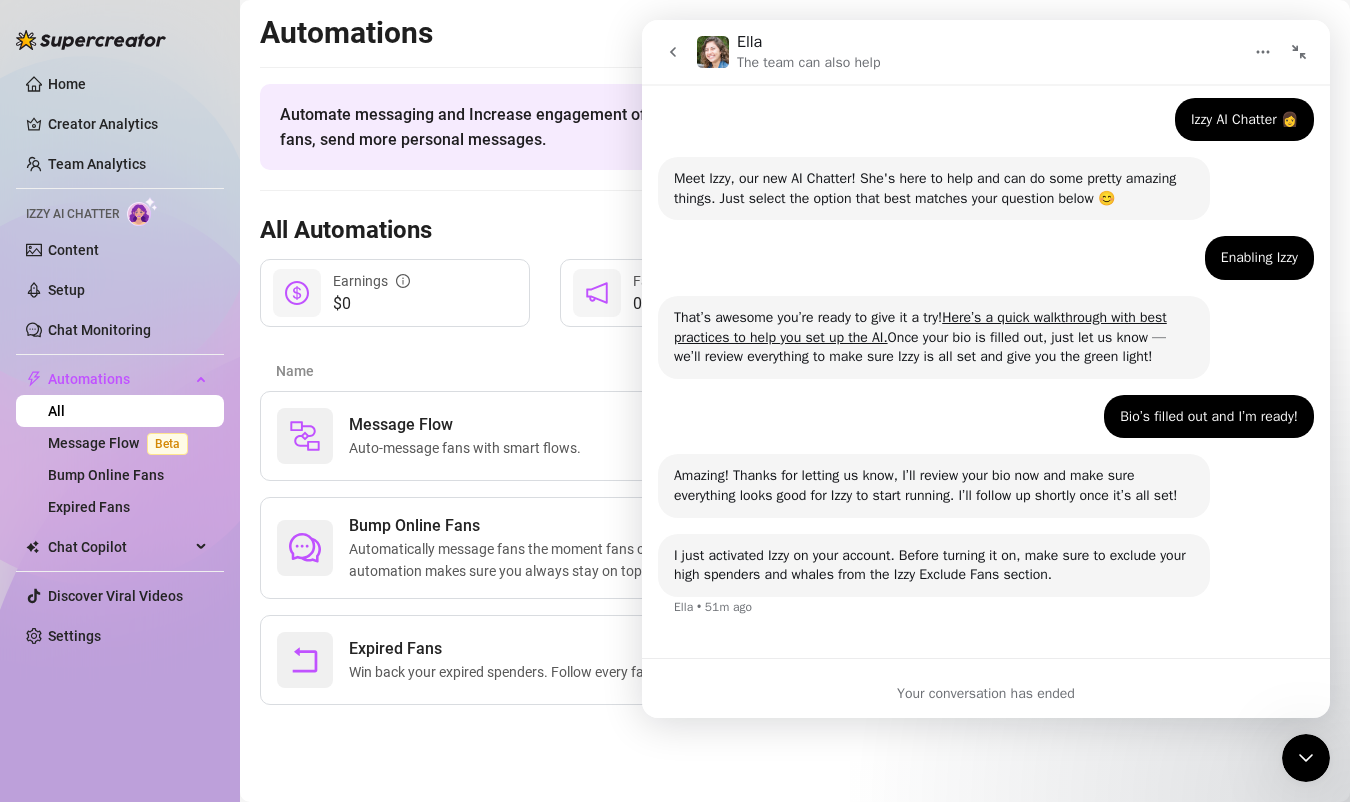 click 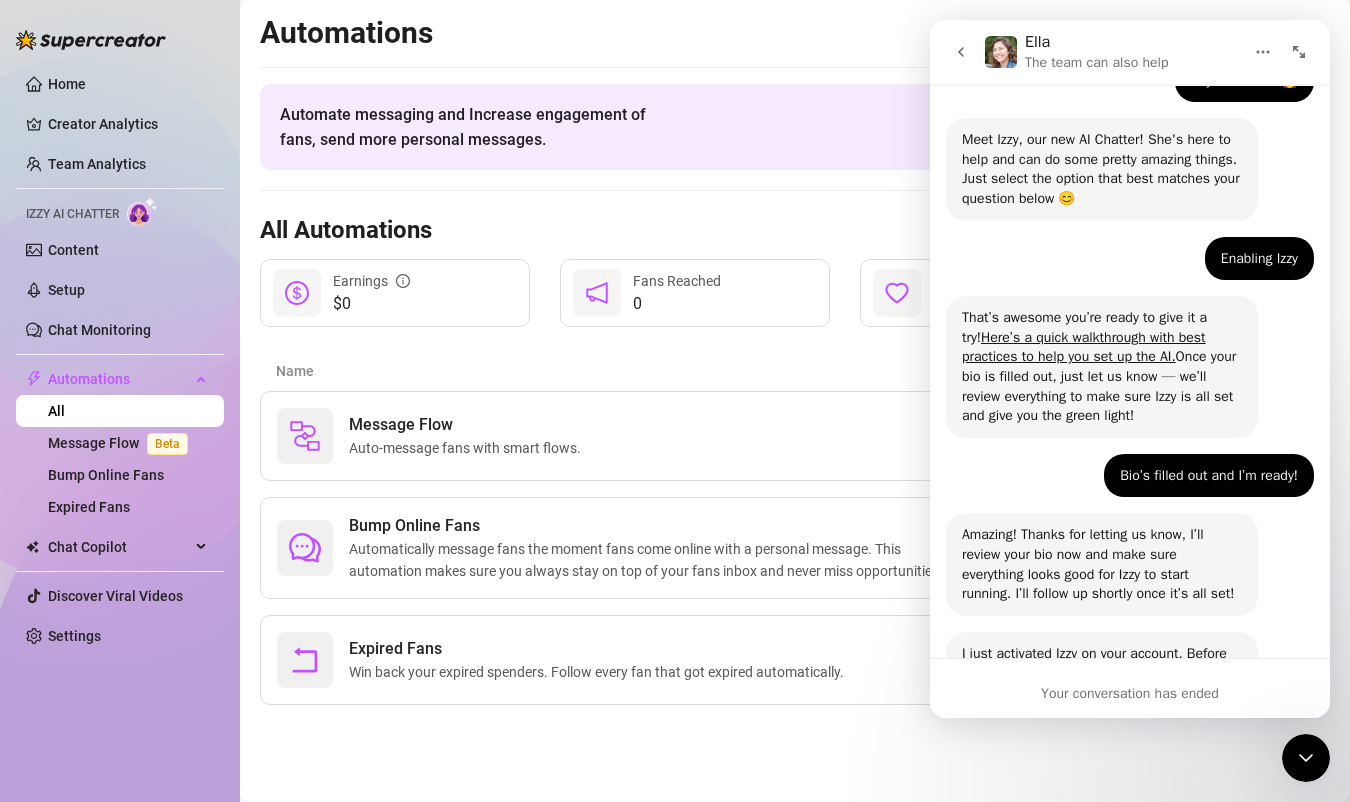 scroll, scrollTop: 303, scrollLeft: 0, axis: vertical 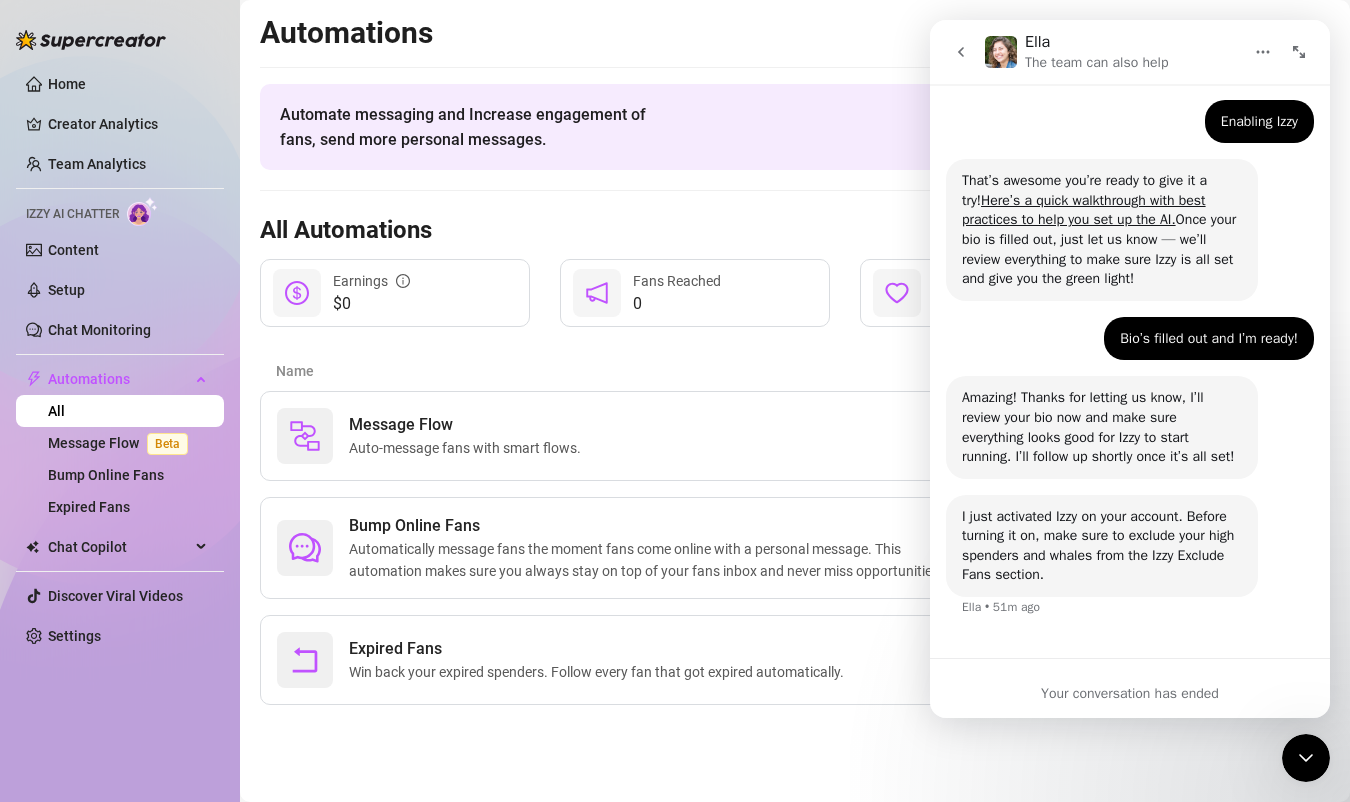 click 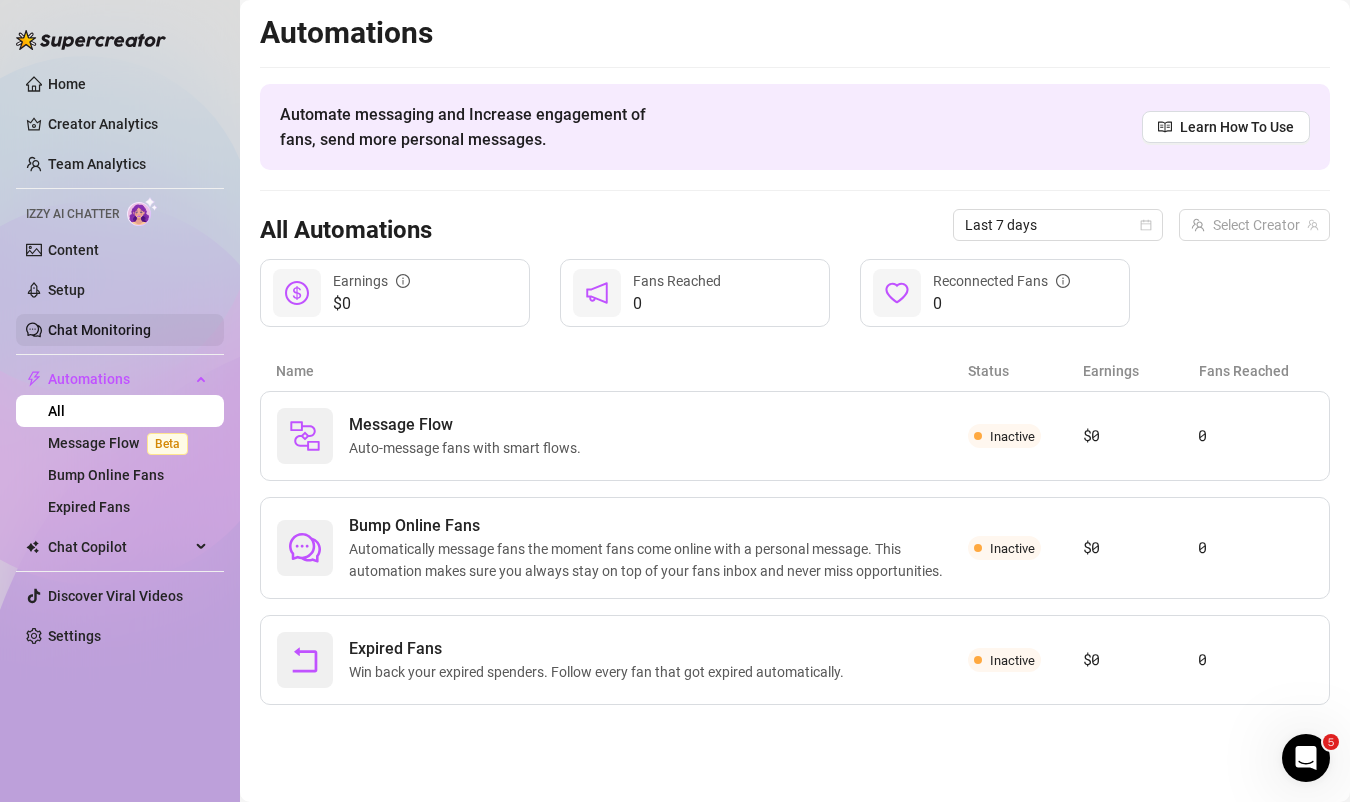 click on "Chat Monitoring" at bounding box center [99, 330] 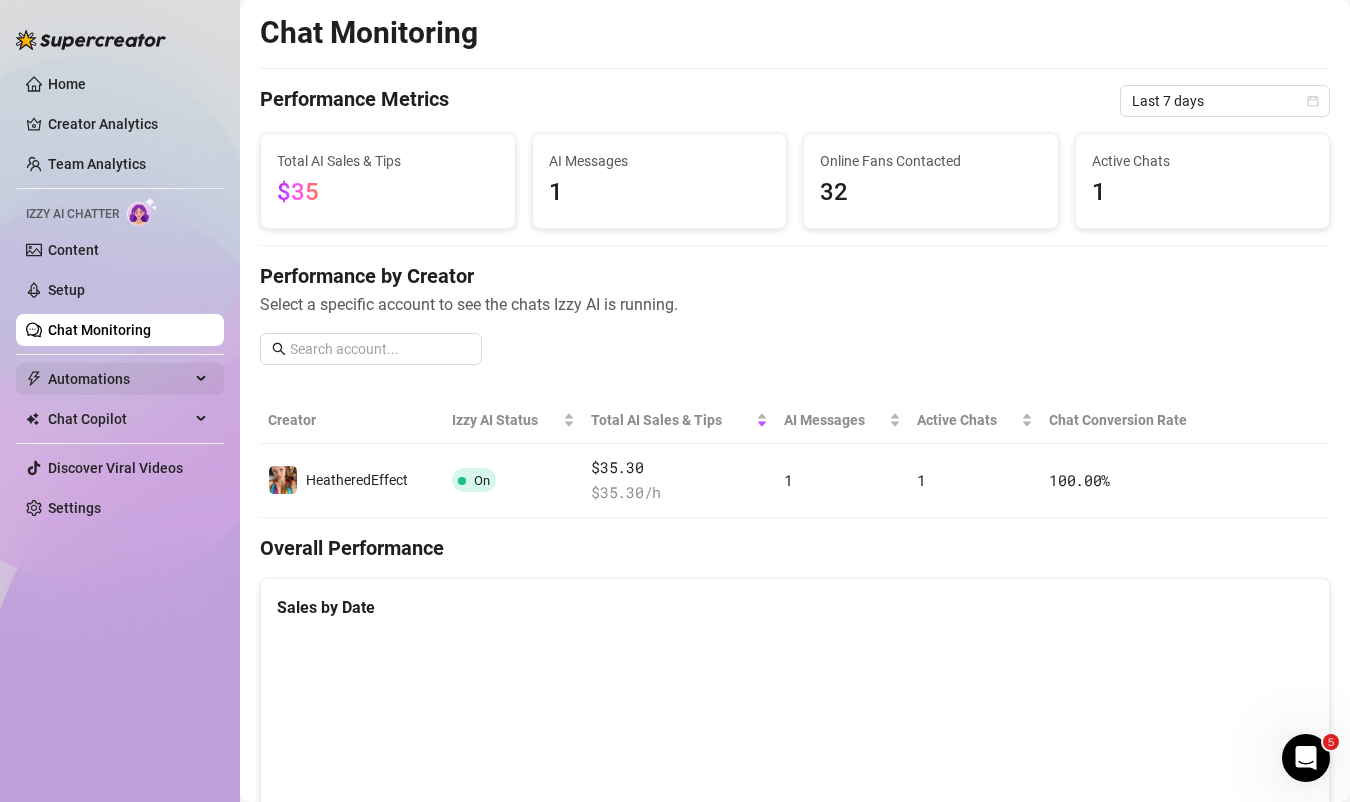 click on "Automations" at bounding box center (119, 379) 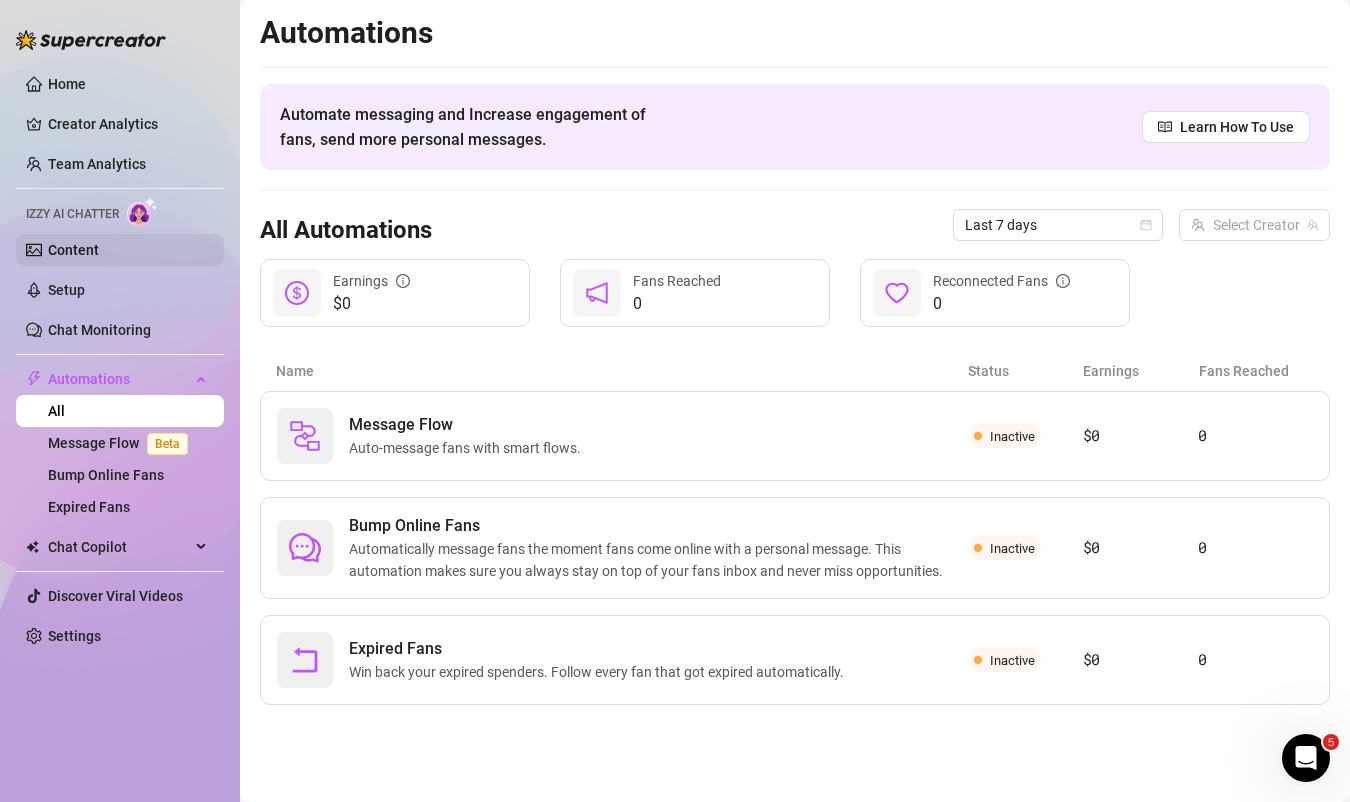 click on "Content" at bounding box center [73, 250] 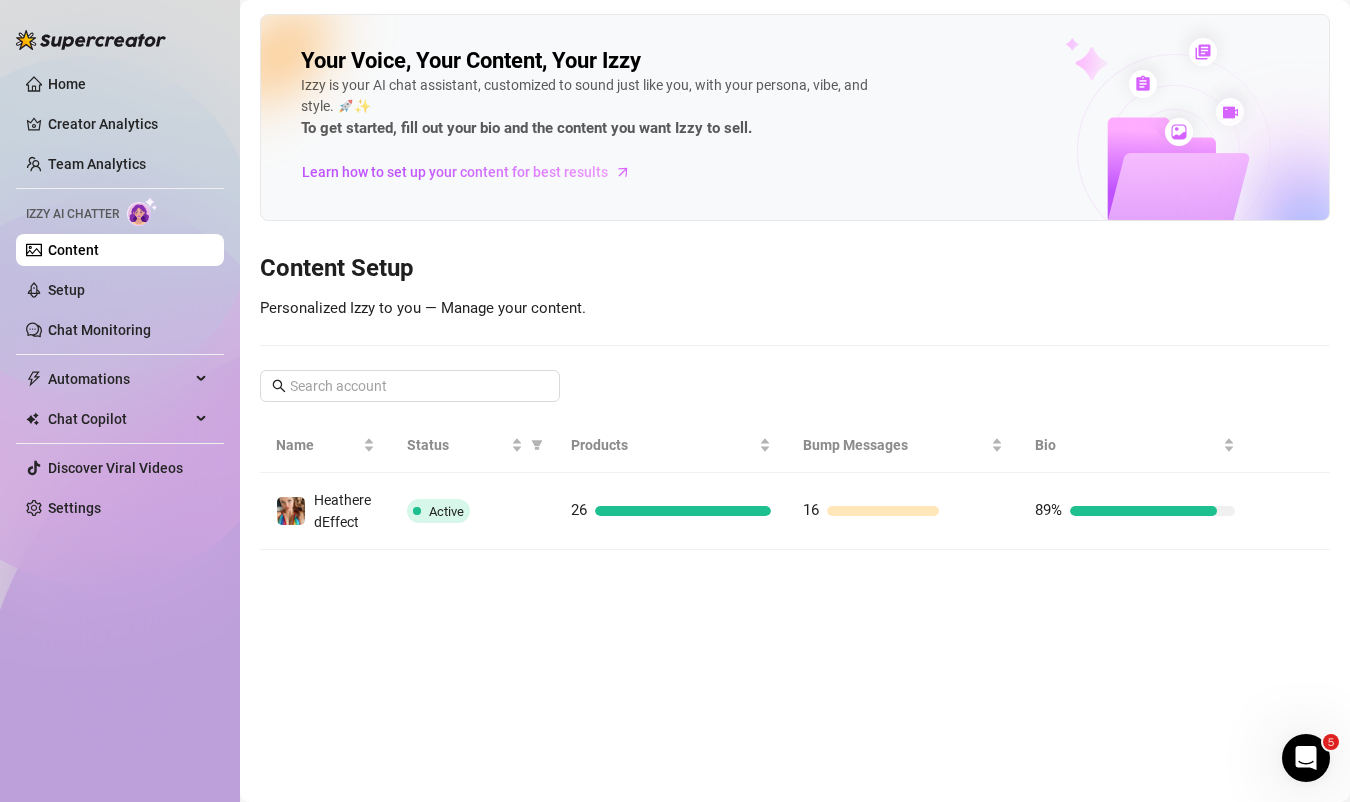 click on "Izzy AI Chatter" at bounding box center [72, 214] 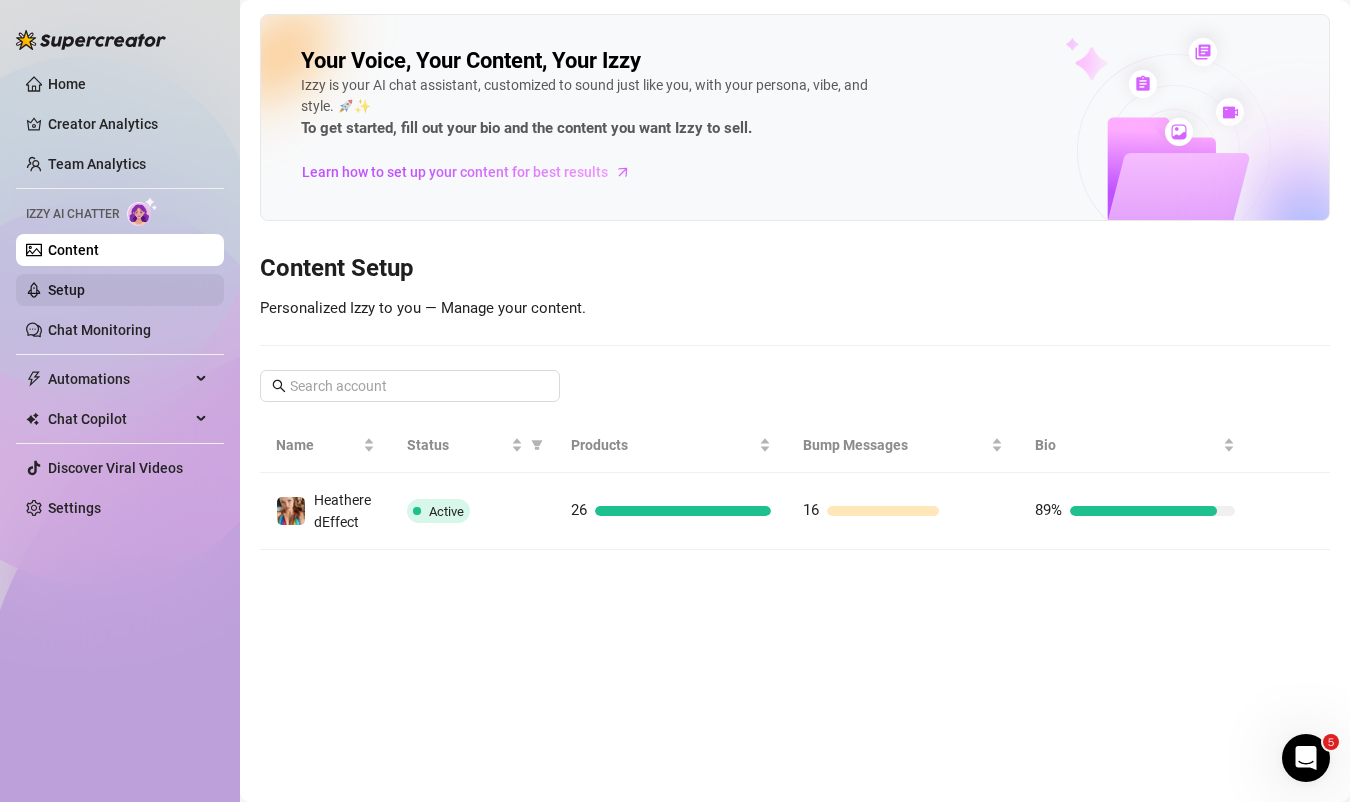 click on "Setup" at bounding box center [66, 290] 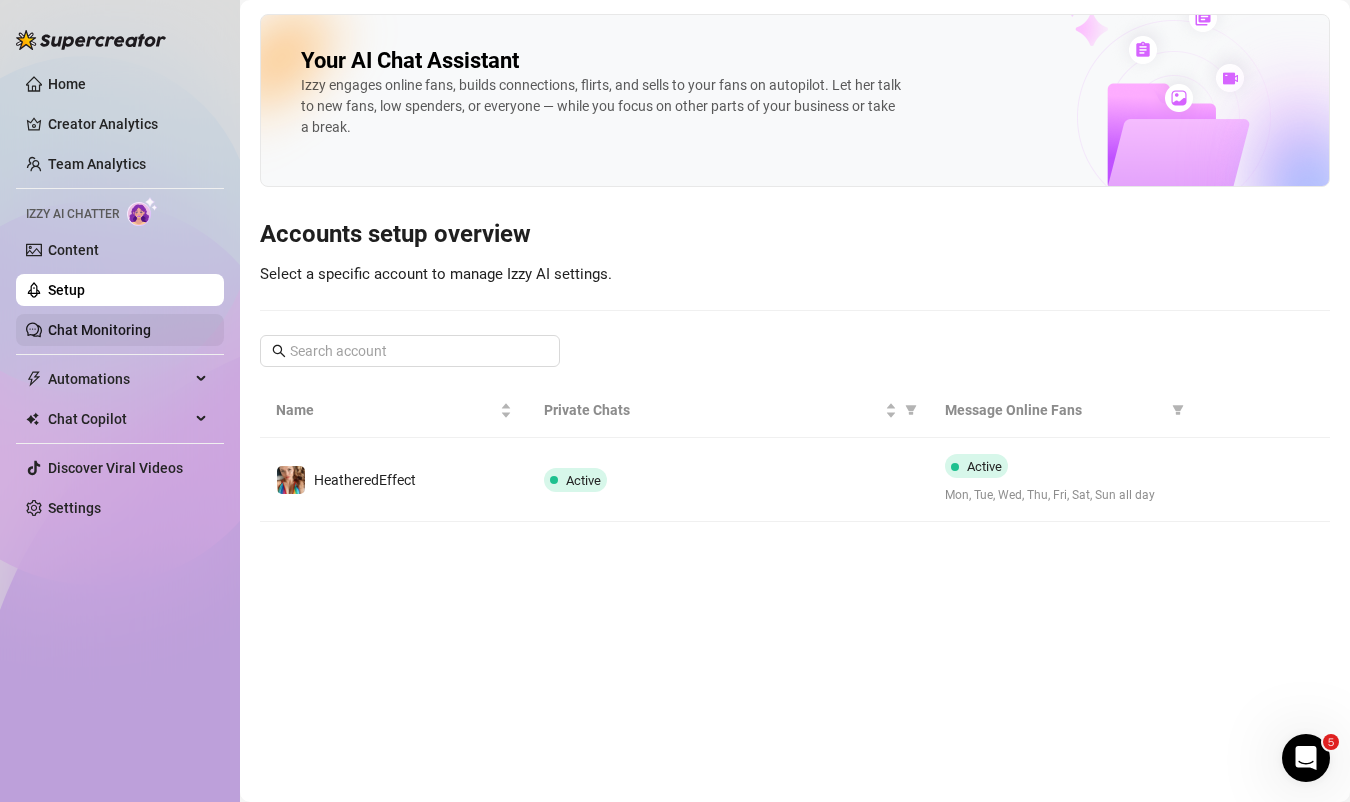 click on "Chat Monitoring" at bounding box center (99, 330) 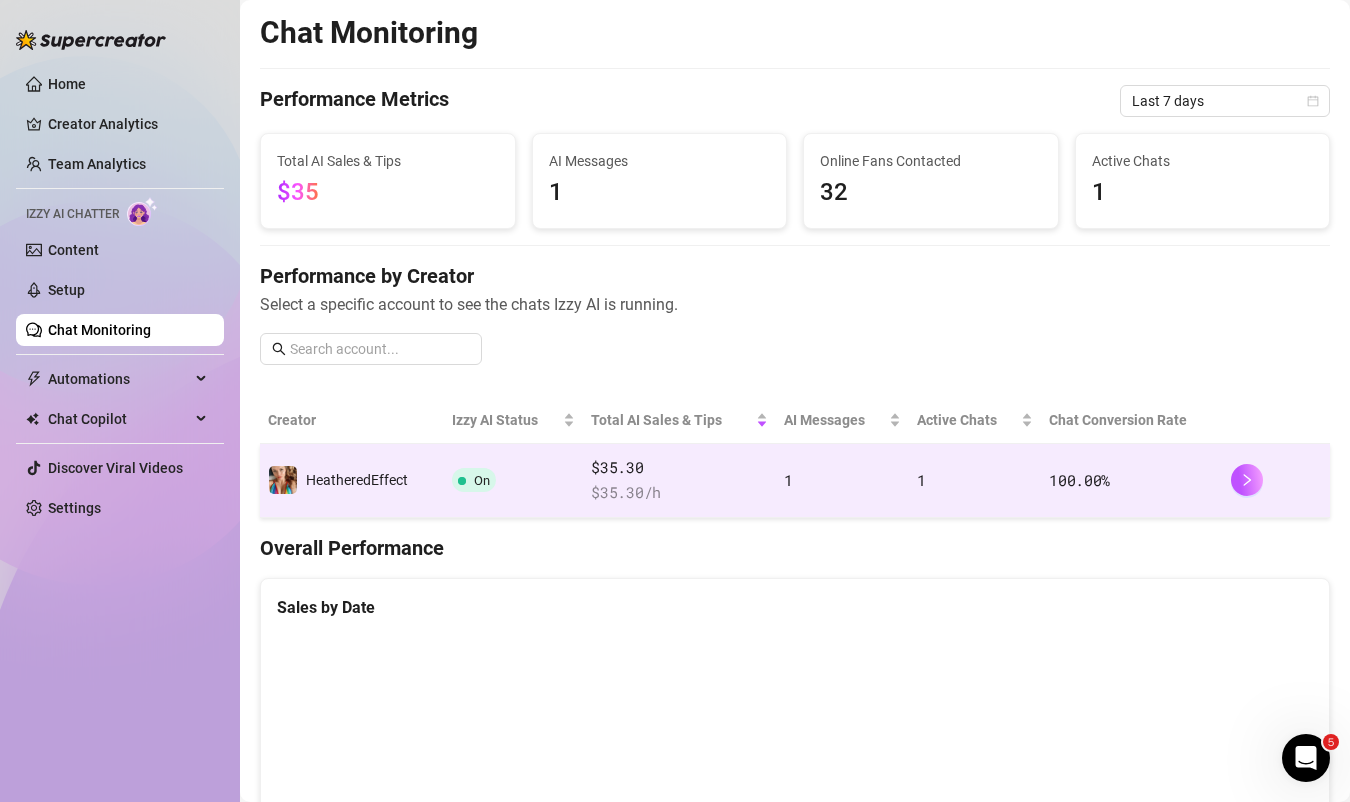 click on "1" at bounding box center [842, 481] 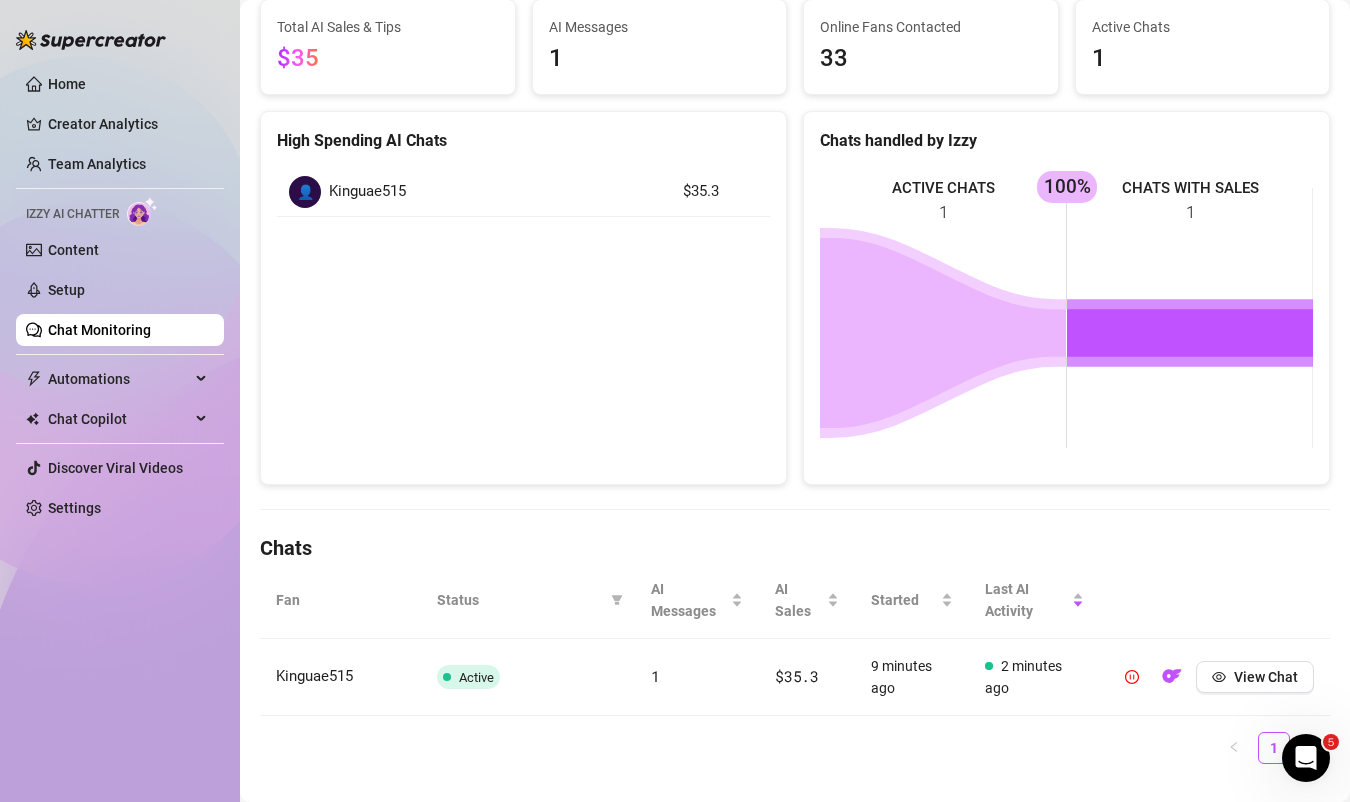 scroll, scrollTop: 176, scrollLeft: 0, axis: vertical 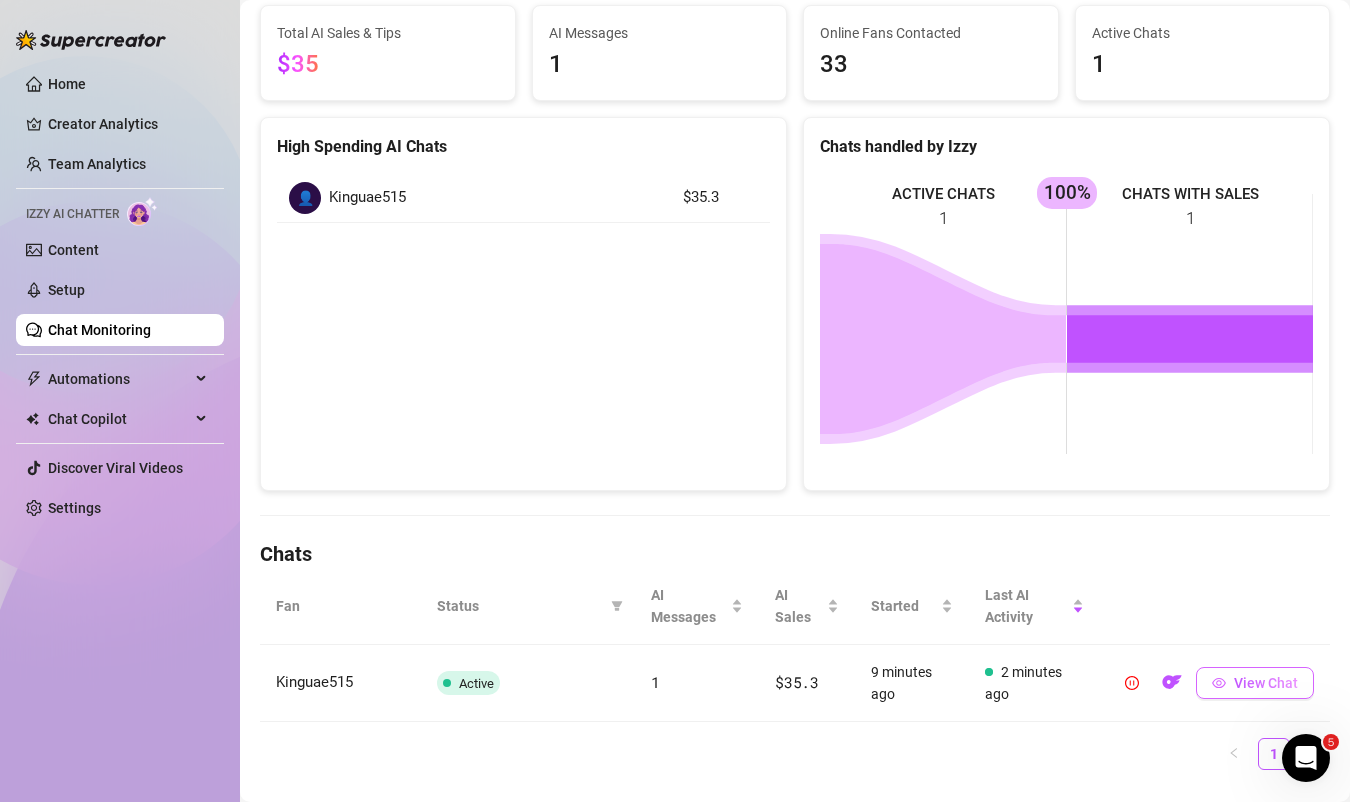 click 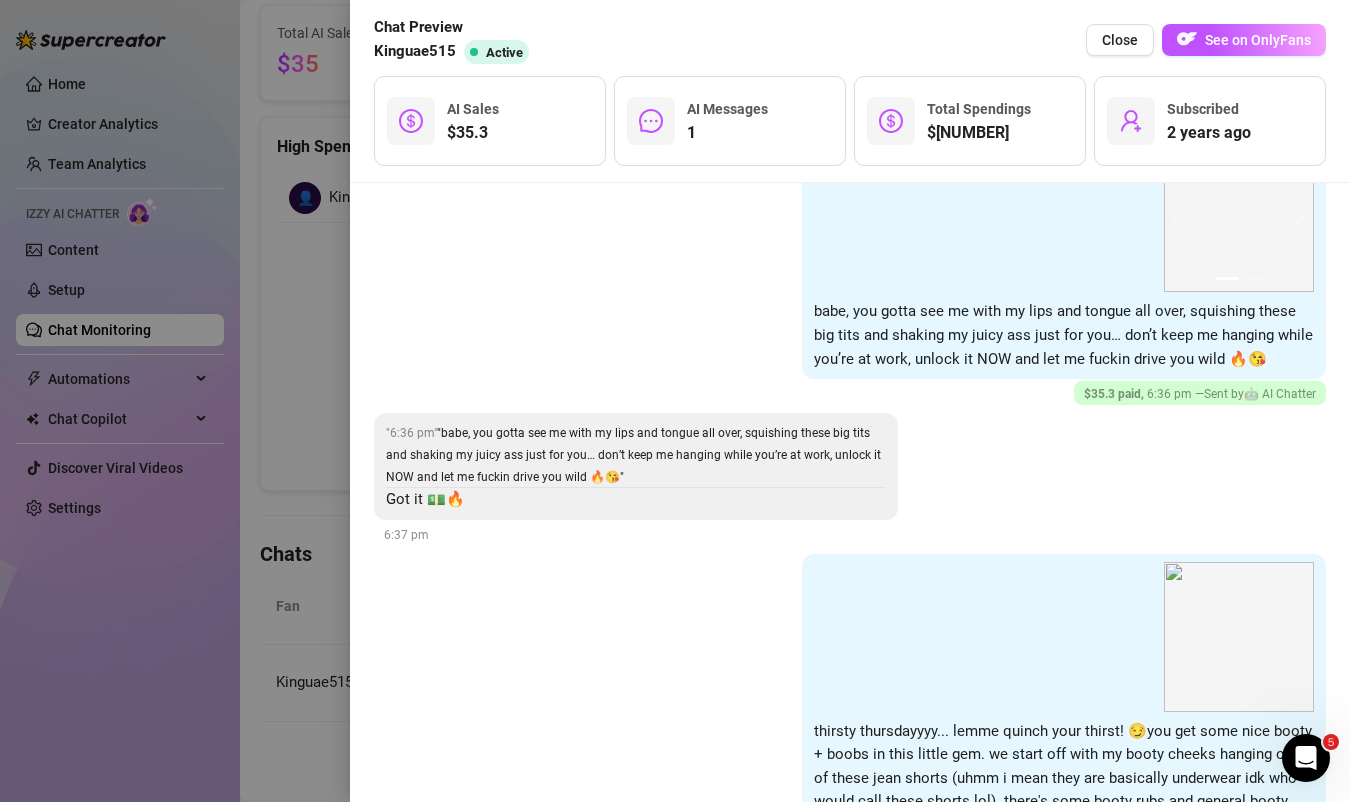 scroll, scrollTop: 9273, scrollLeft: 0, axis: vertical 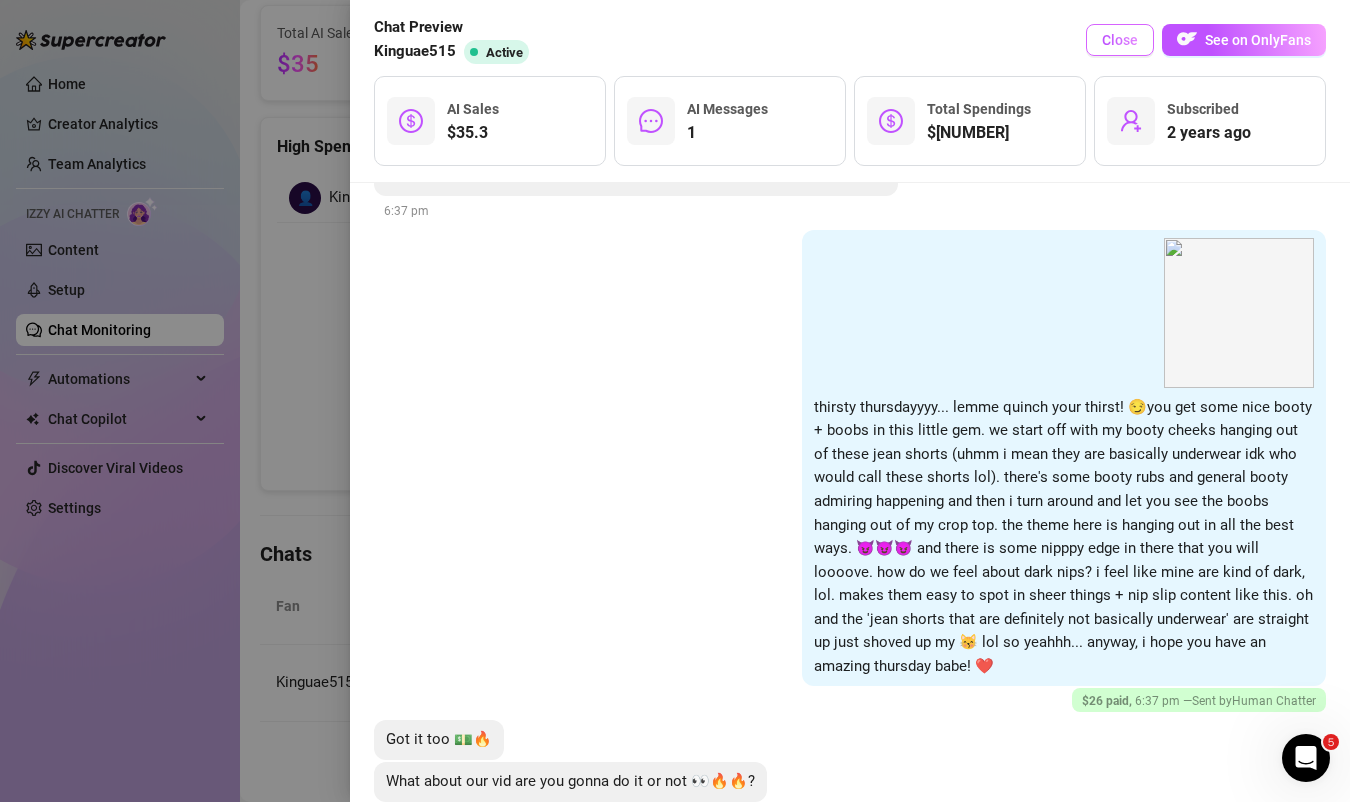 click on "Close" at bounding box center [1120, 40] 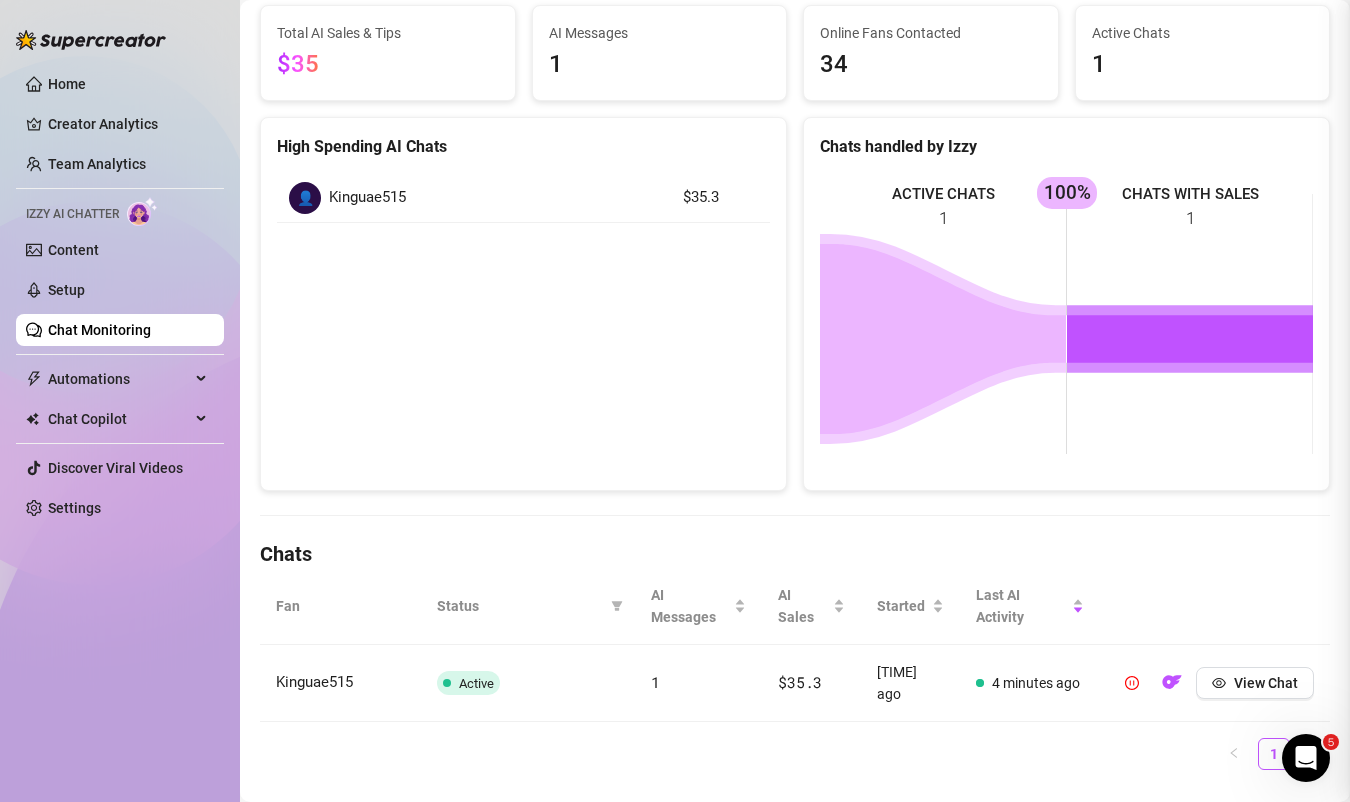scroll, scrollTop: 0, scrollLeft: 0, axis: both 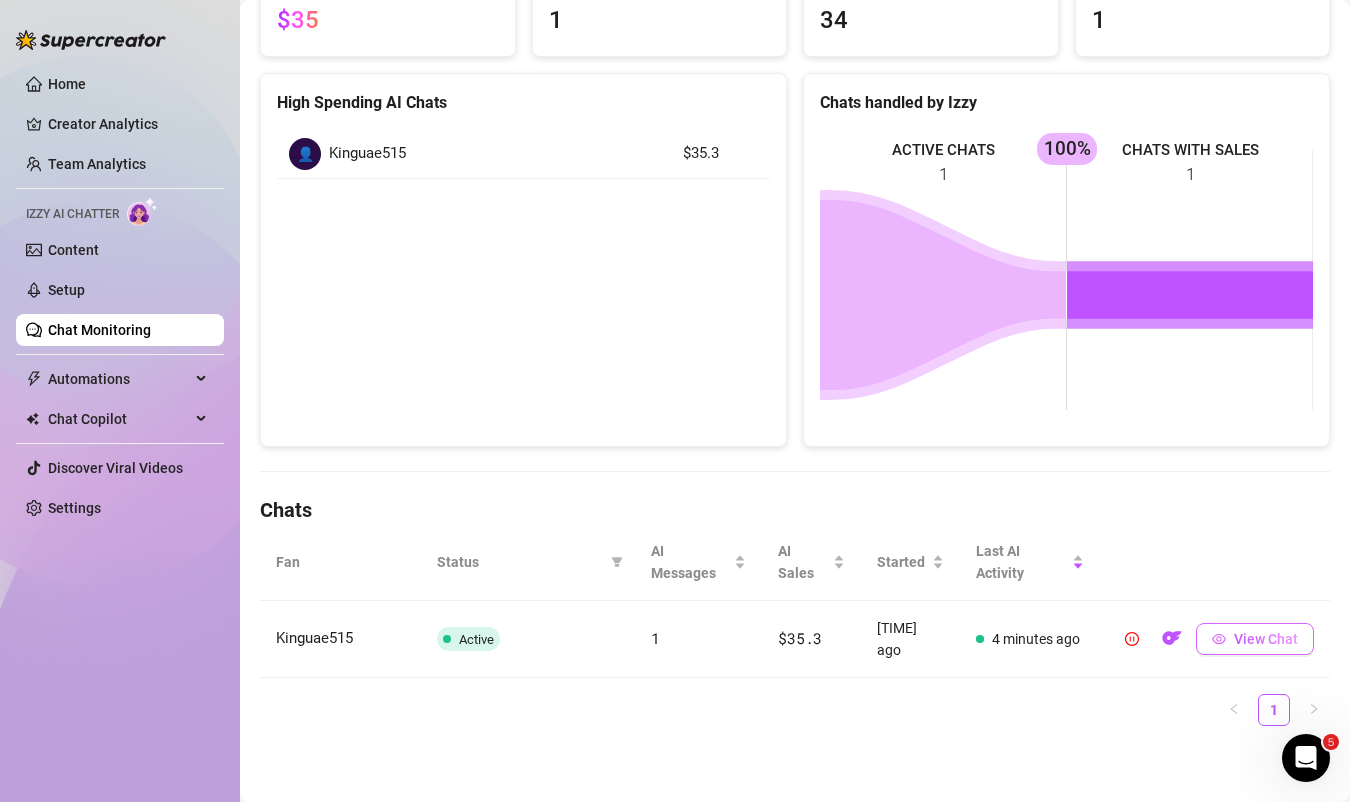 click on "View Chat" at bounding box center (1255, 639) 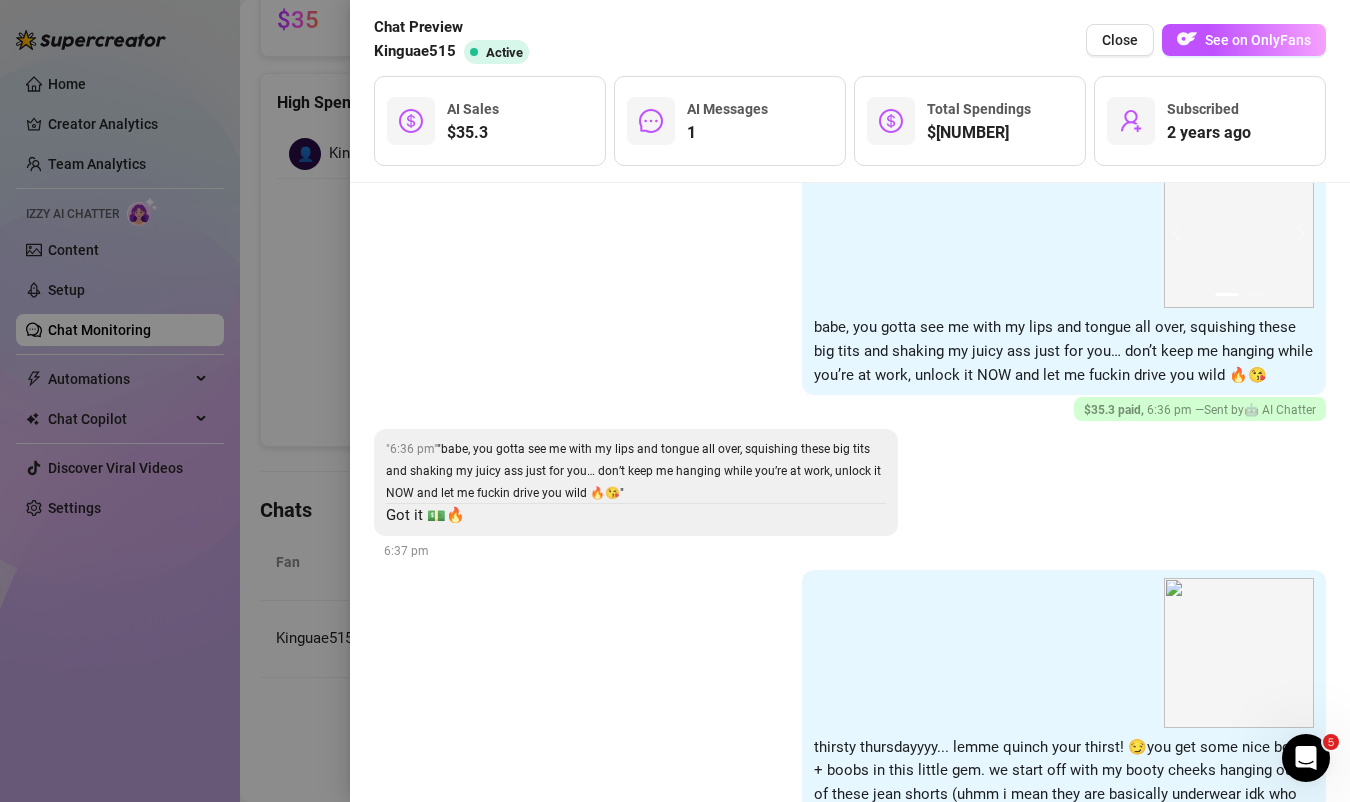 scroll, scrollTop: 9273, scrollLeft: 0, axis: vertical 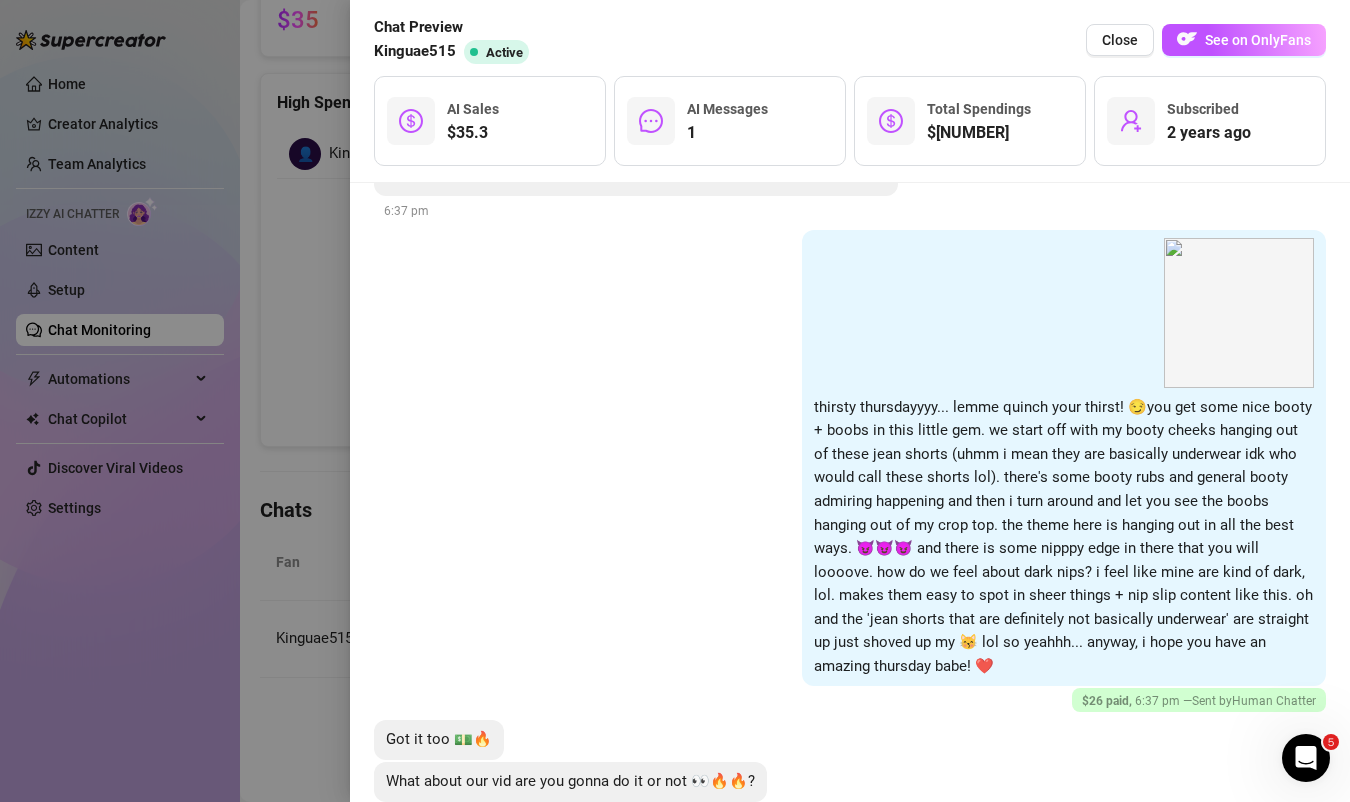 click at bounding box center (675, 401) 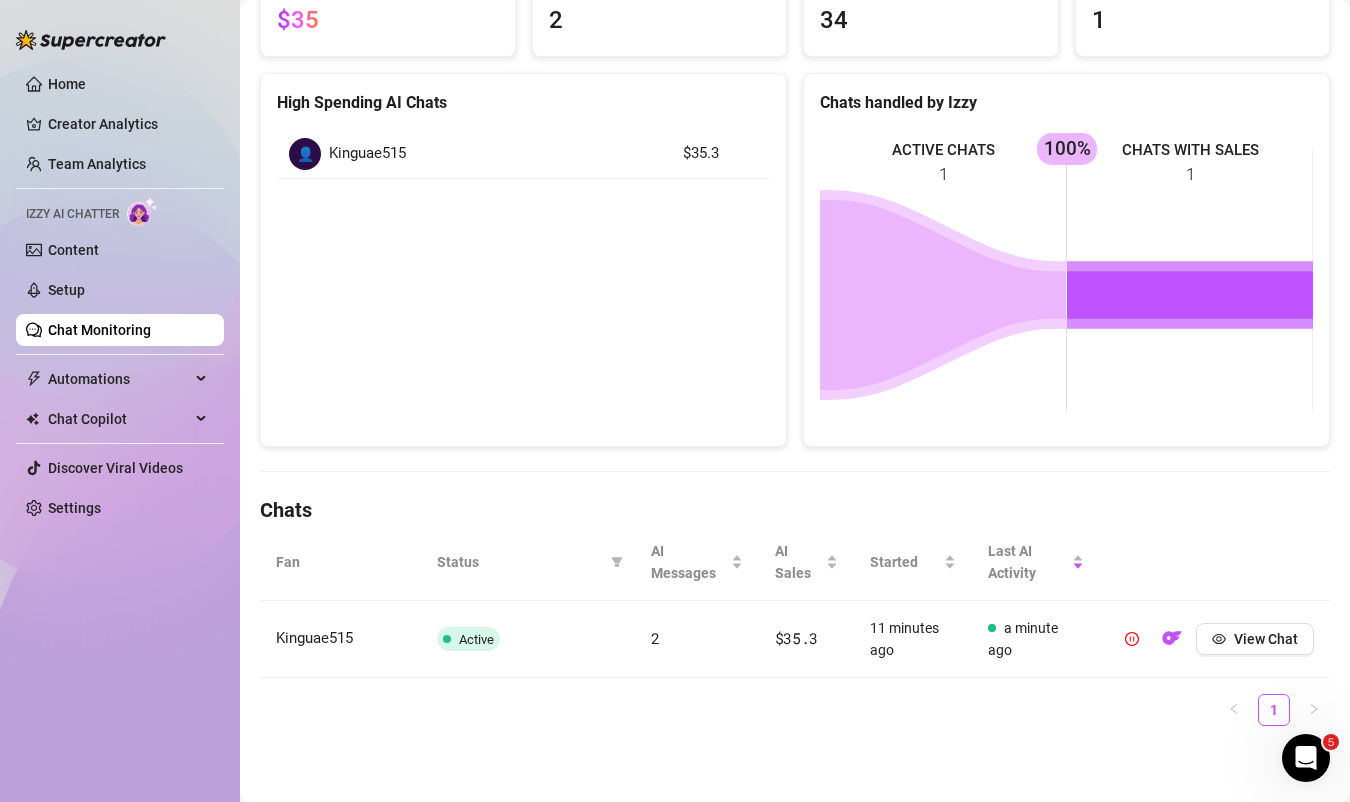 scroll, scrollTop: 0, scrollLeft: 0, axis: both 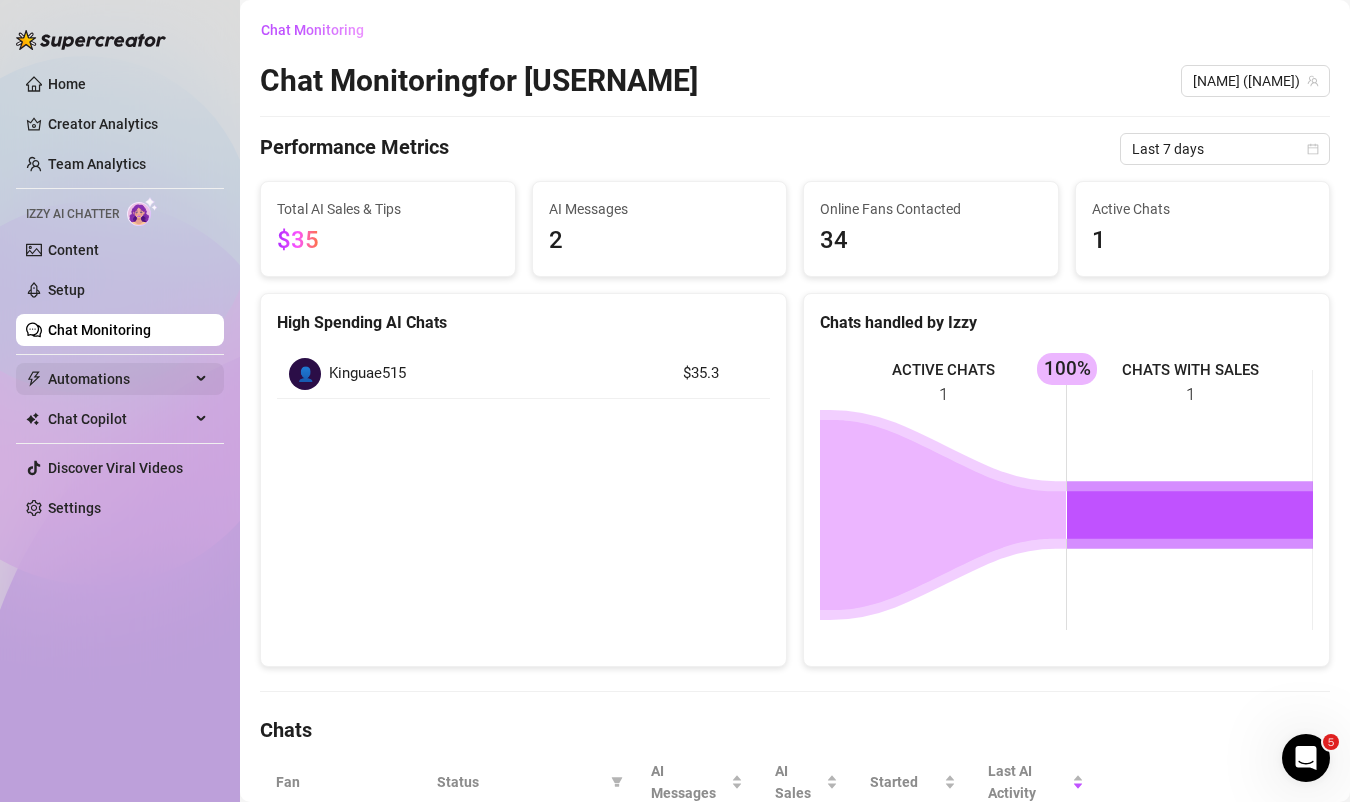 click on "Automations" at bounding box center [119, 379] 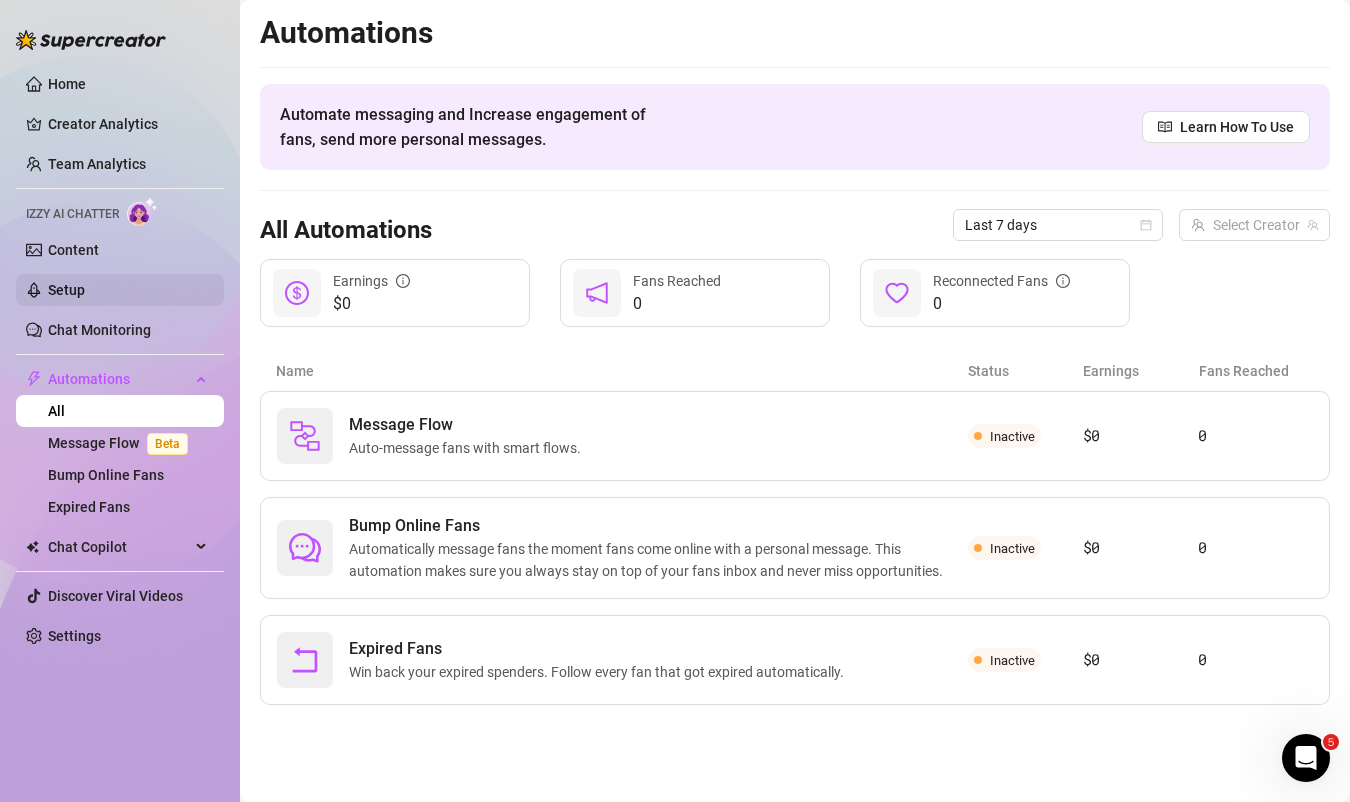 click on "Setup" at bounding box center (66, 290) 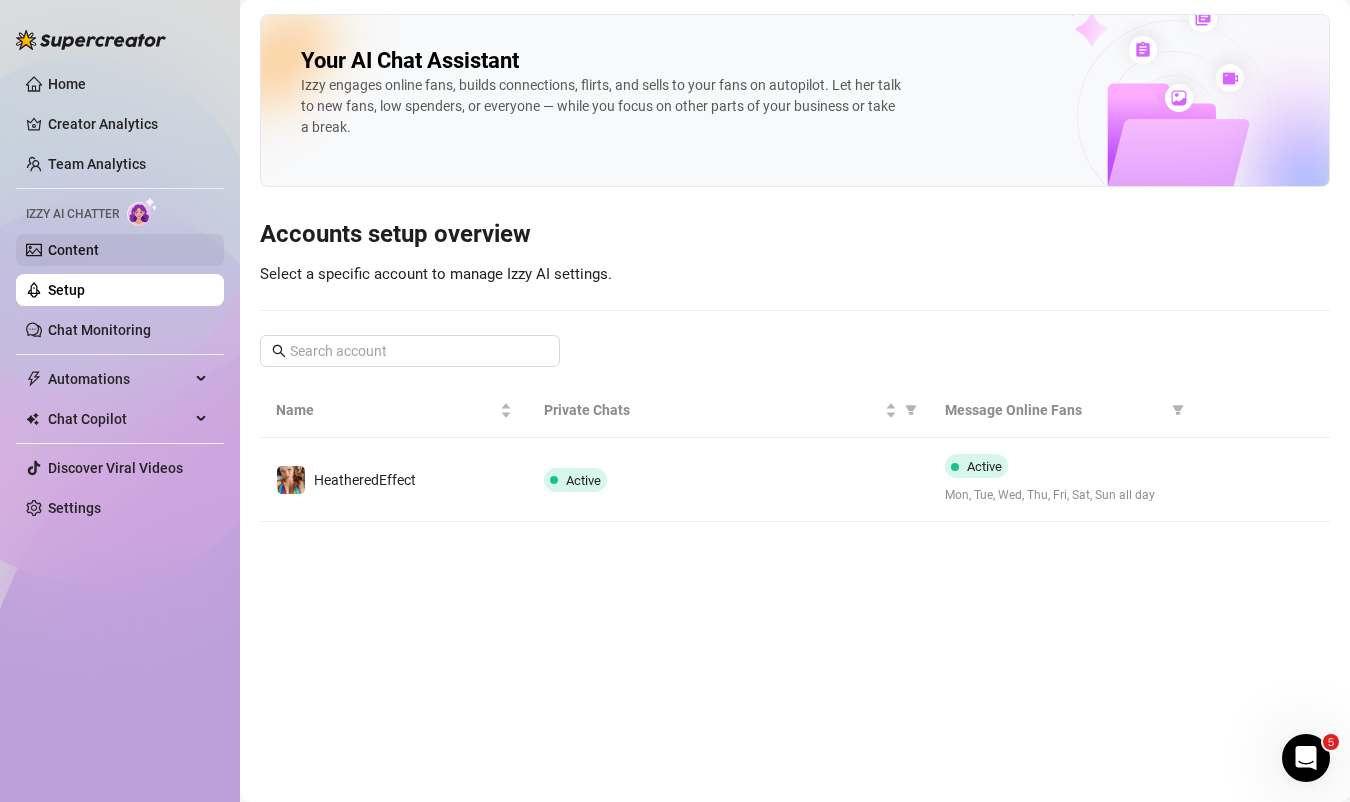 click on "Content" at bounding box center [73, 250] 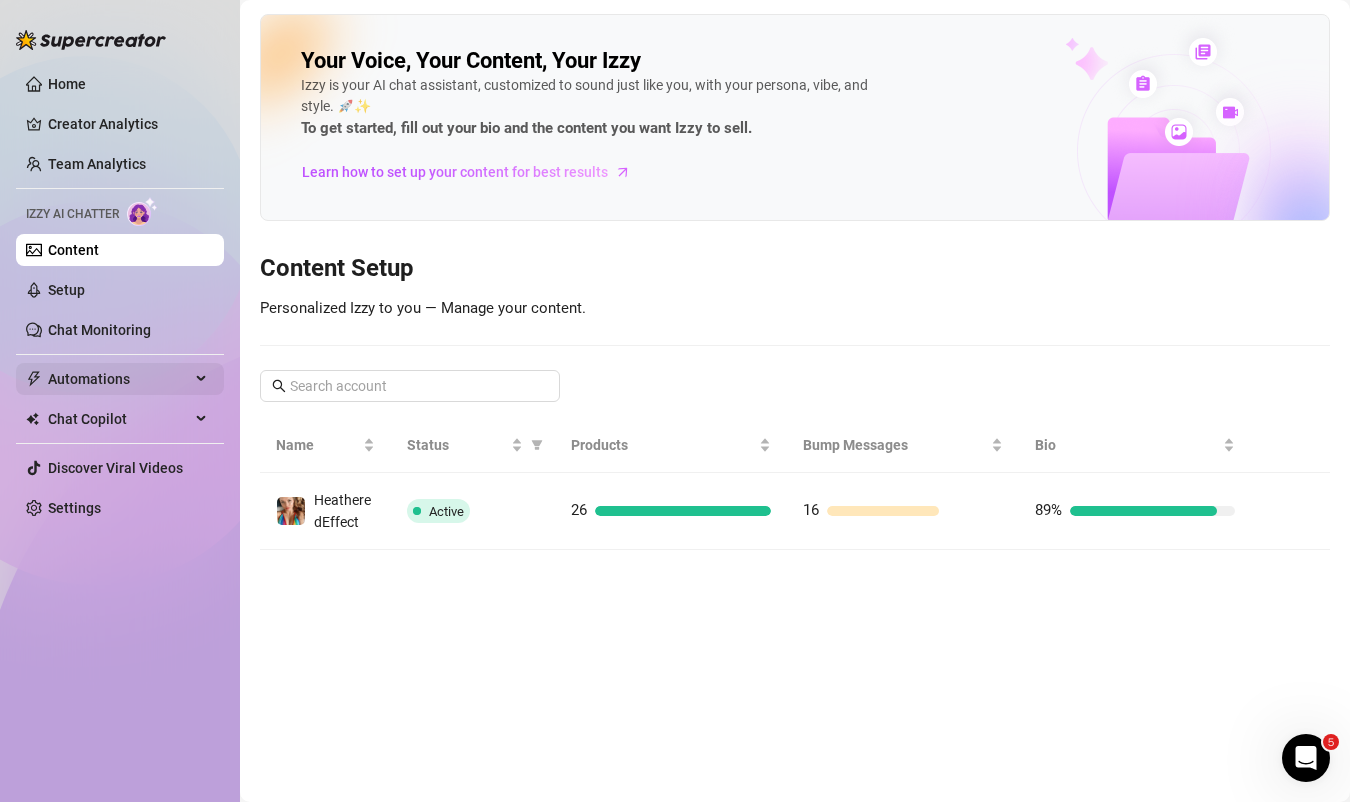 click on "Automations" at bounding box center (119, 379) 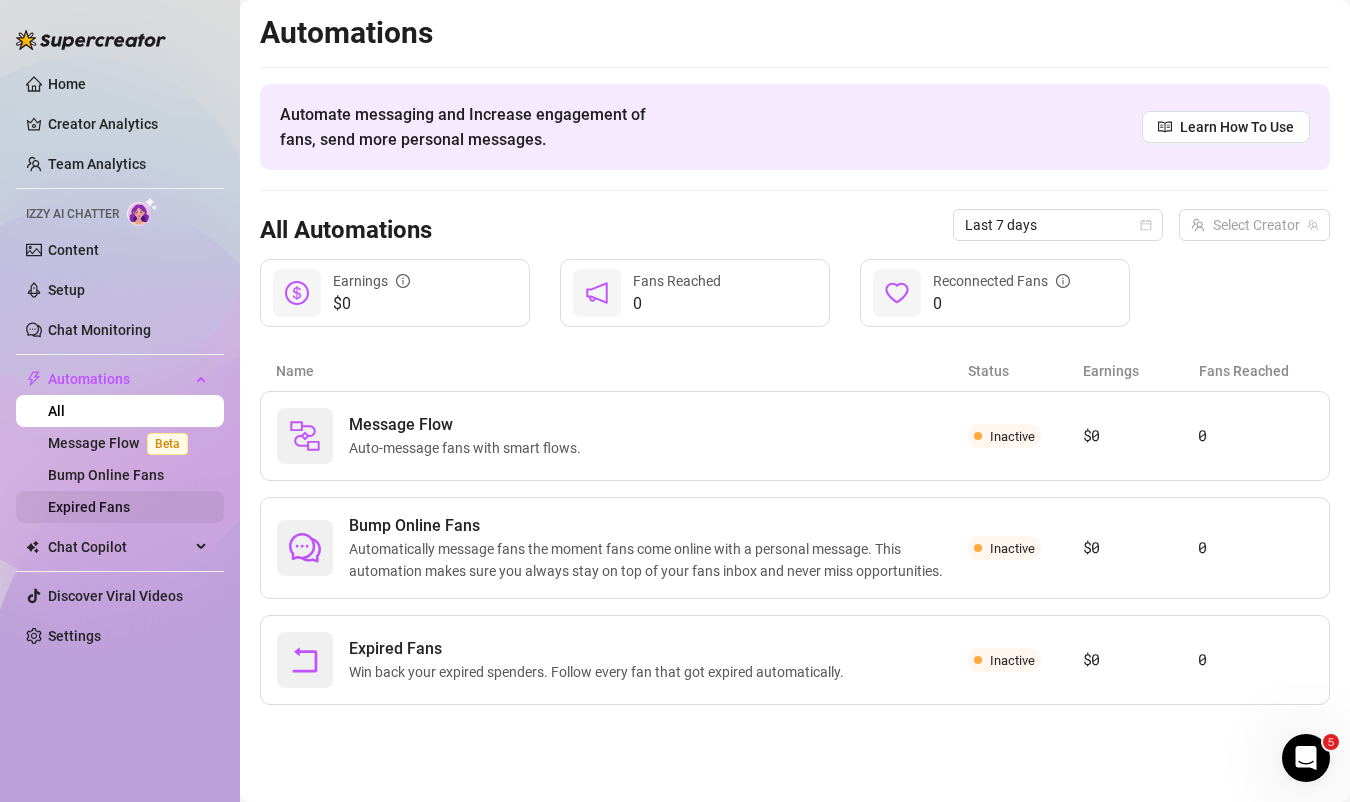 click on "Expired Fans" at bounding box center [89, 507] 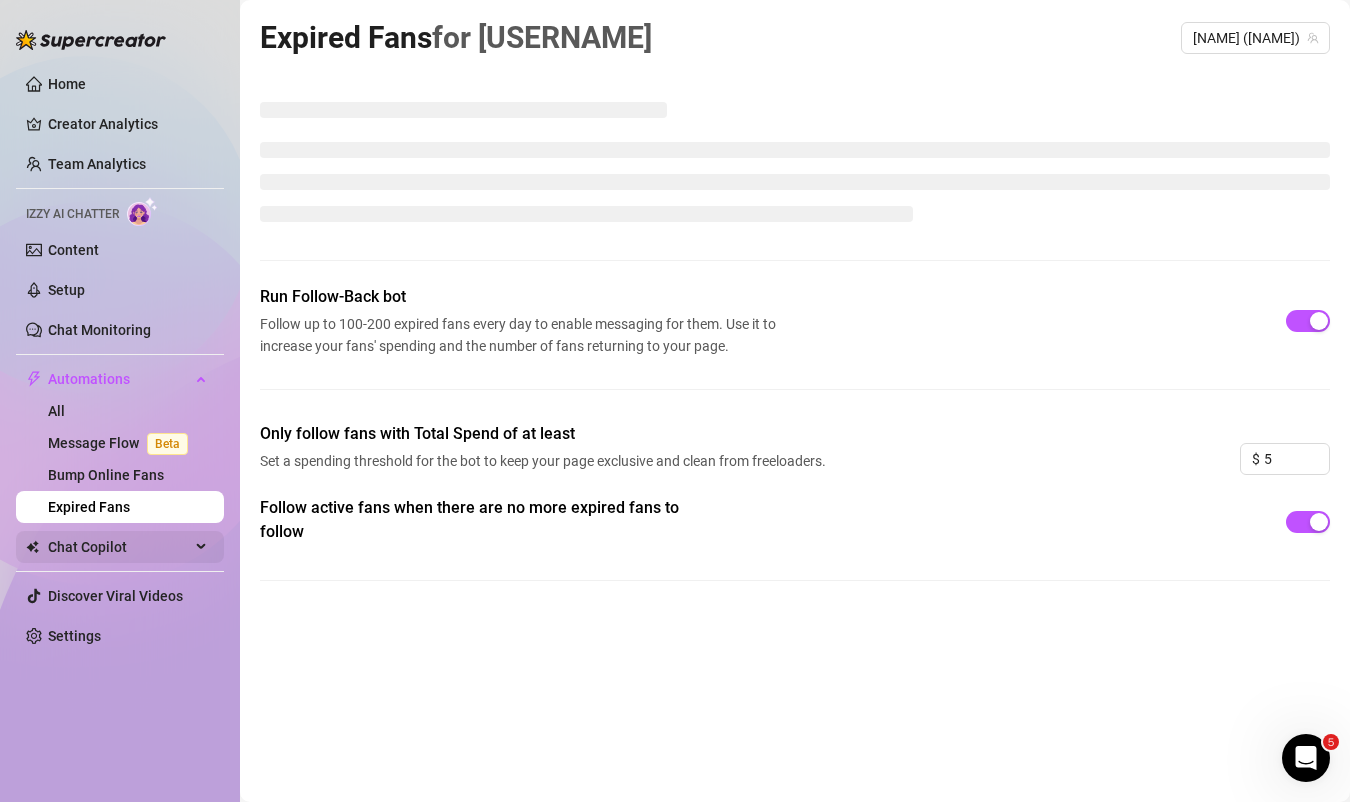 click on "Chat Copilot" at bounding box center [119, 547] 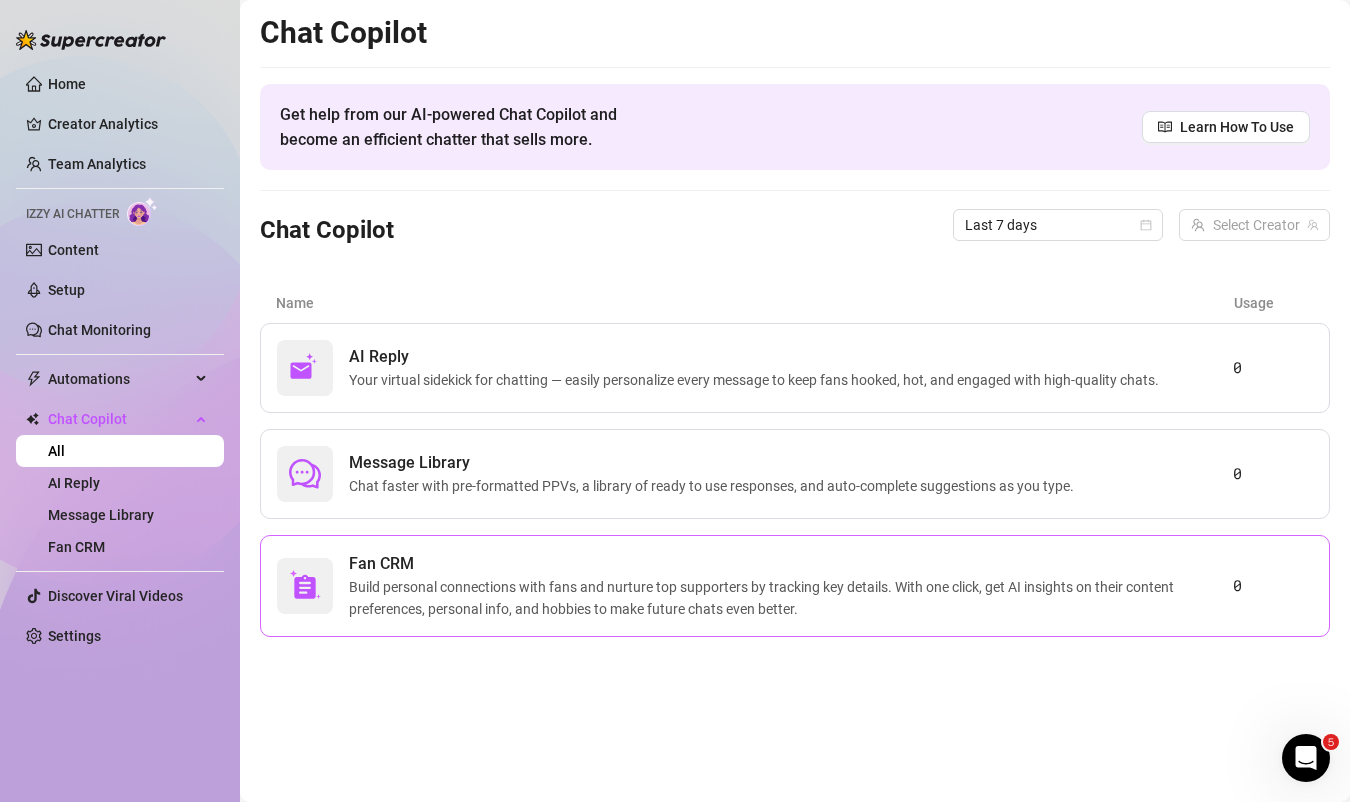 click on "Build personal connections with fans and nurture top supporters by tracking key details. With one click, get AI insights on their content preferences, personal info, and hobbies to make future chats even better." at bounding box center (791, 598) 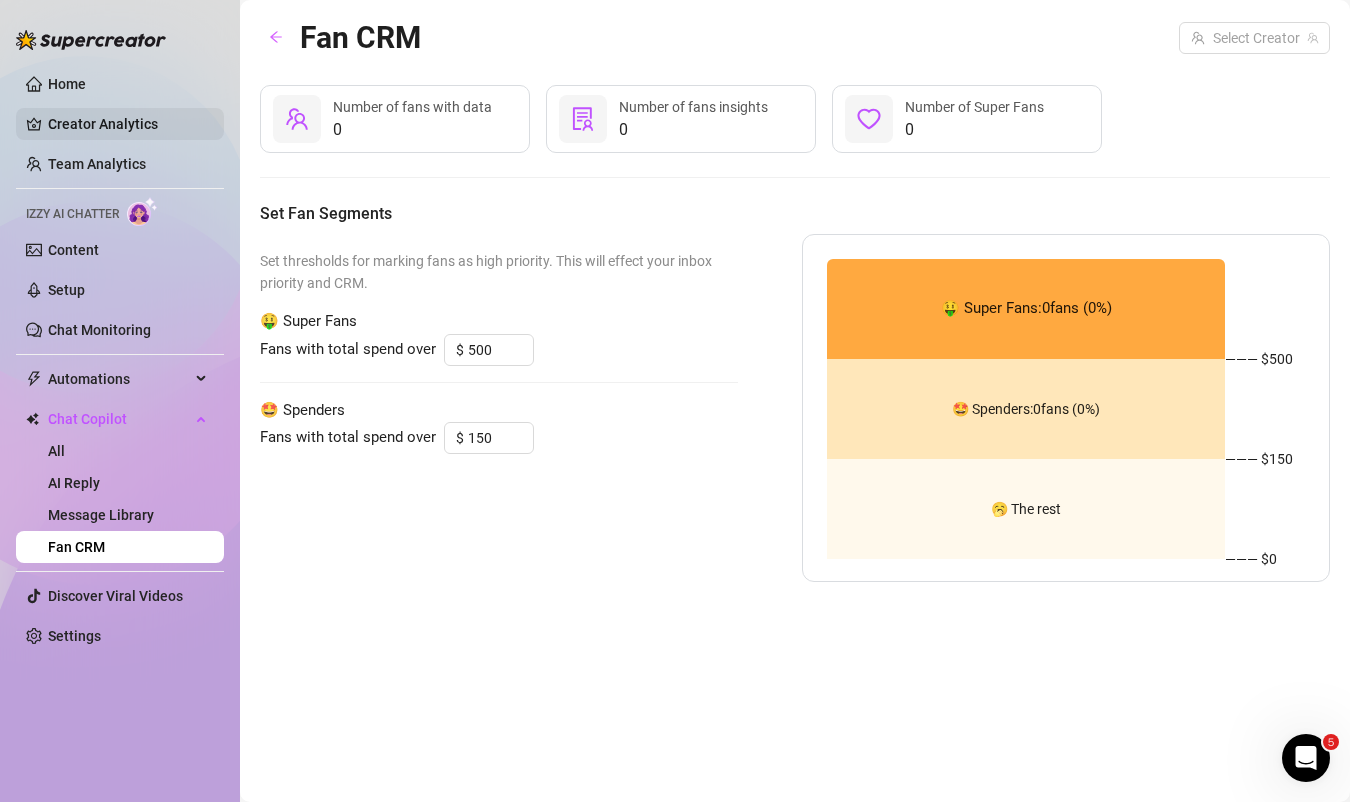 click on "Creator Analytics" at bounding box center (128, 124) 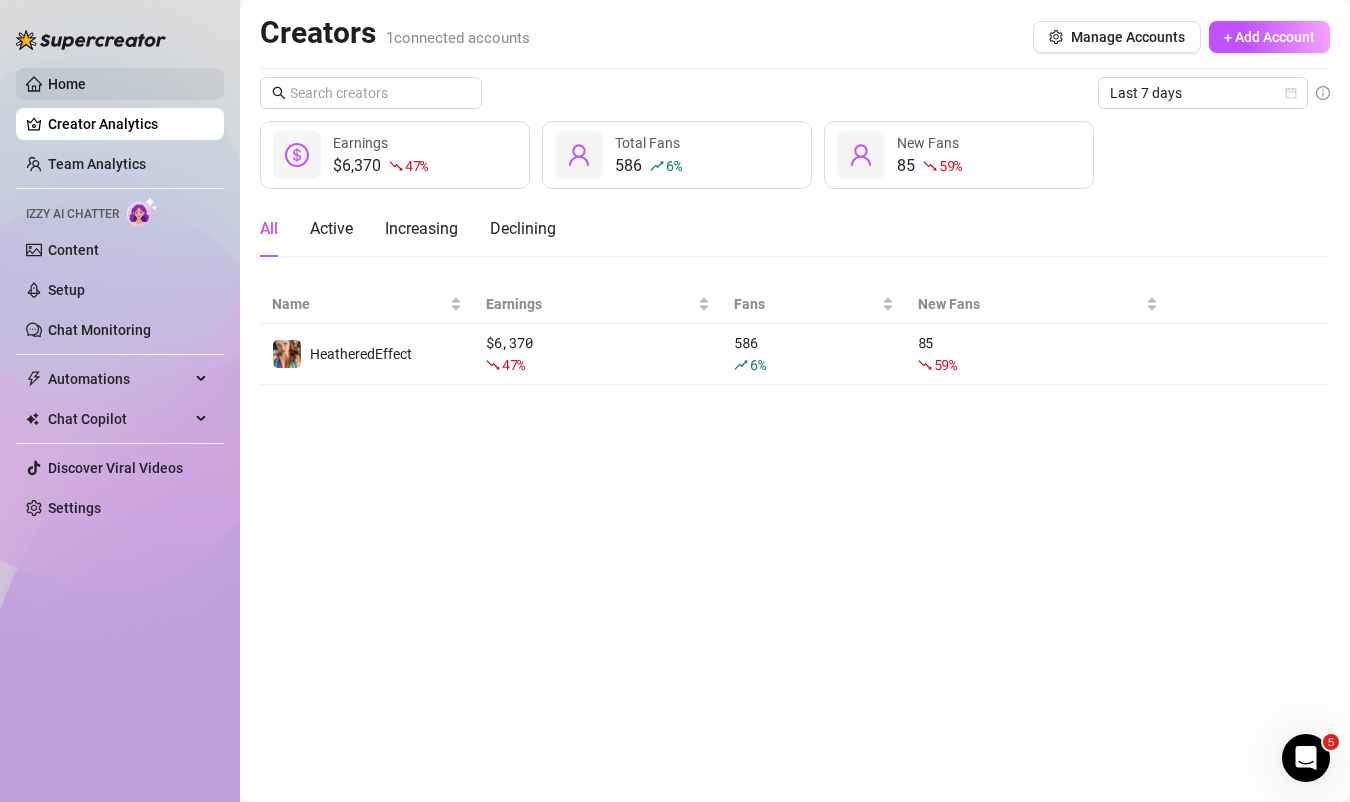 click on "Home" at bounding box center [67, 84] 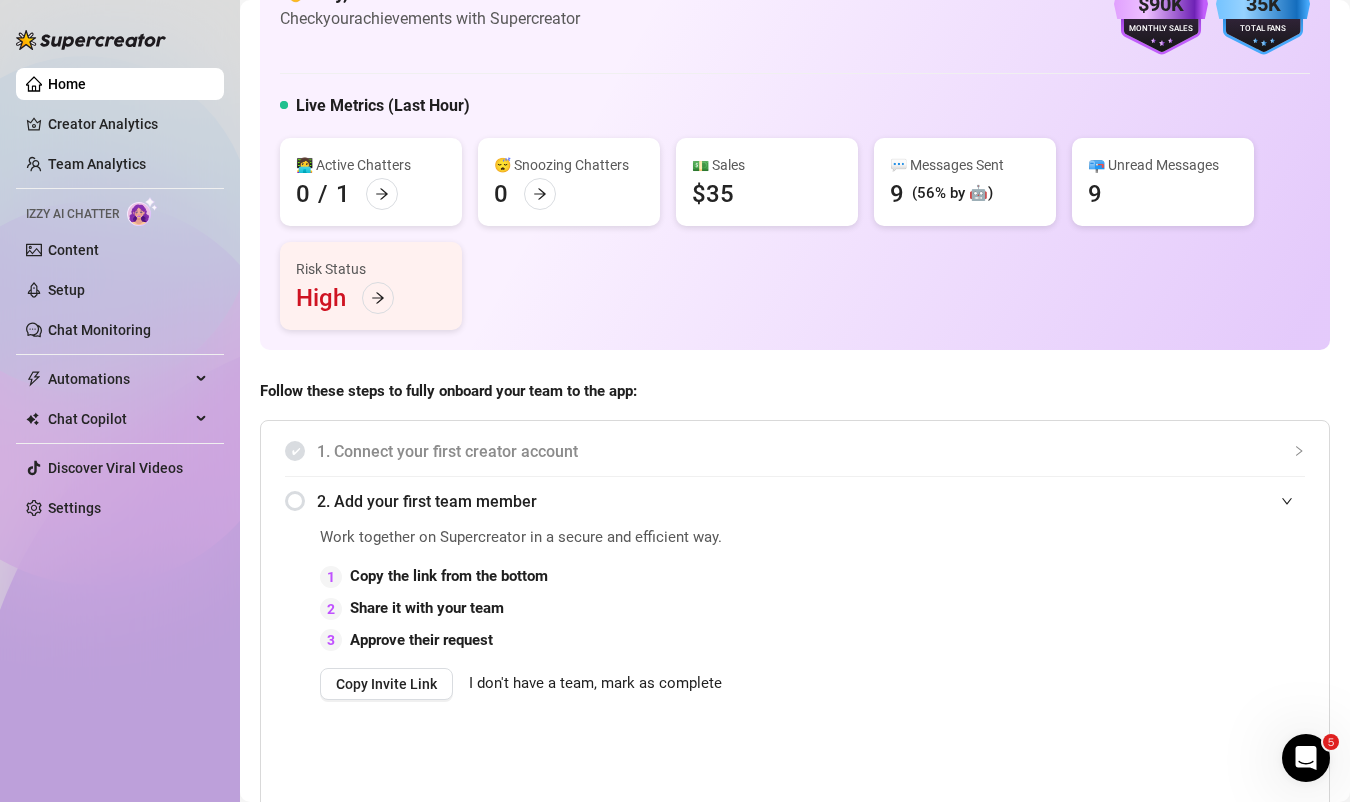 scroll, scrollTop: 78, scrollLeft: 0, axis: vertical 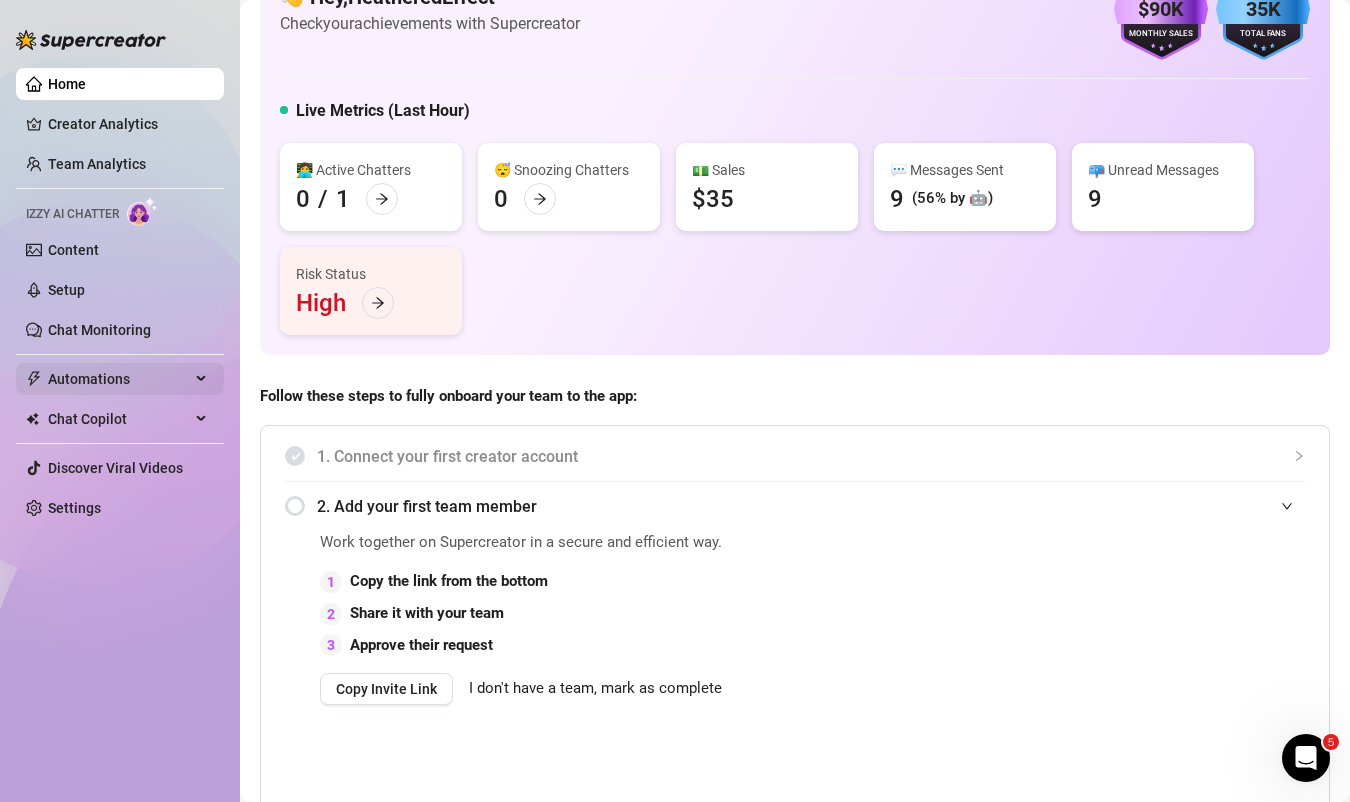 click on "Automations" at bounding box center (119, 379) 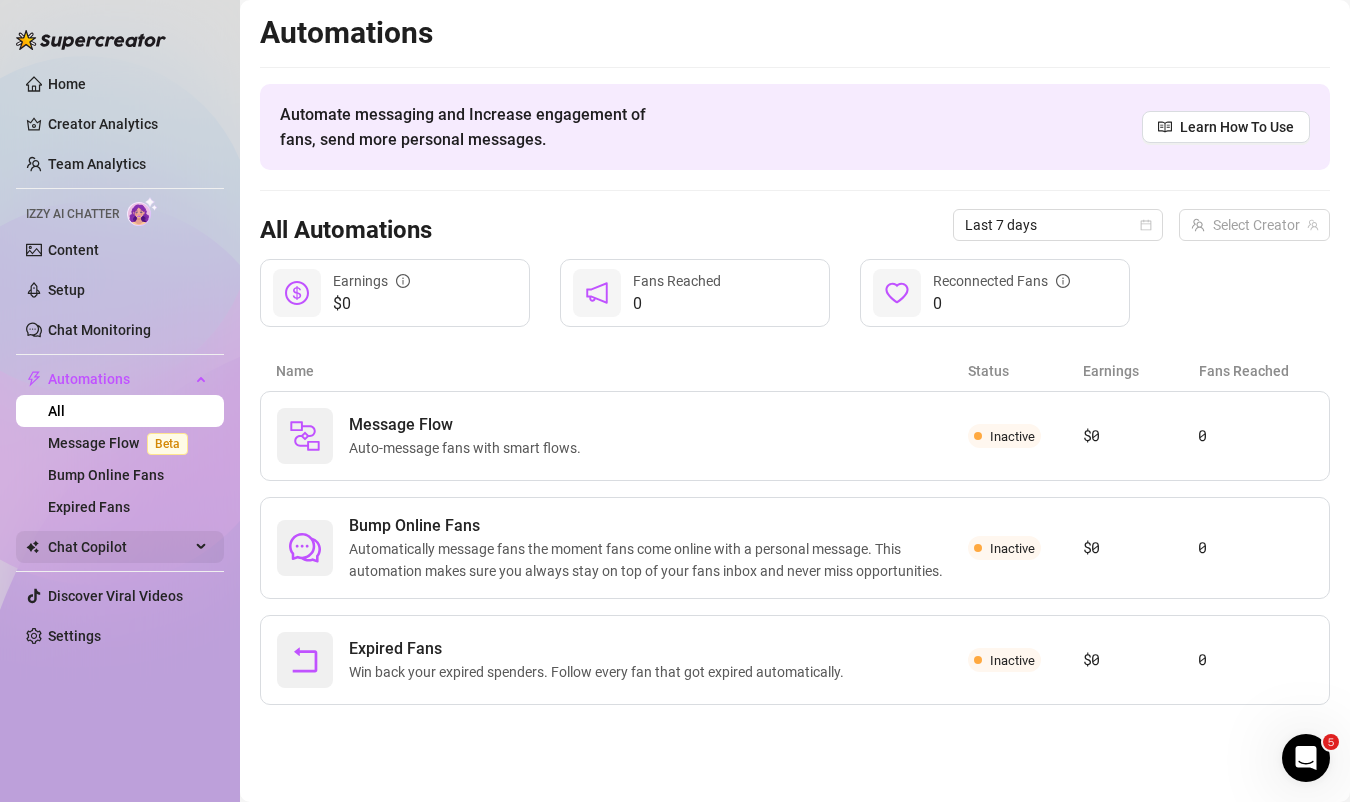 click on "Chat Copilot" at bounding box center (119, 547) 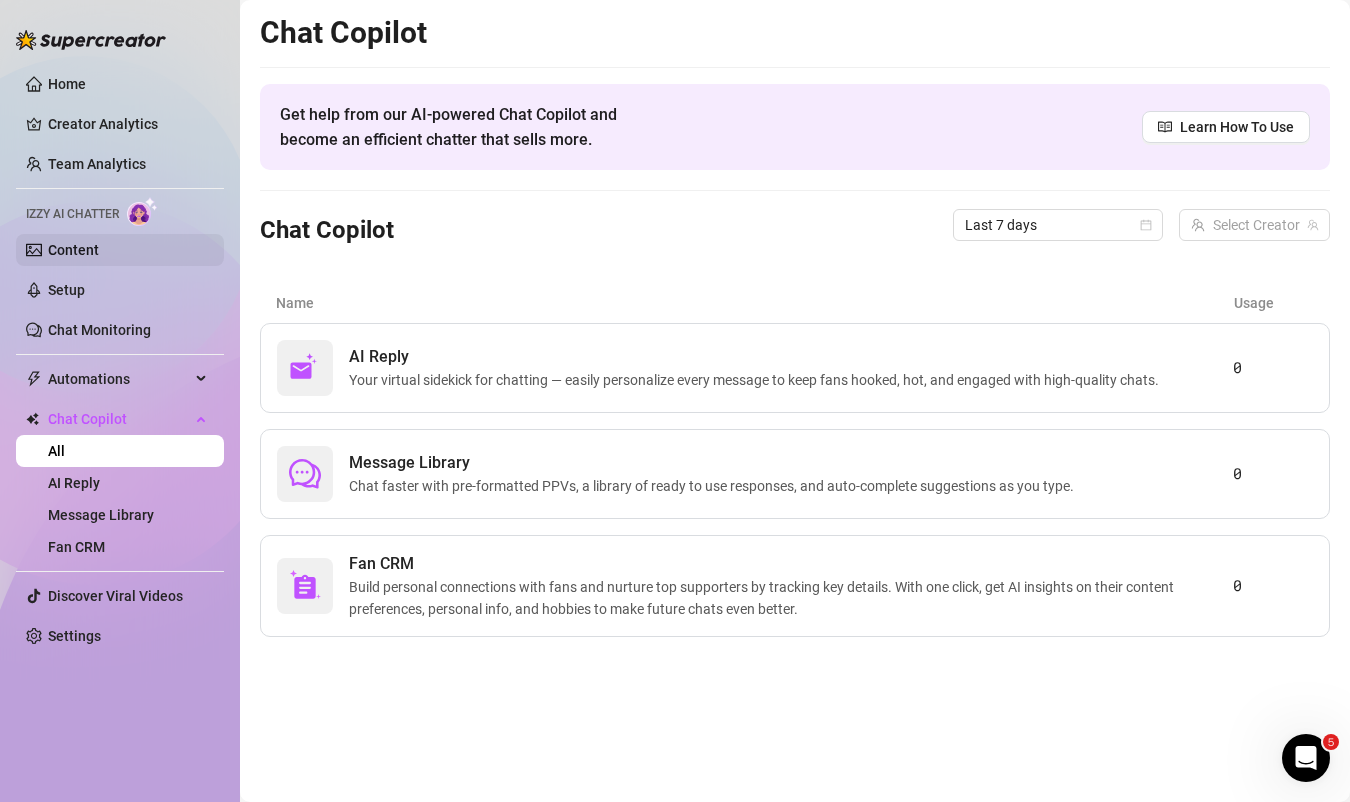 click on "Content" at bounding box center [73, 250] 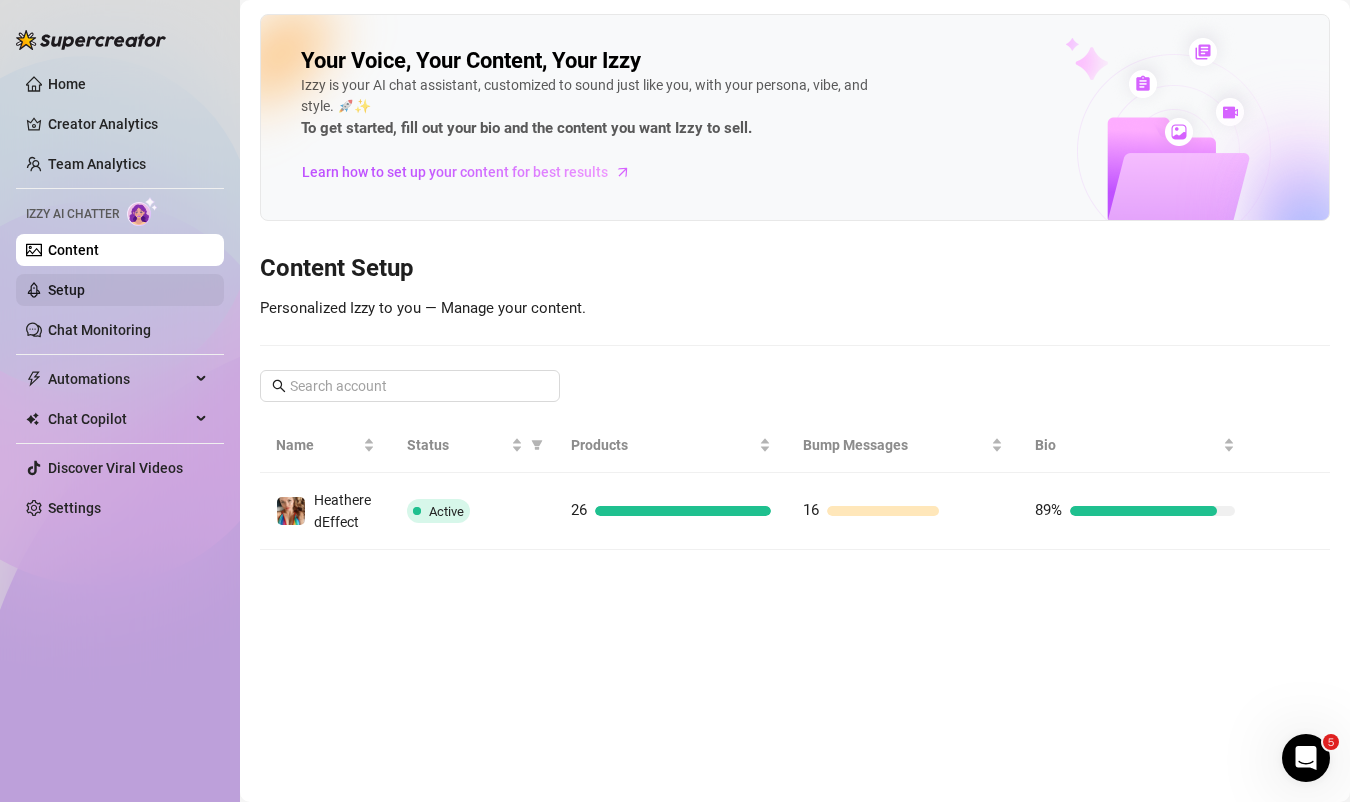 click on "Setup" at bounding box center [66, 290] 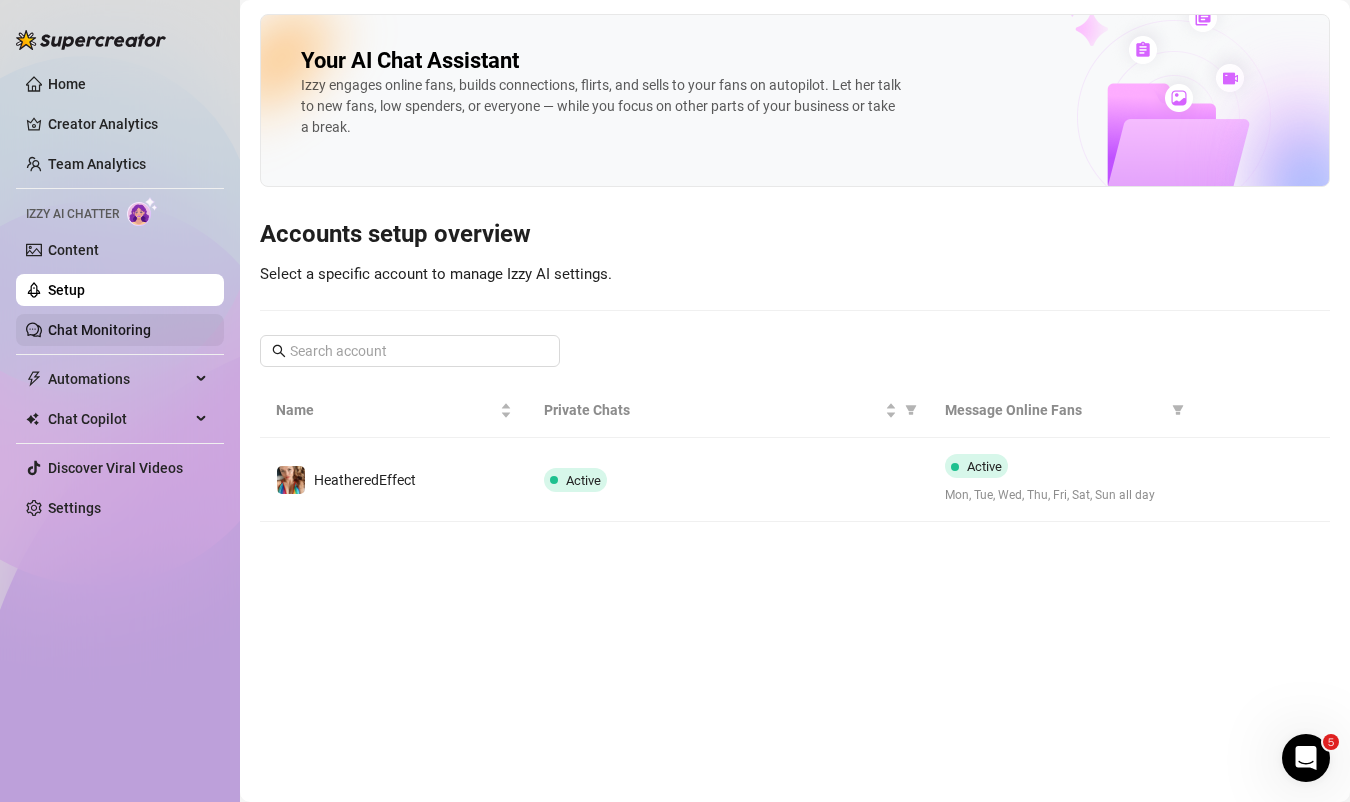 click on "Chat Monitoring" at bounding box center [99, 330] 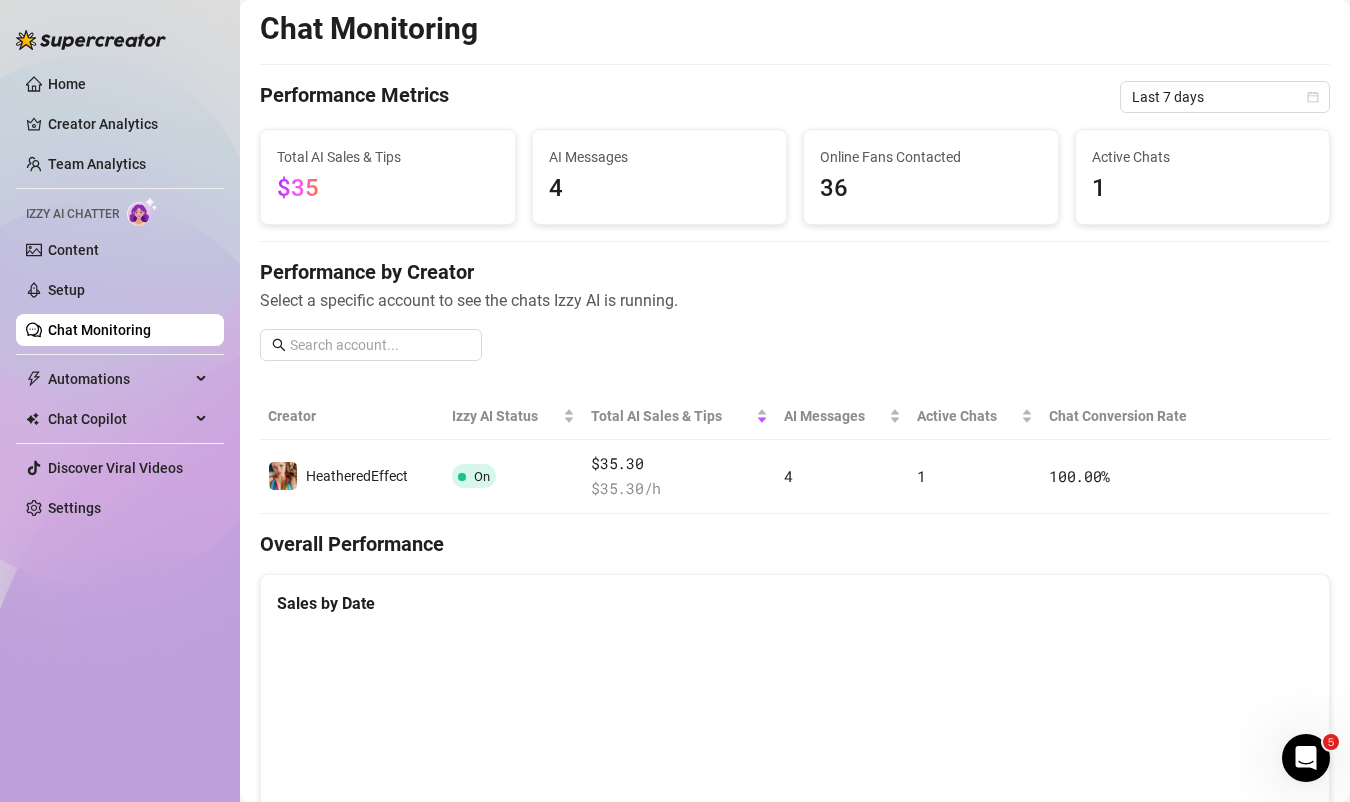 scroll, scrollTop: 0, scrollLeft: 0, axis: both 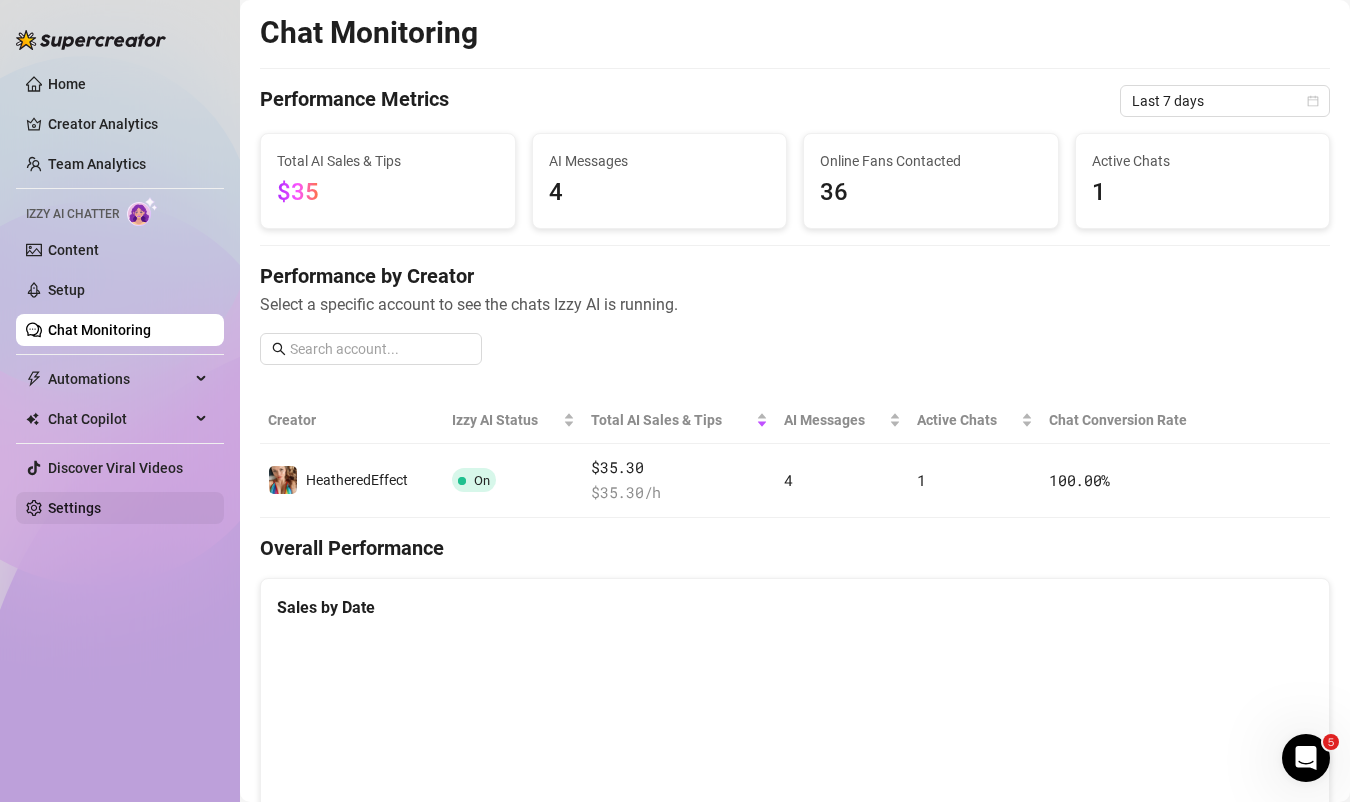 click on "Settings" at bounding box center (74, 508) 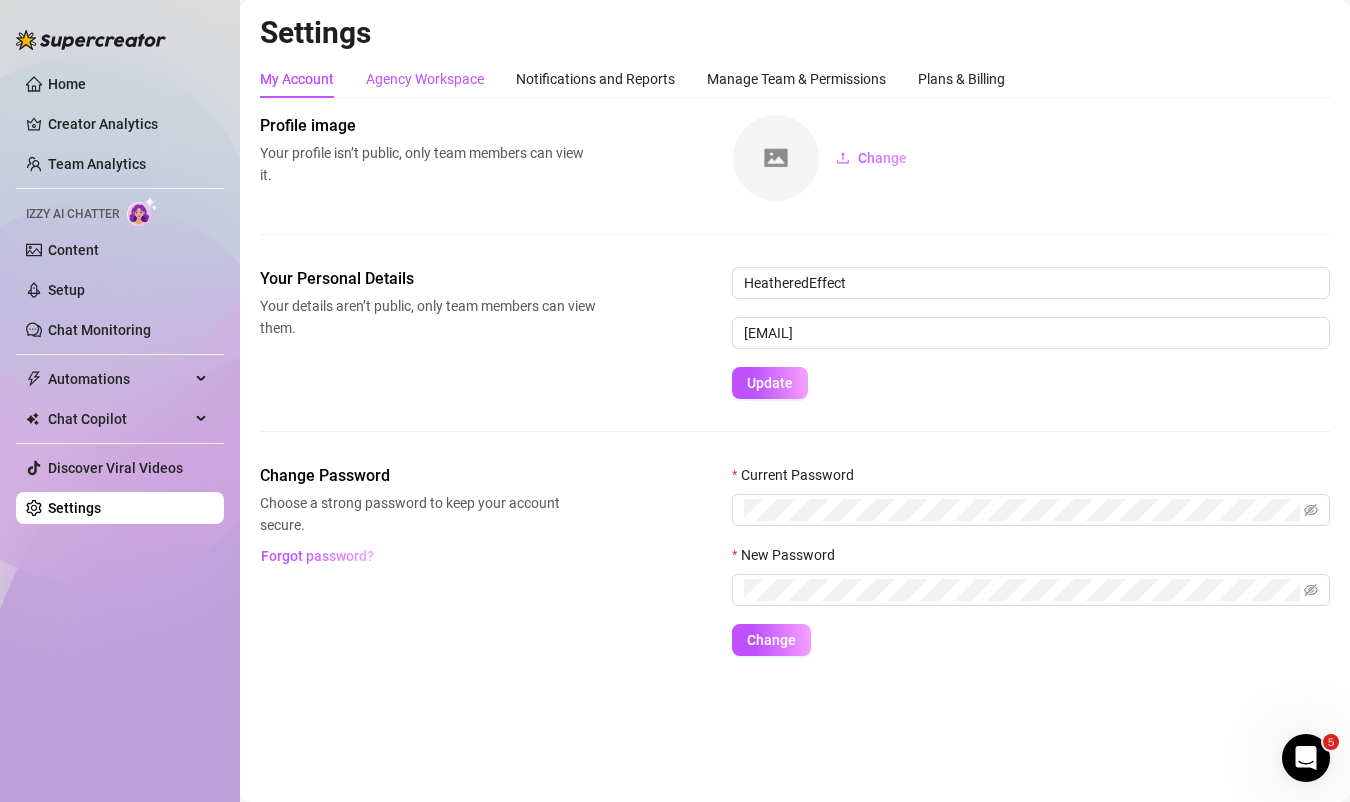 click on "Agency Workspace" at bounding box center [425, 79] 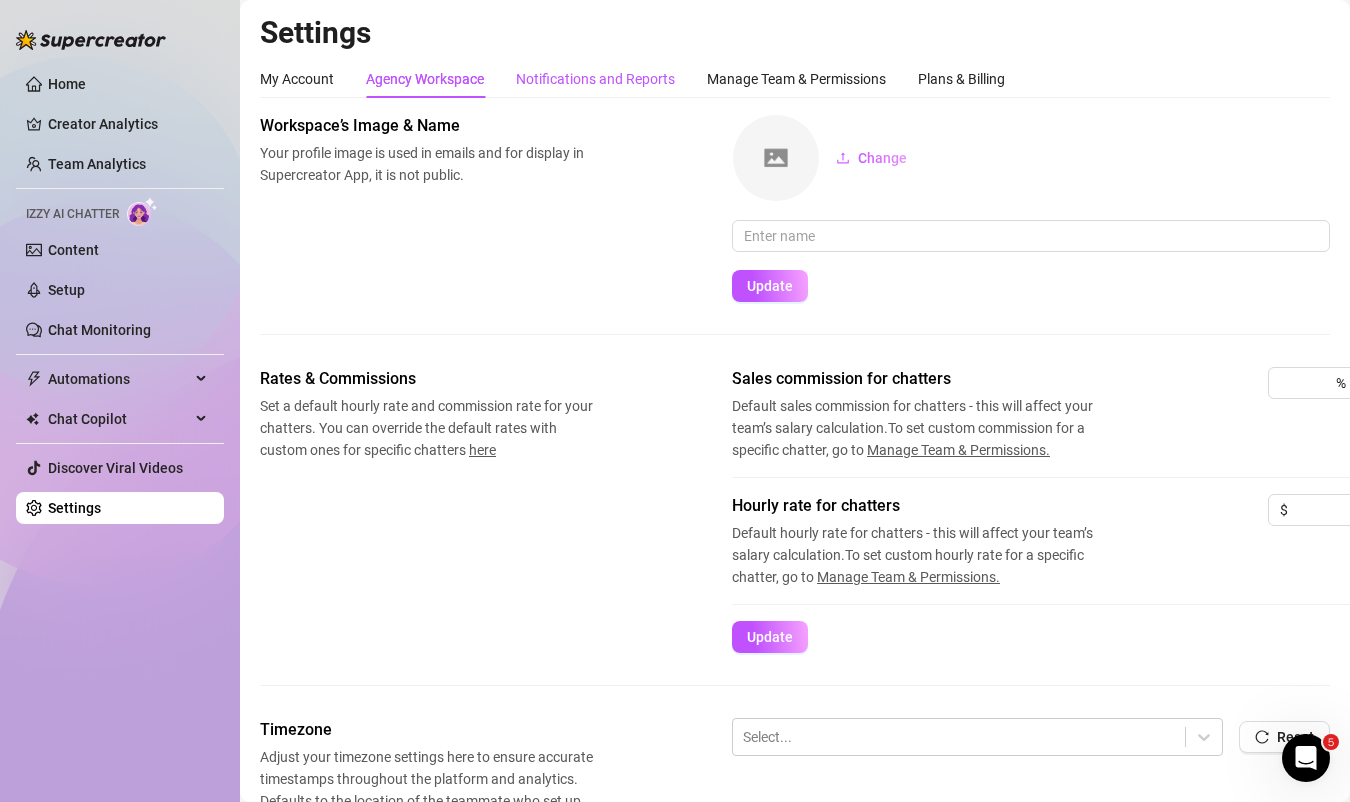 click on "Notifications and Reports" at bounding box center [595, 79] 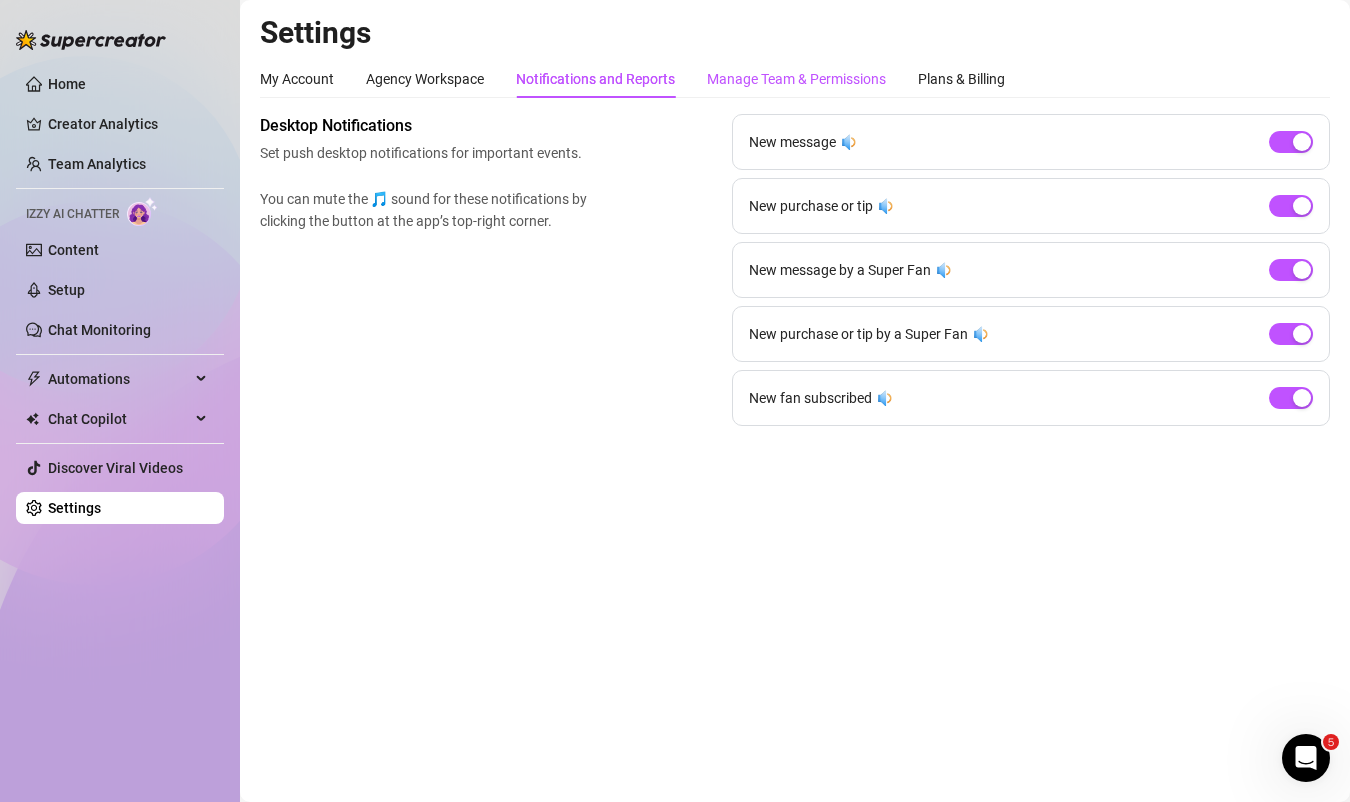 click on "Manage Team & Permissions" at bounding box center (796, 79) 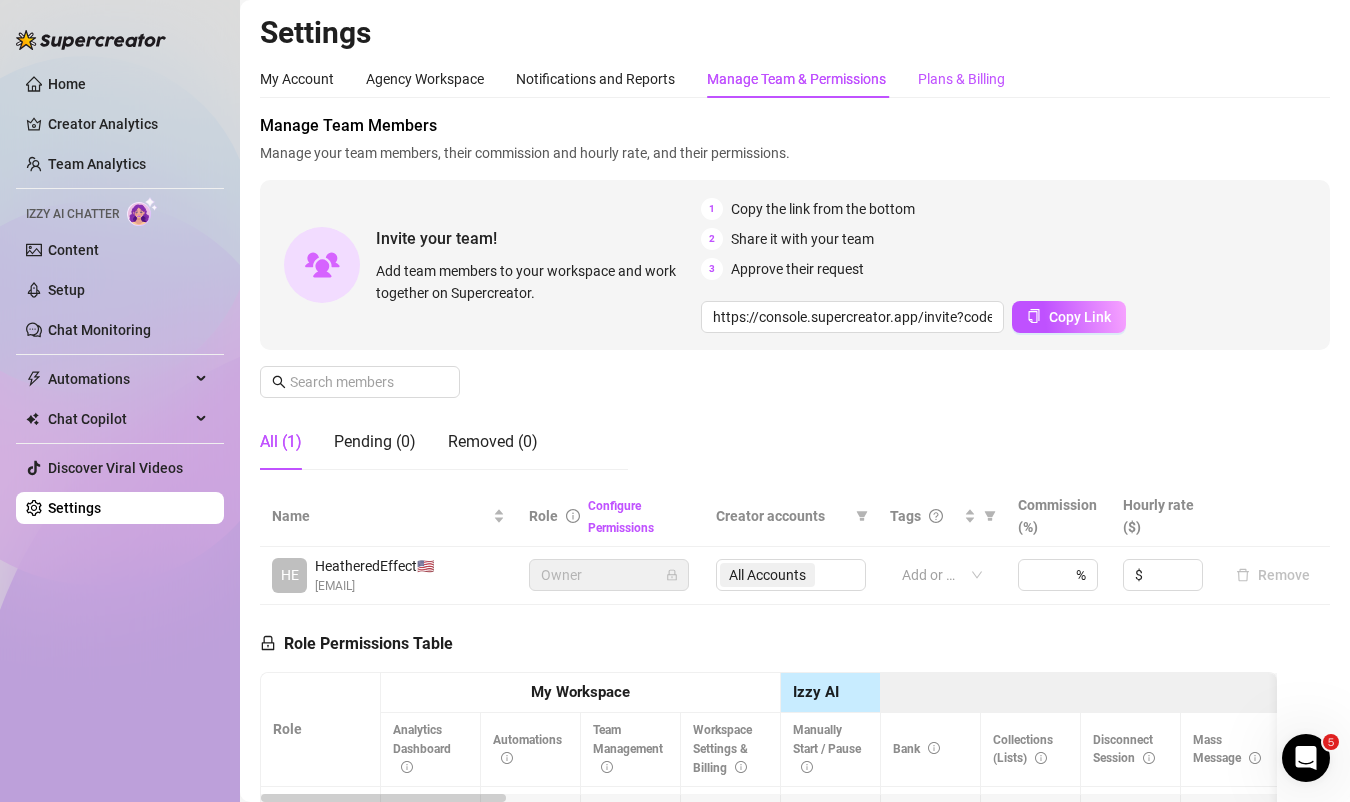 click on "Plans & Billing" at bounding box center (961, 79) 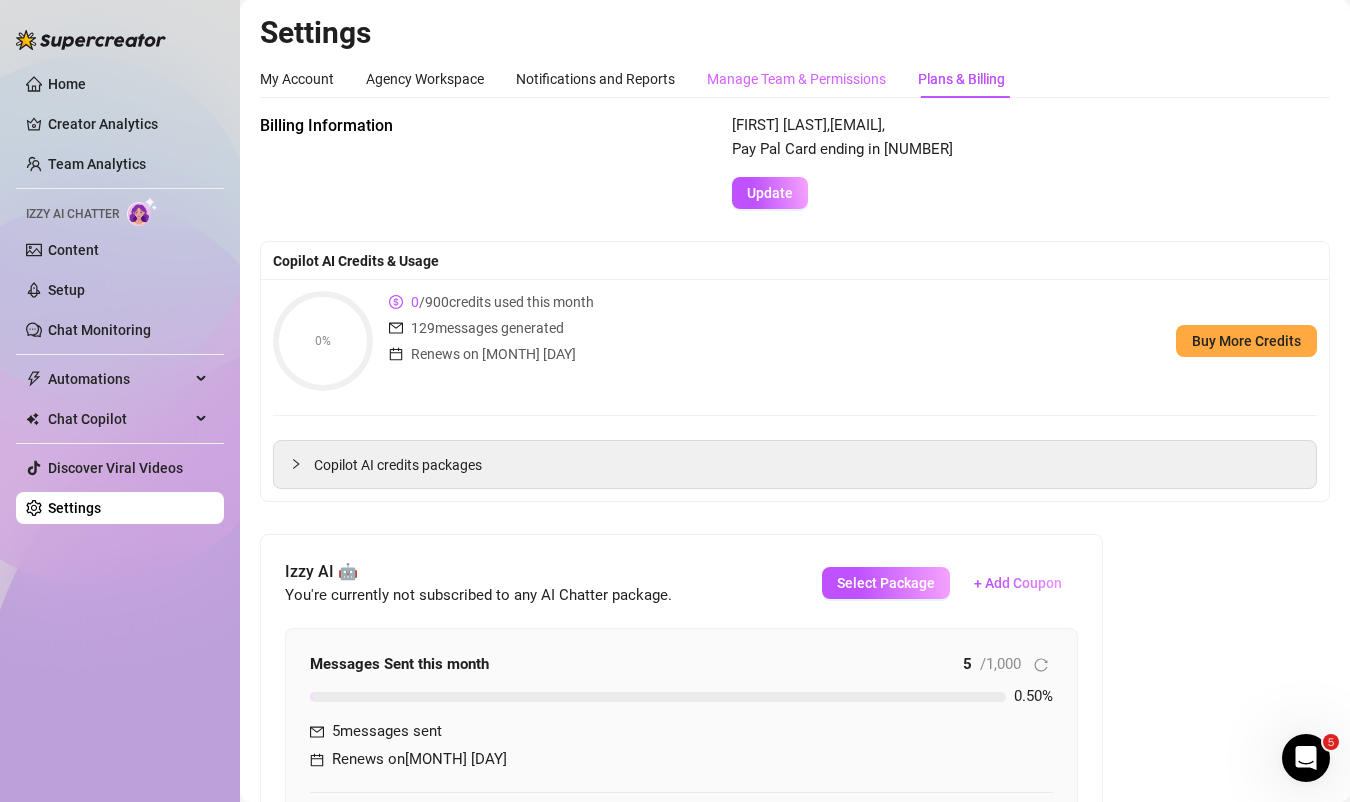 click on "Manage Team & Permissions" at bounding box center (796, 79) 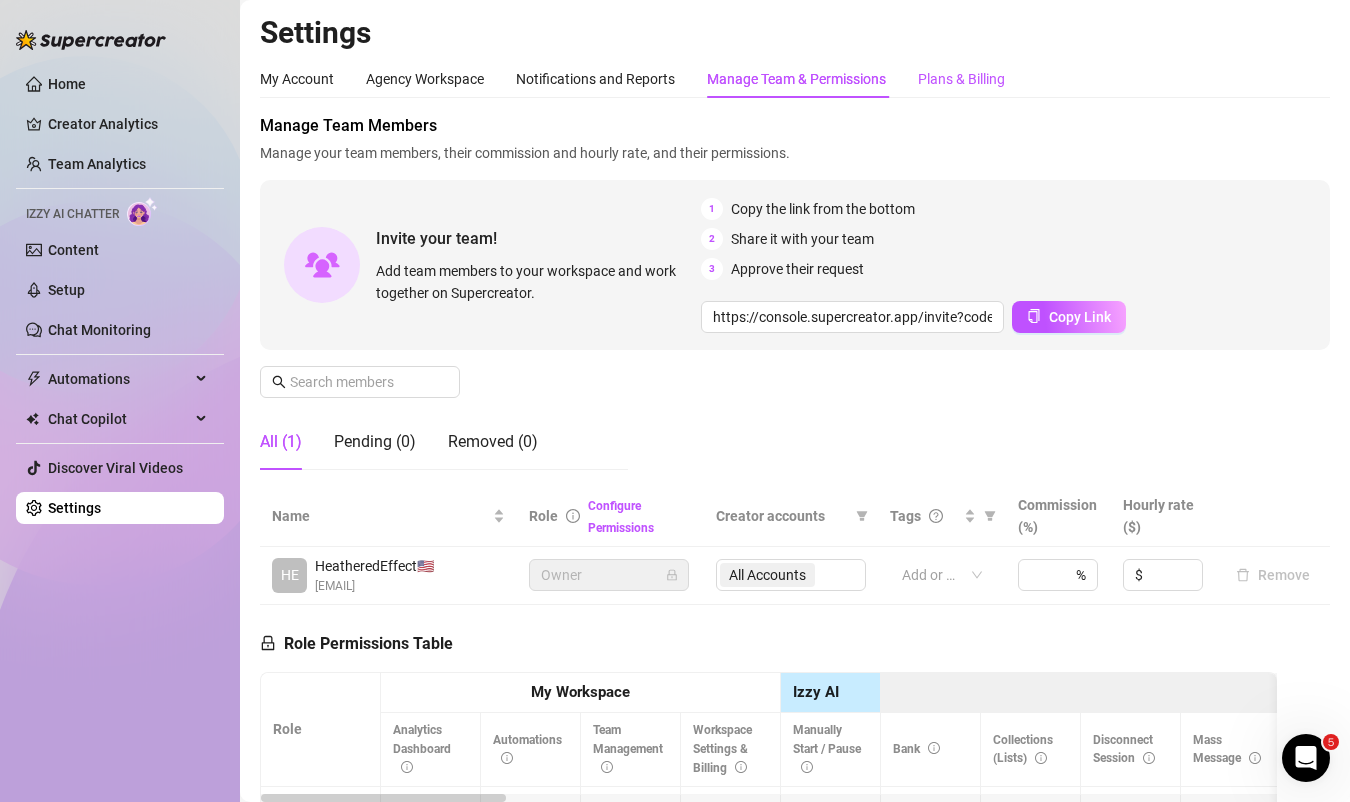 click on "Plans & Billing" at bounding box center [961, 79] 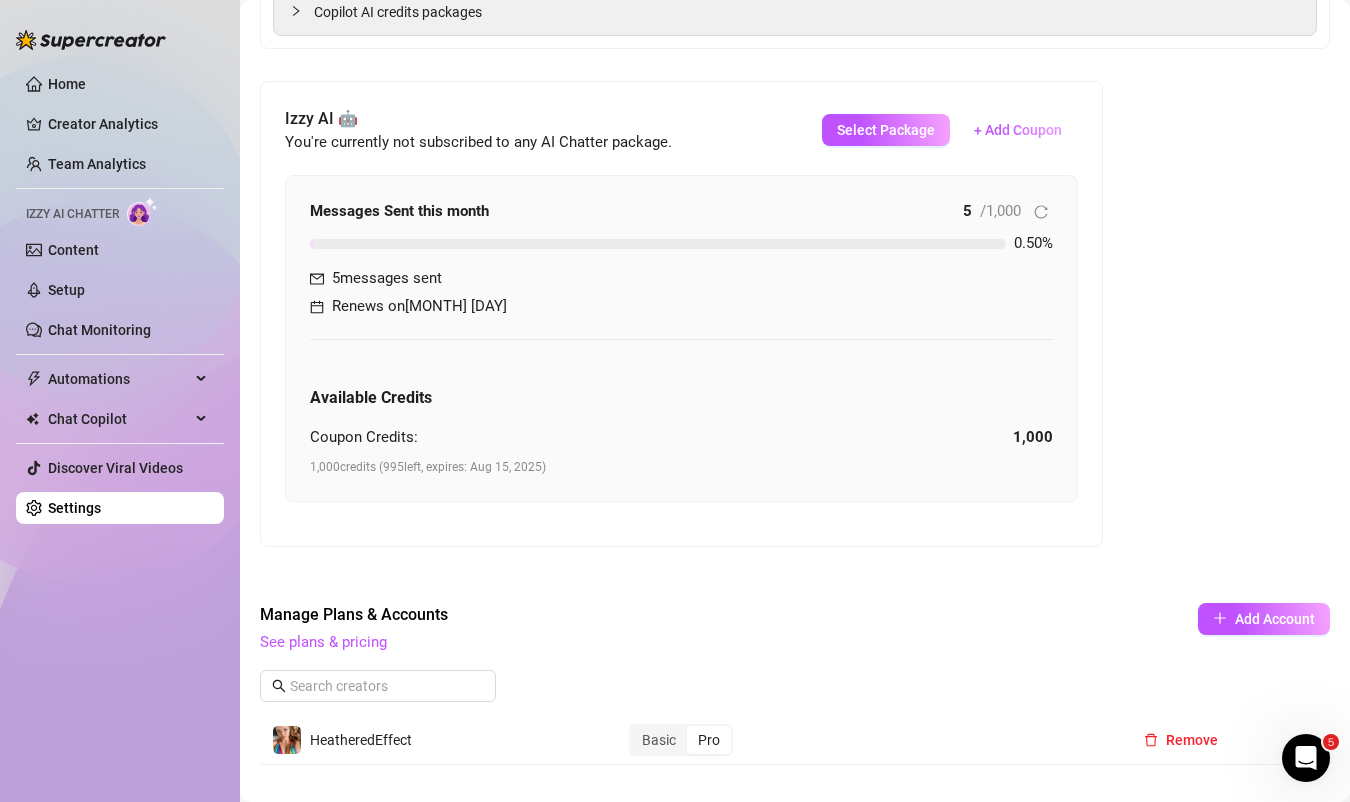 scroll, scrollTop: 358, scrollLeft: 0, axis: vertical 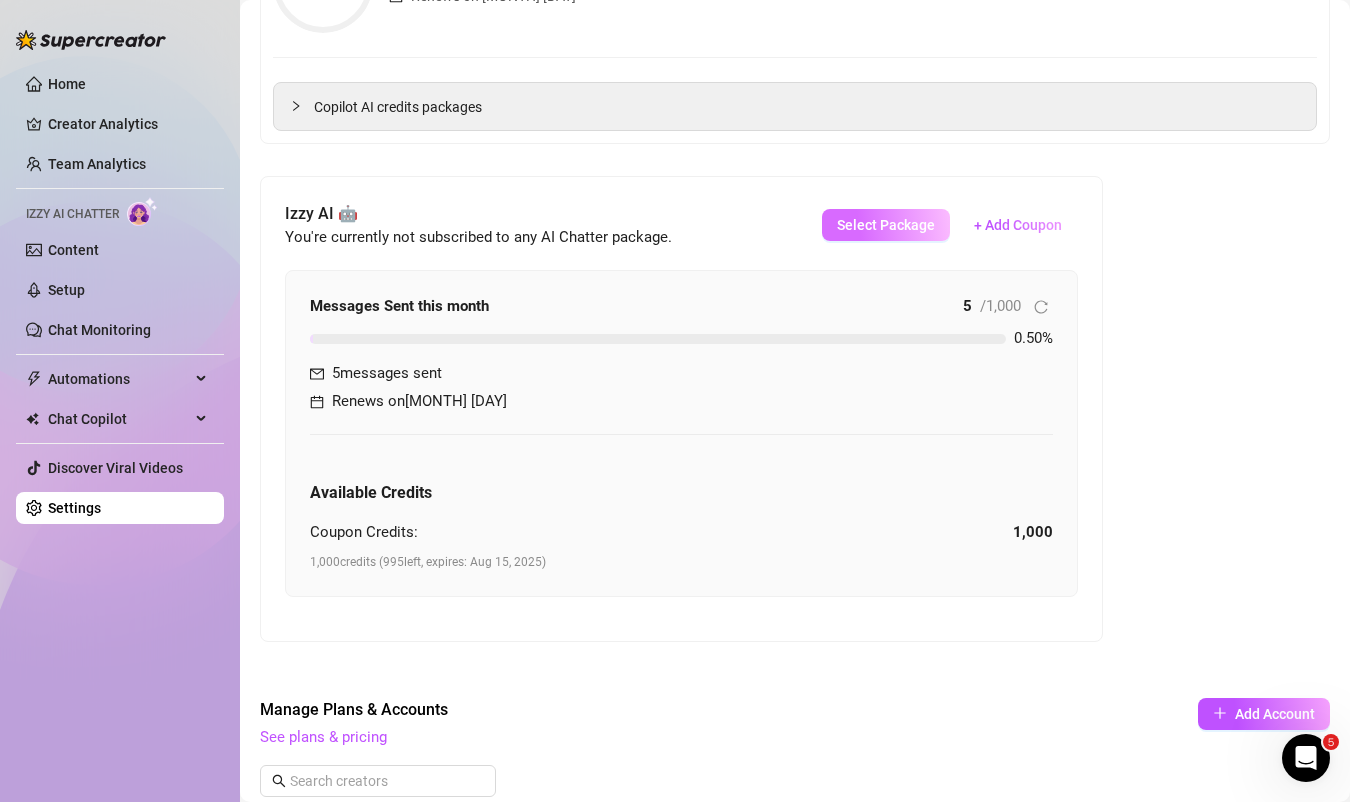 click on "Select Package" at bounding box center [886, 225] 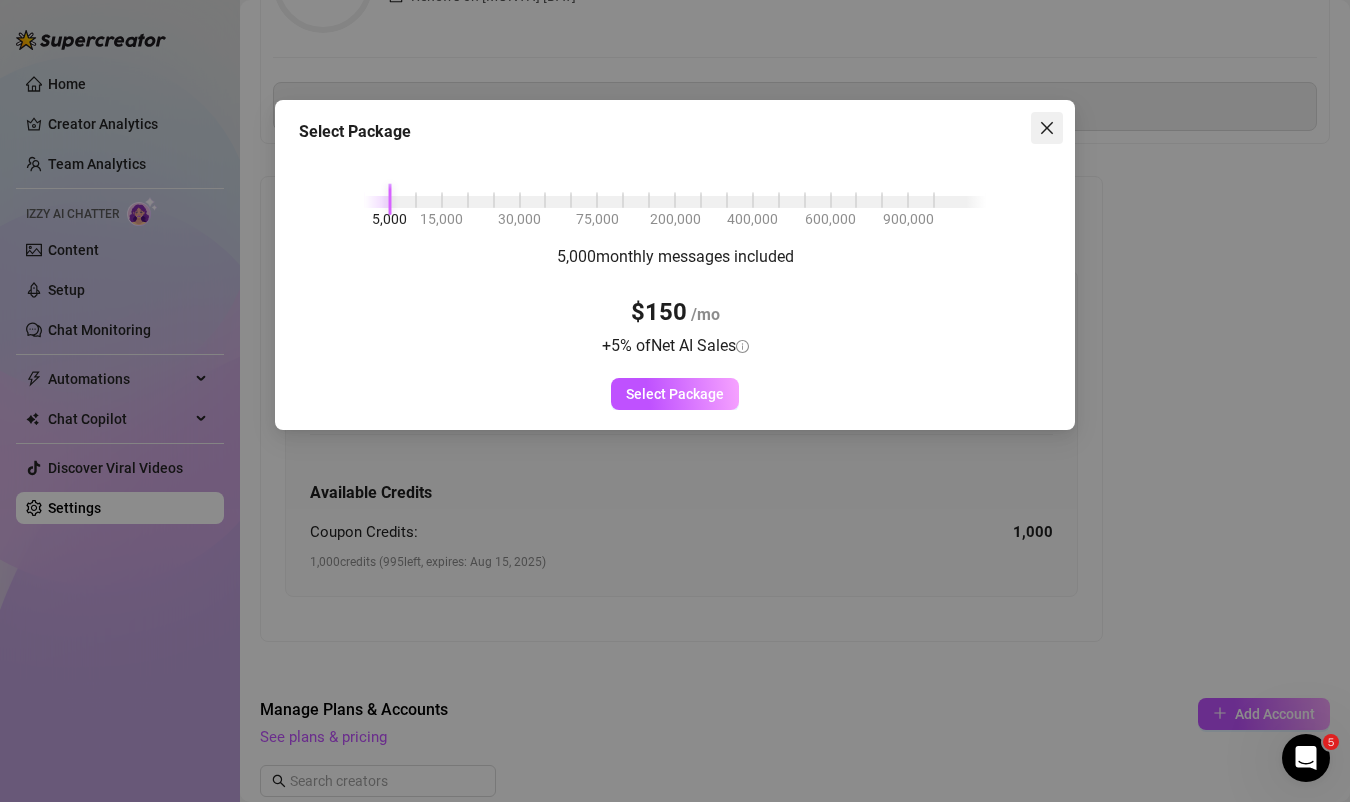 click 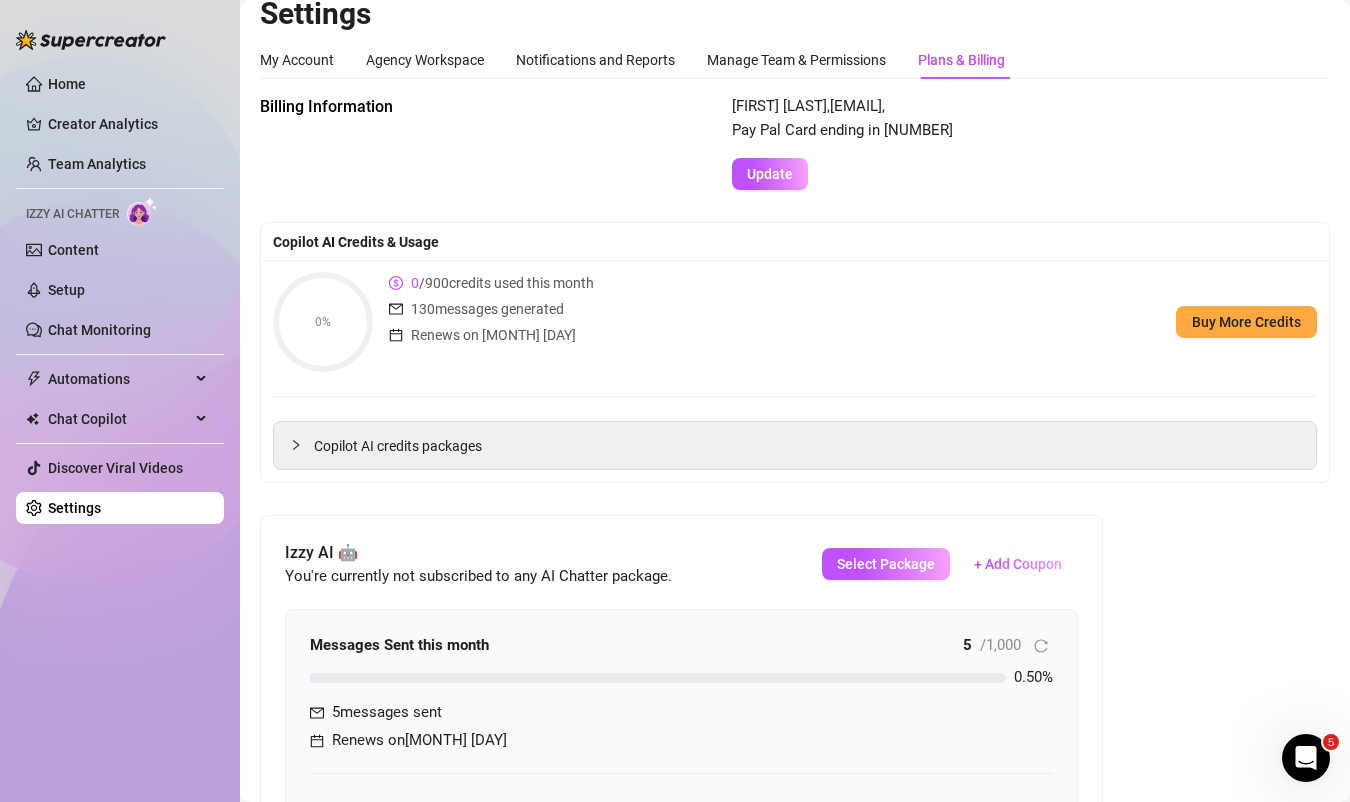 scroll, scrollTop: 0, scrollLeft: 0, axis: both 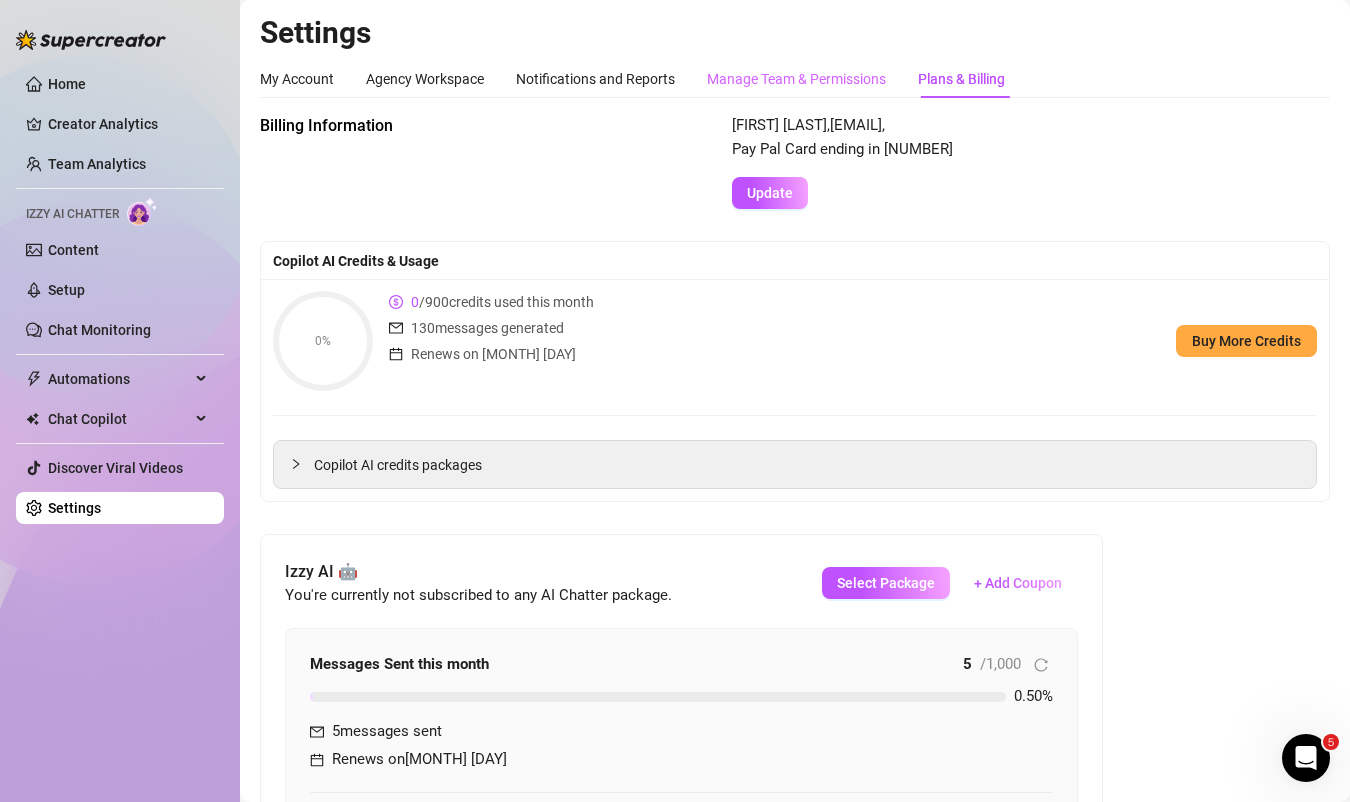 click on "Manage Team & Permissions" at bounding box center [796, 79] 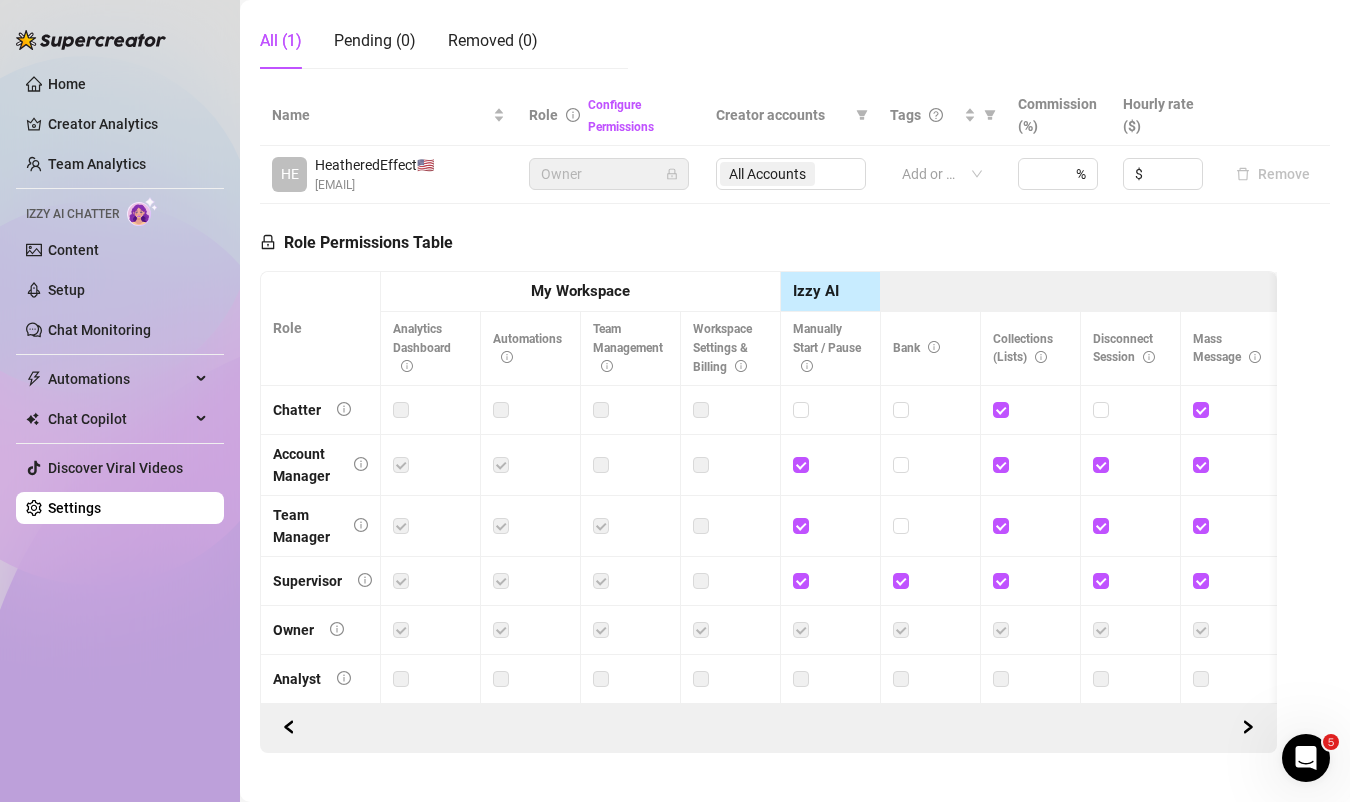 scroll, scrollTop: 435, scrollLeft: 0, axis: vertical 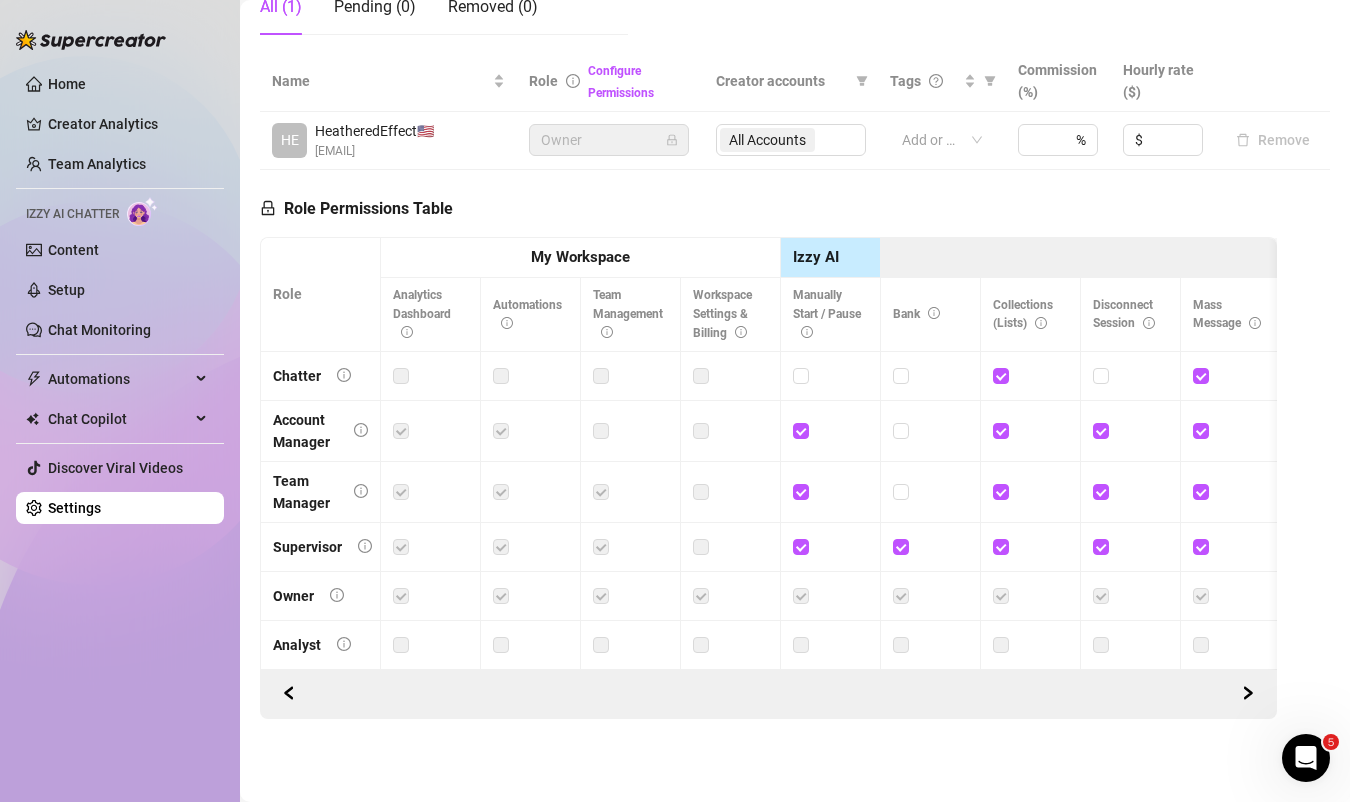 click at bounding box center [830, 547] 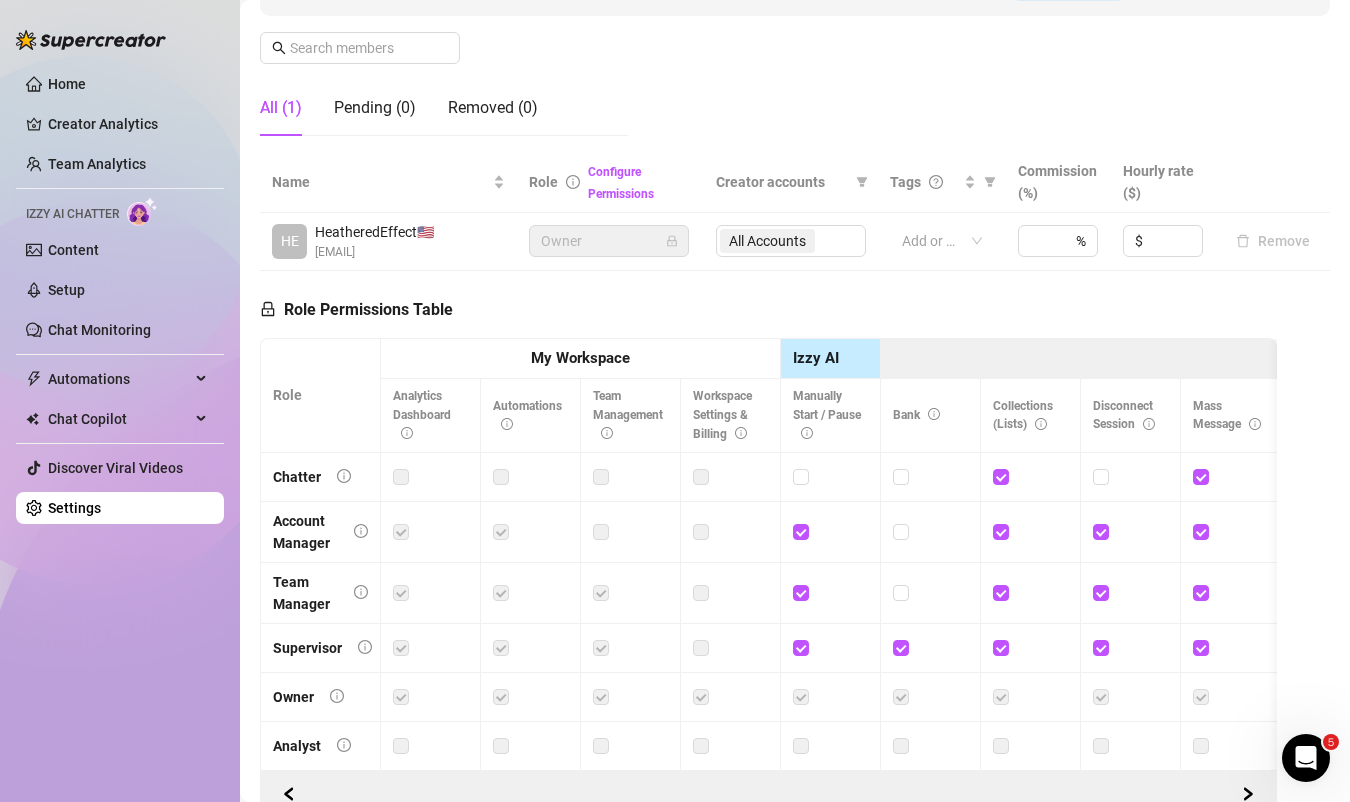 scroll, scrollTop: 318, scrollLeft: 0, axis: vertical 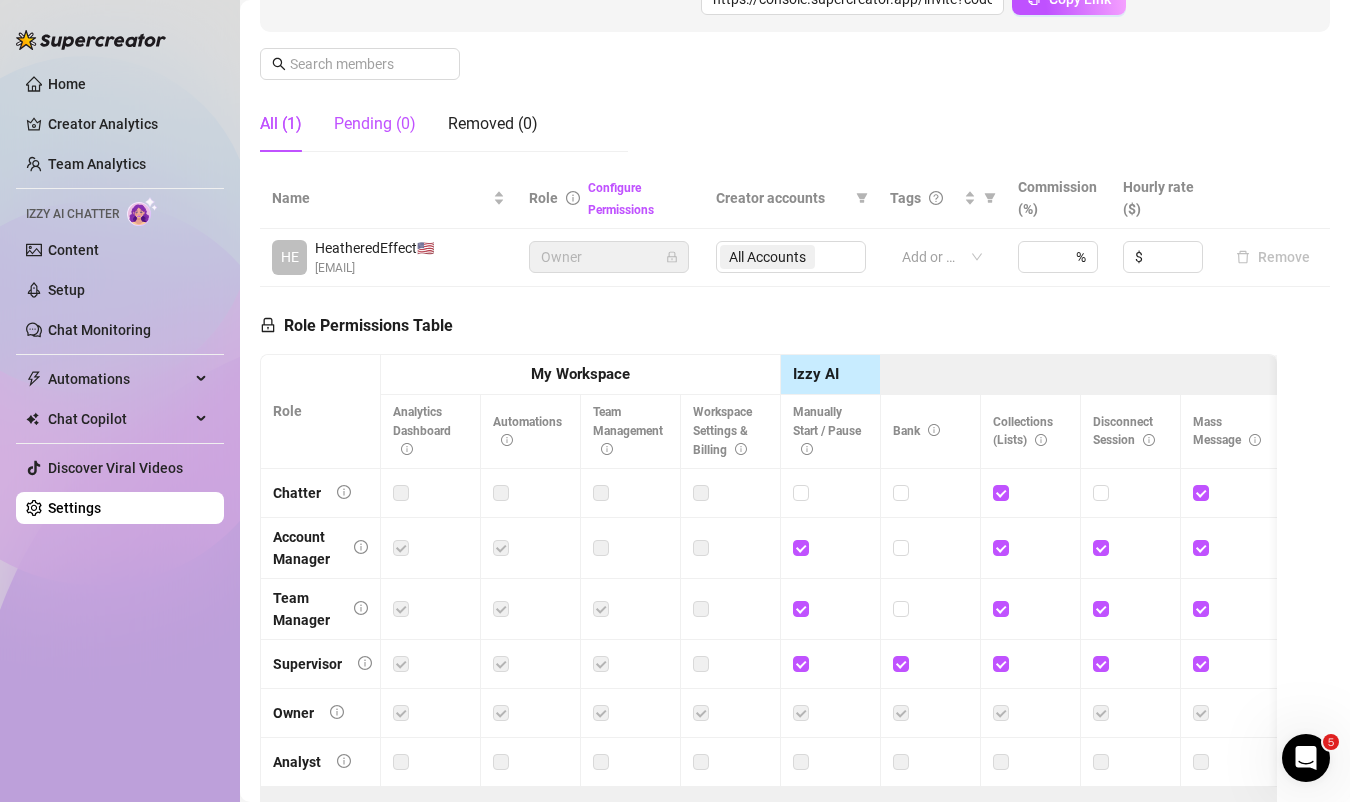 click on "Pending (0)" at bounding box center (375, 124) 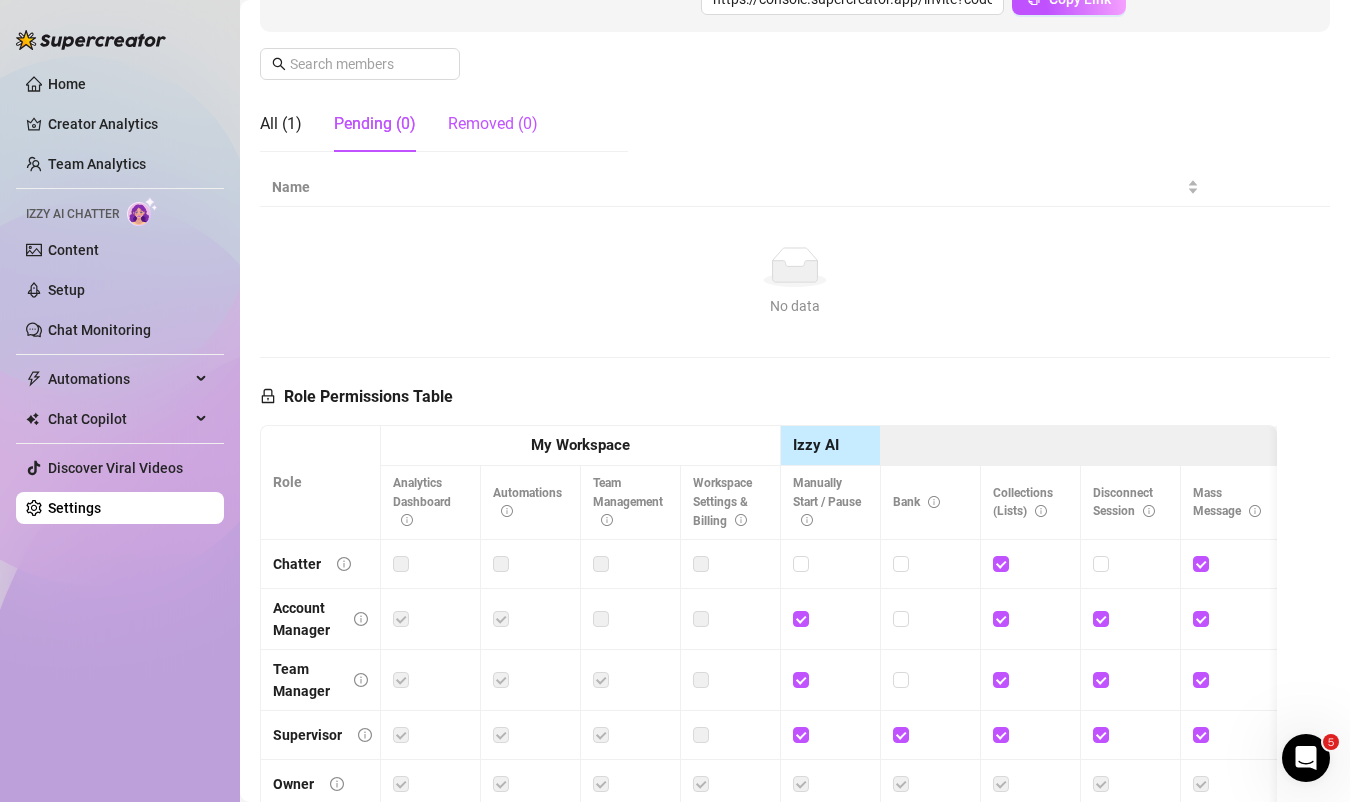 click on "Removed (0)" at bounding box center [493, 124] 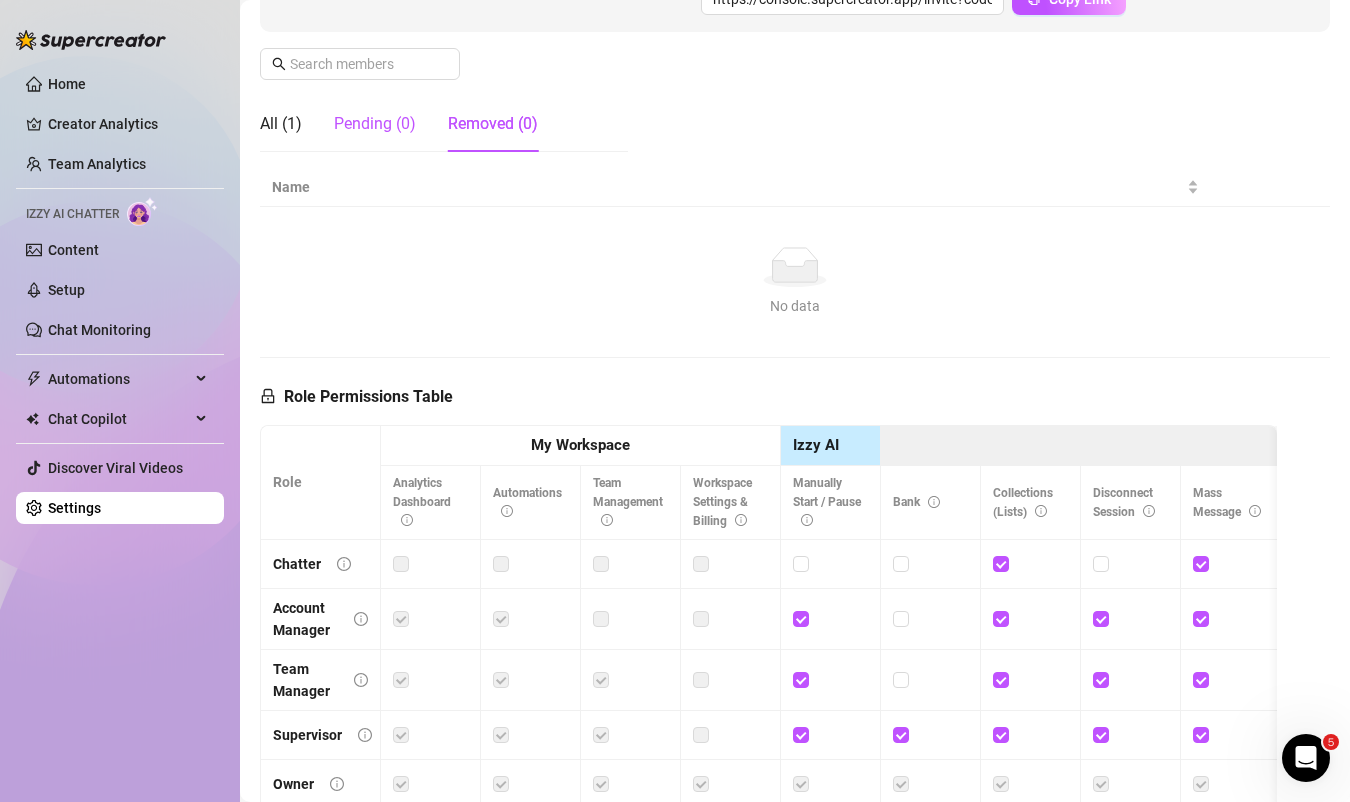 click on "Pending (0)" at bounding box center (375, 124) 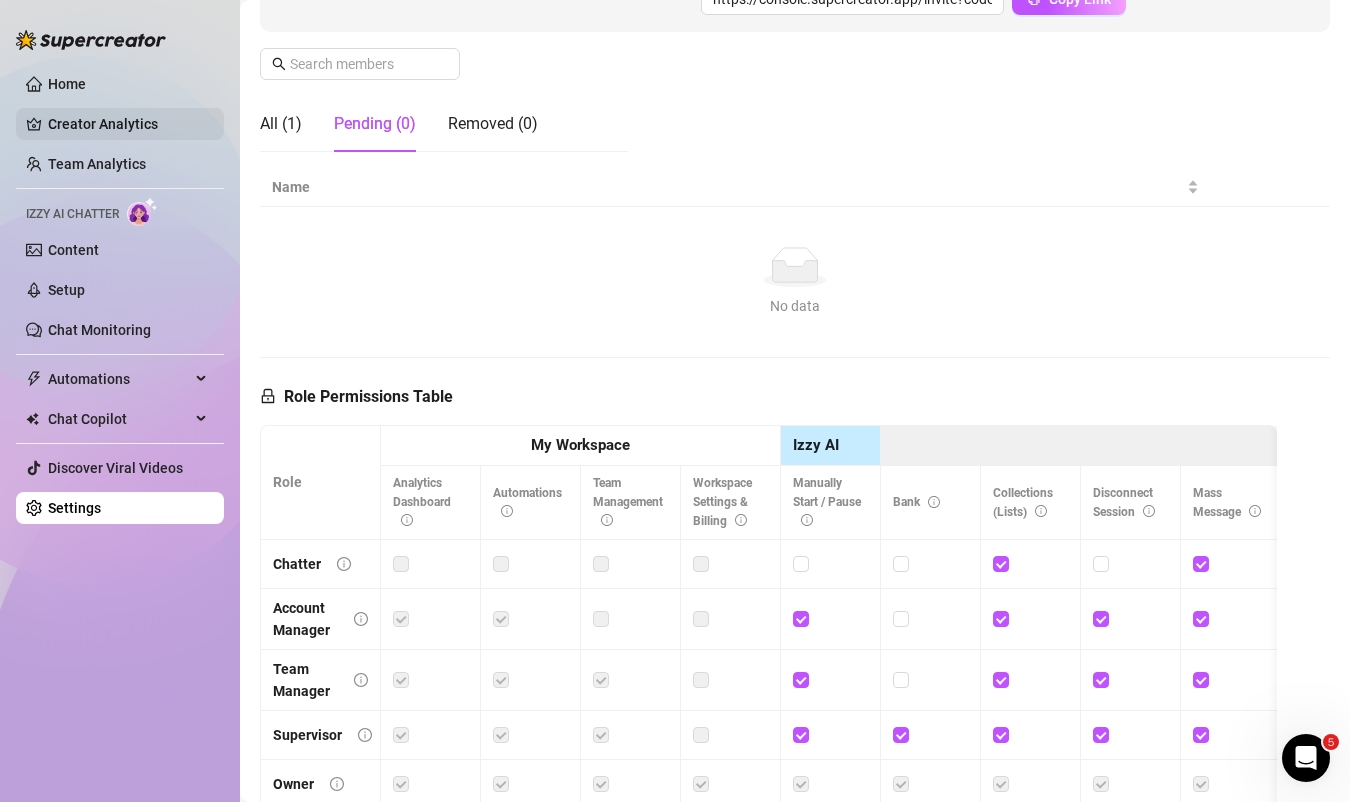 click on "Creator Analytics" at bounding box center [128, 124] 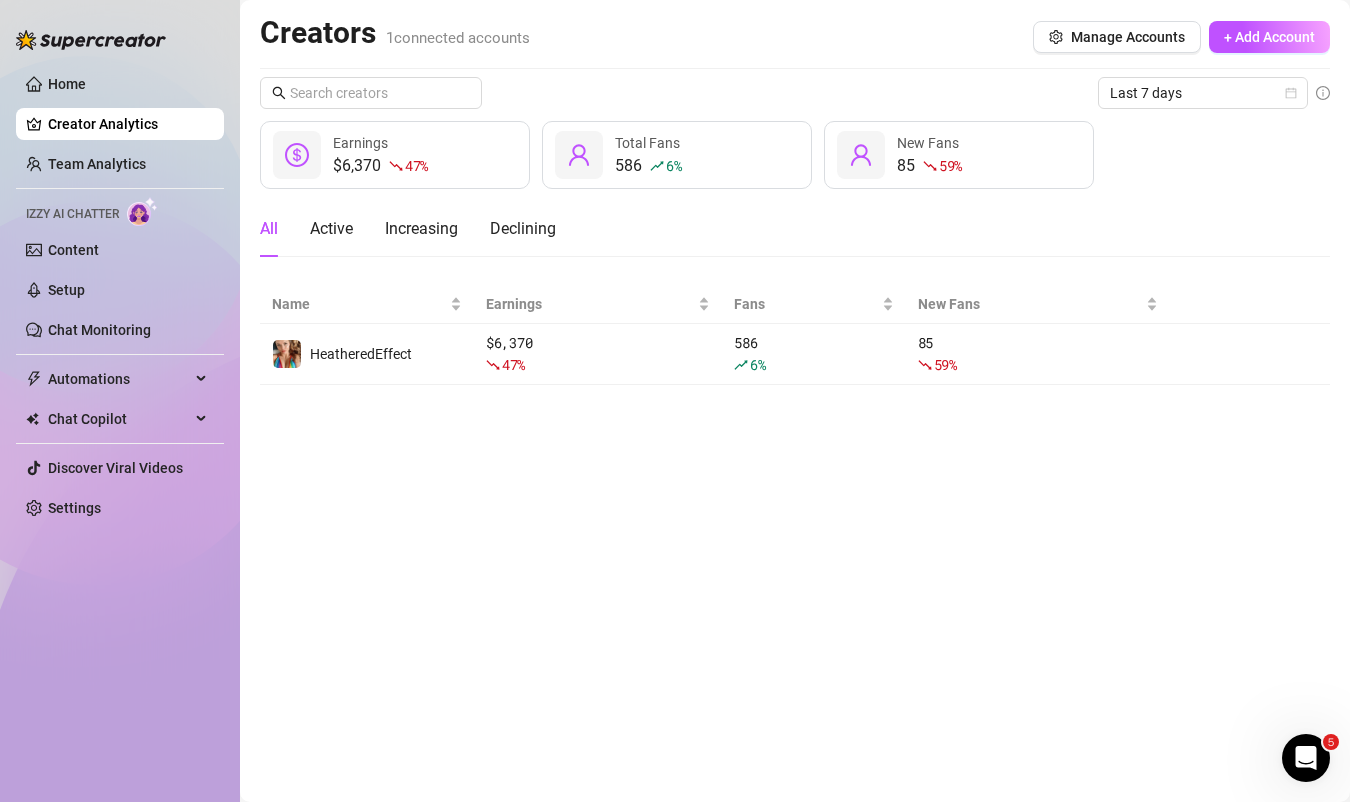 scroll, scrollTop: 0, scrollLeft: 0, axis: both 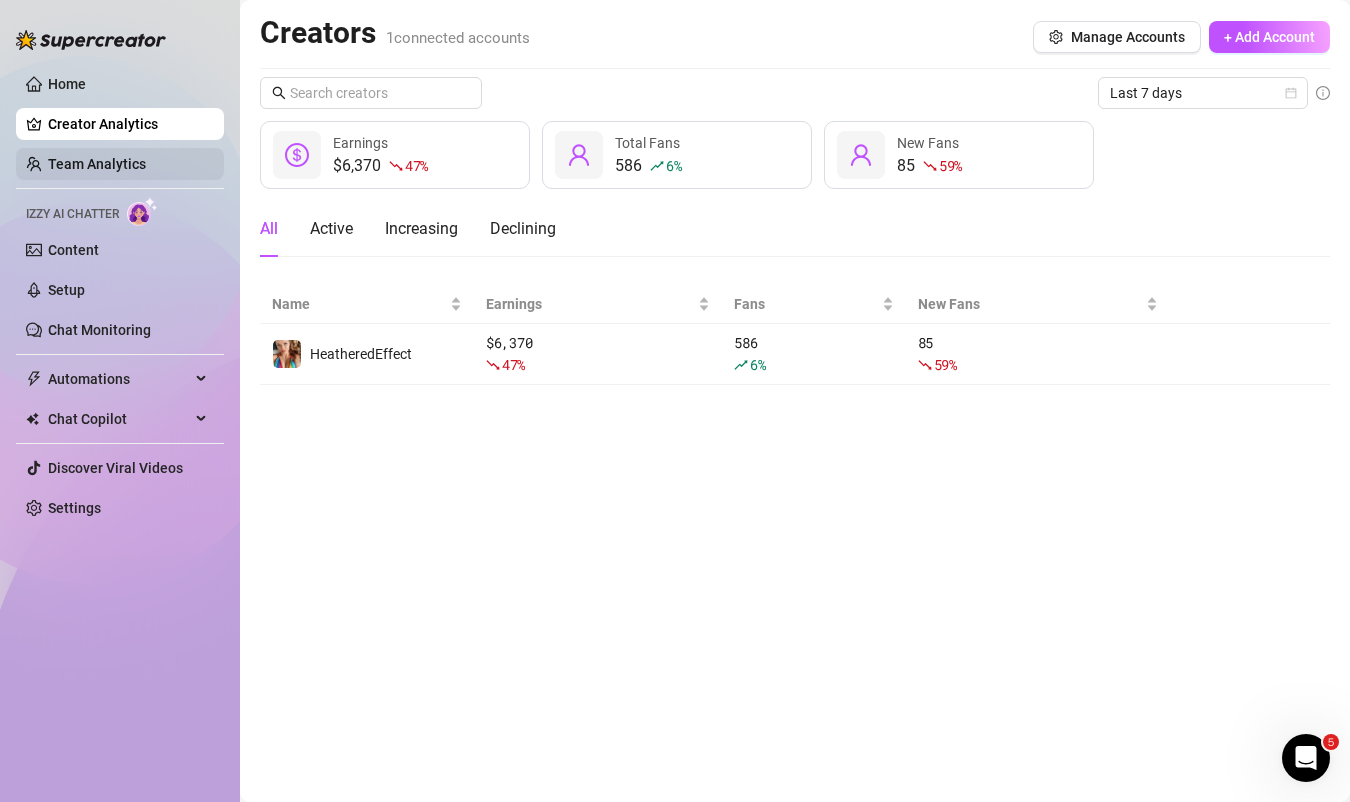 click on "Team Analytics" at bounding box center [97, 164] 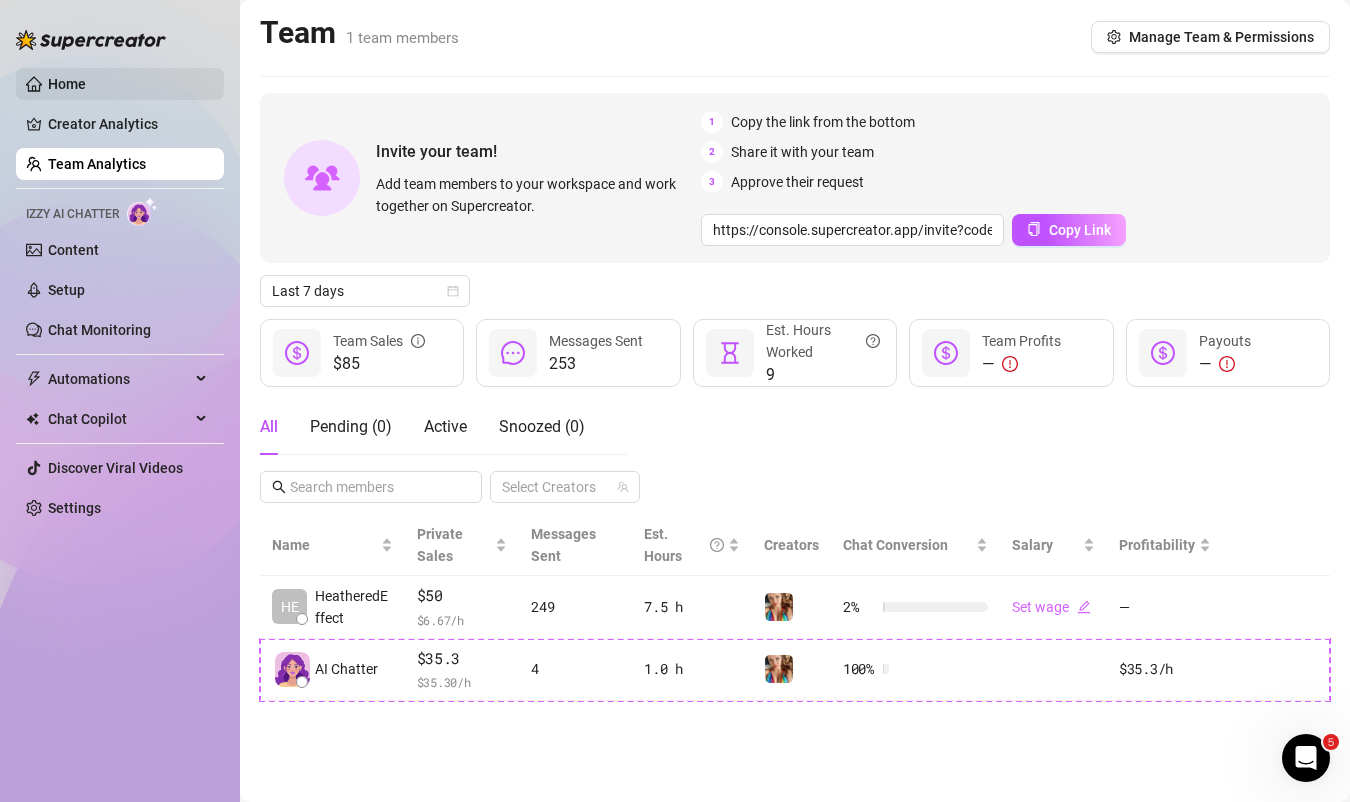 click on "Home" at bounding box center [67, 84] 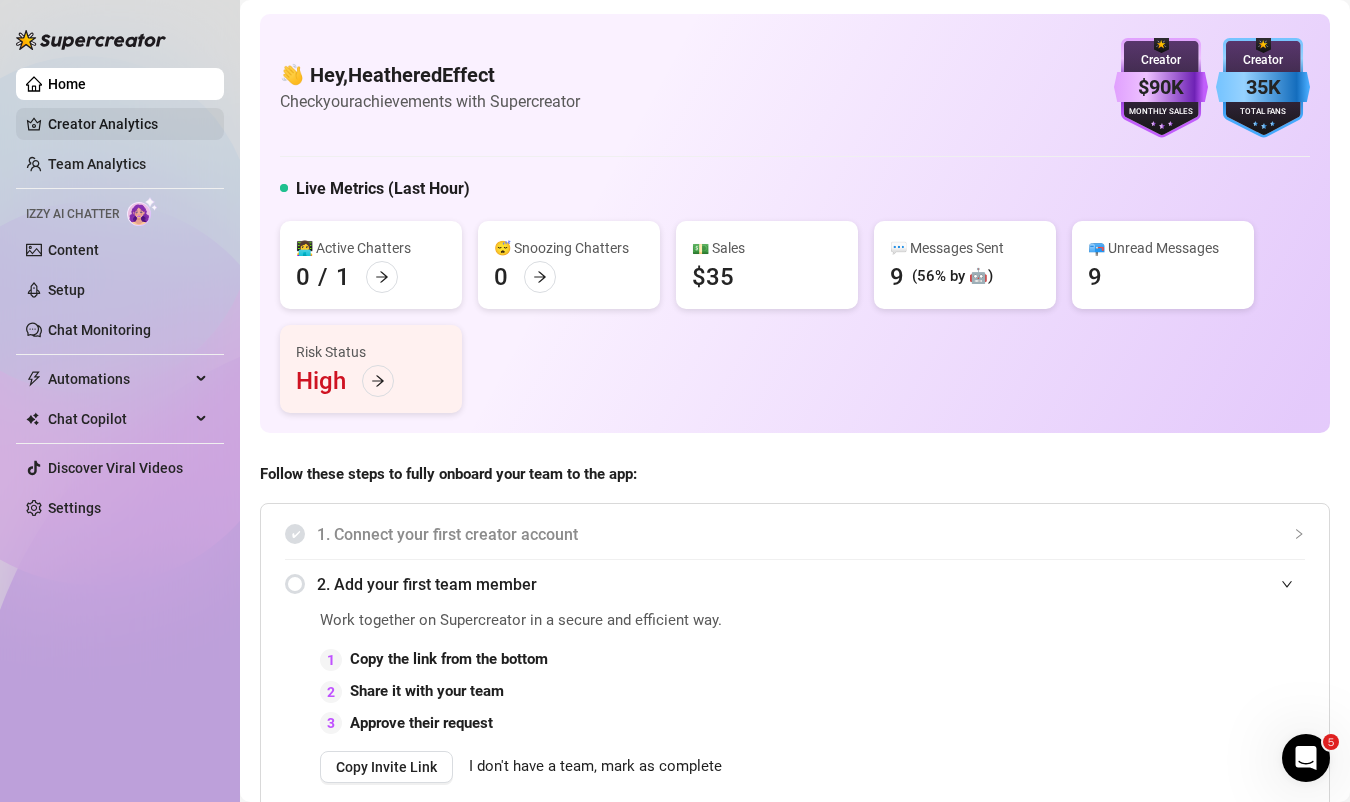 click on "Creator Analytics" at bounding box center (128, 124) 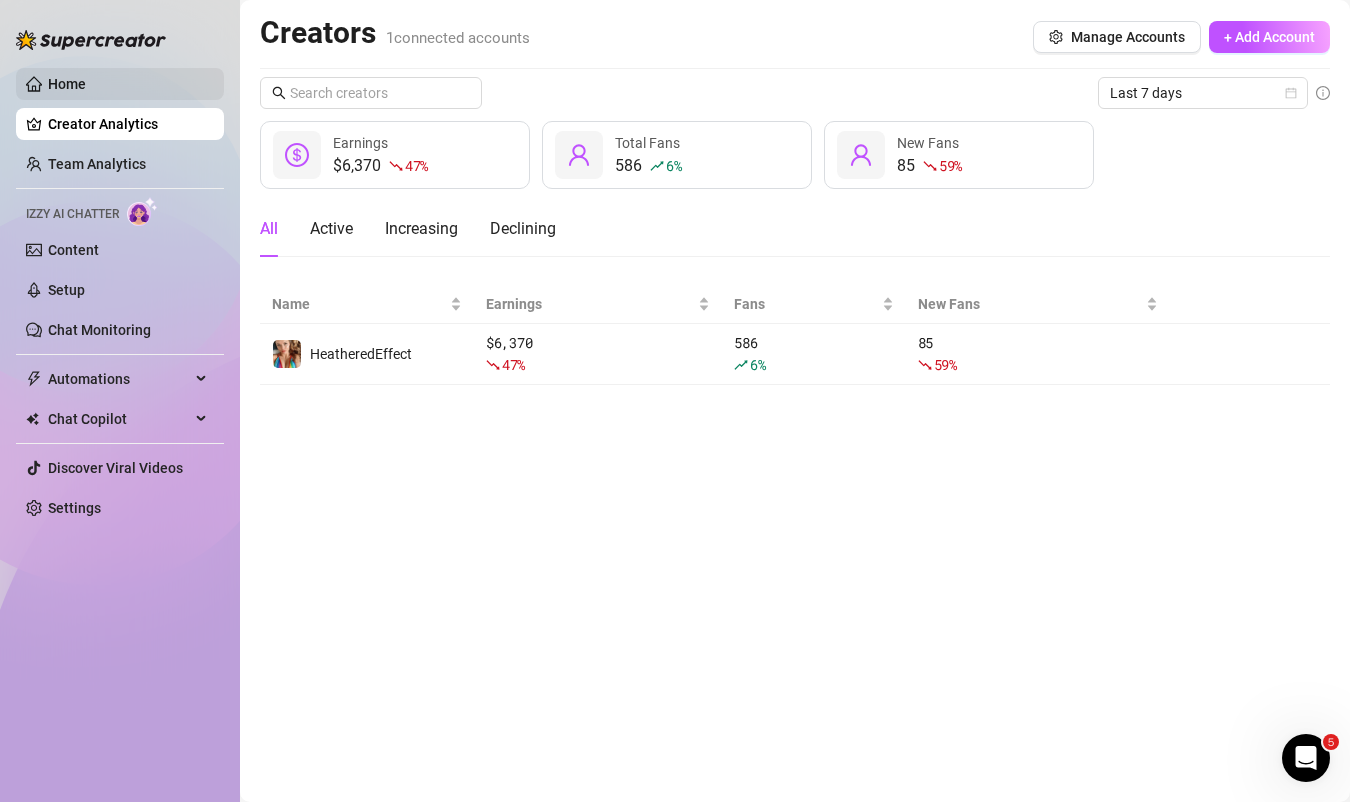 click on "Home" at bounding box center [67, 84] 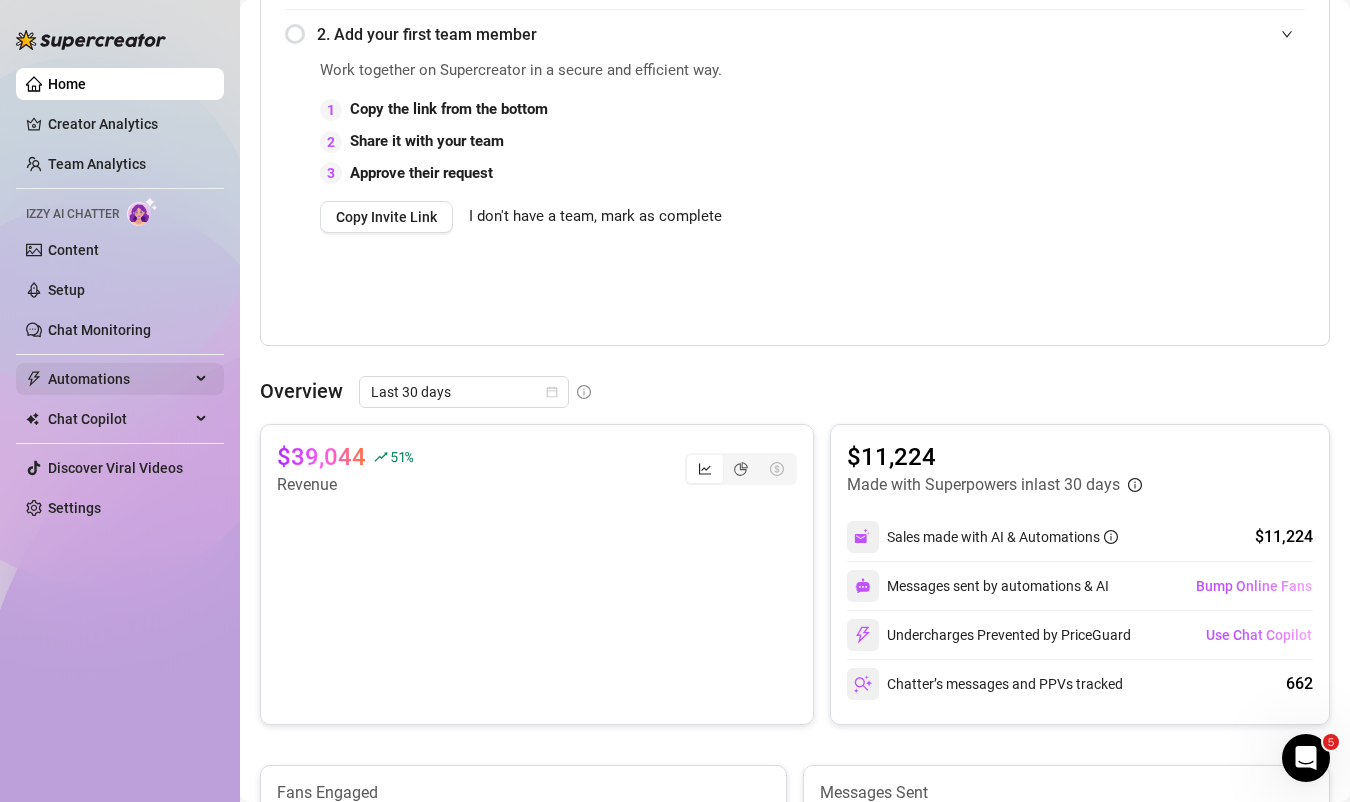 scroll, scrollTop: 358, scrollLeft: 0, axis: vertical 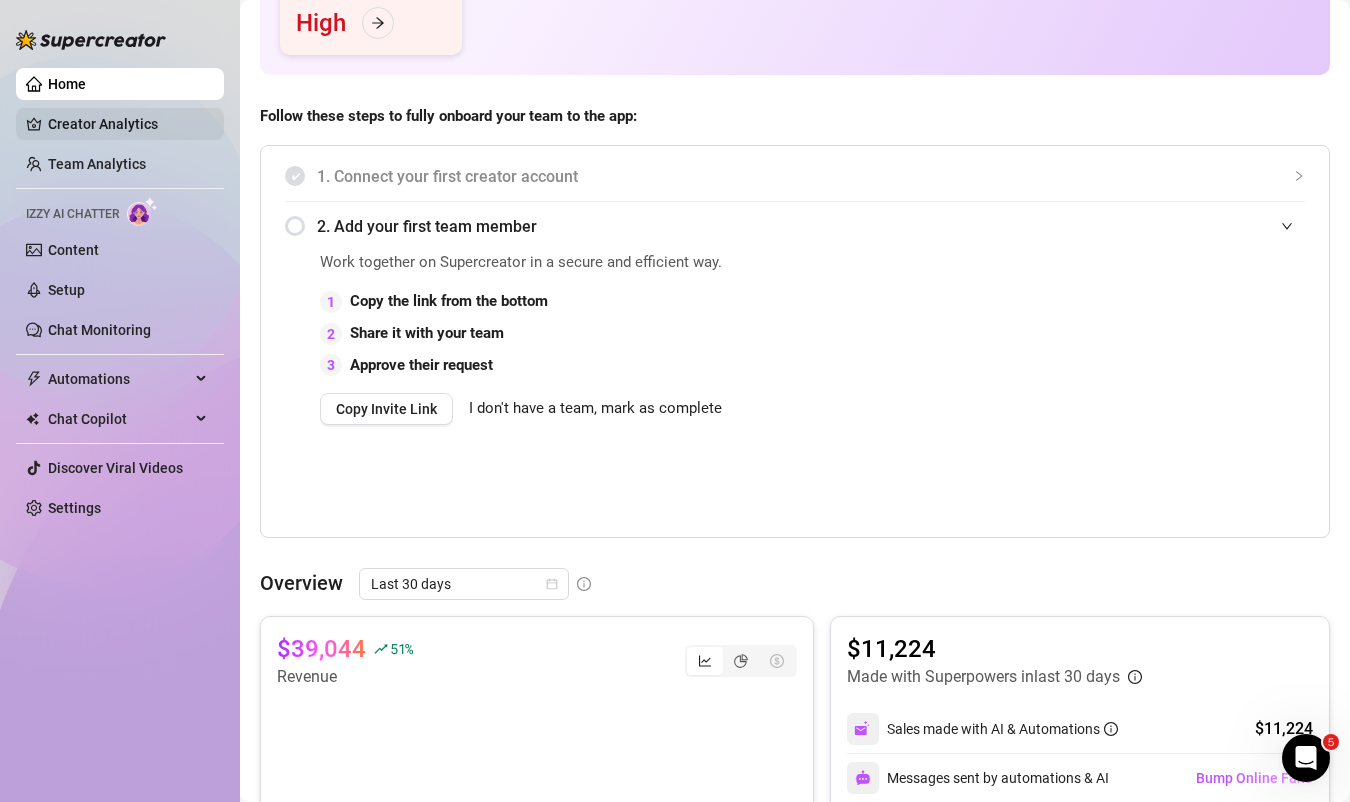 click on "Creator Analytics" at bounding box center [128, 124] 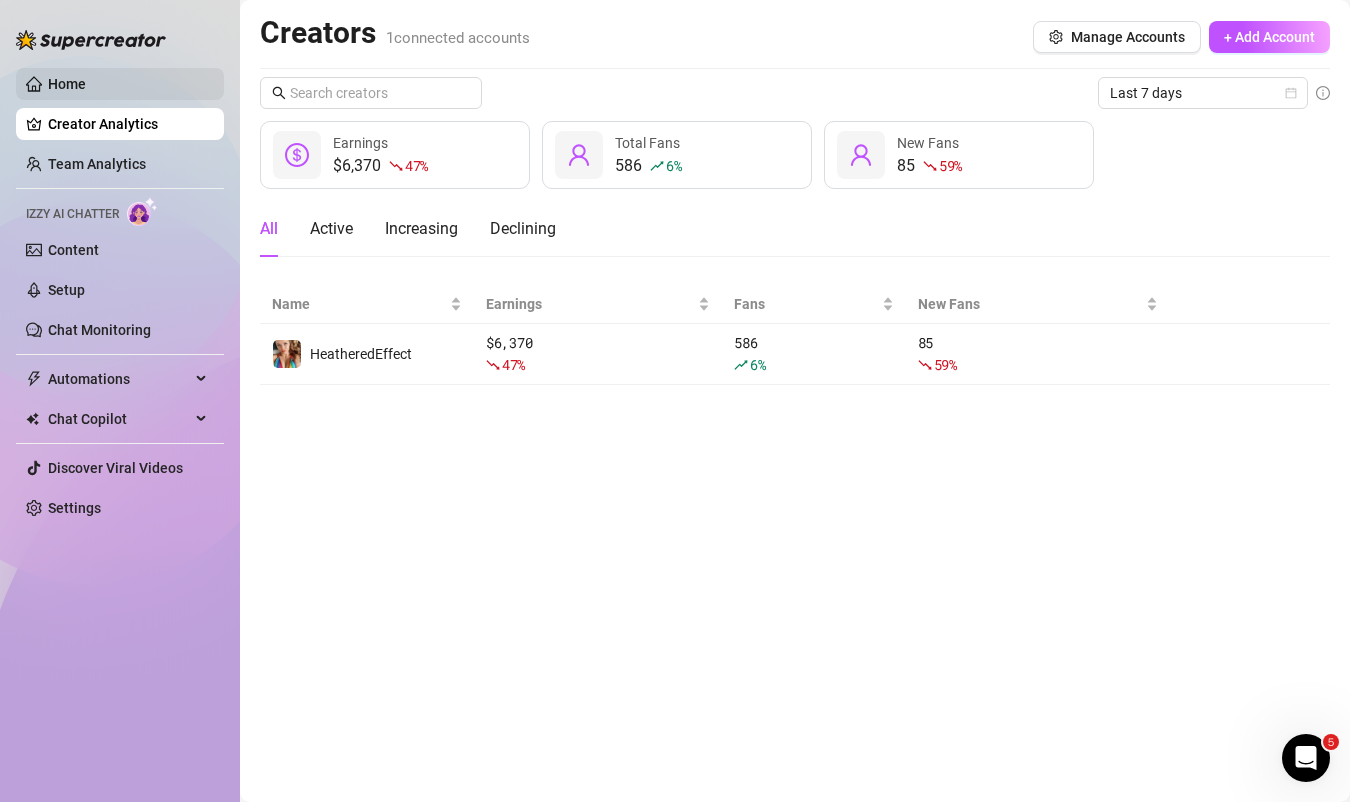 click on "Home" at bounding box center [67, 84] 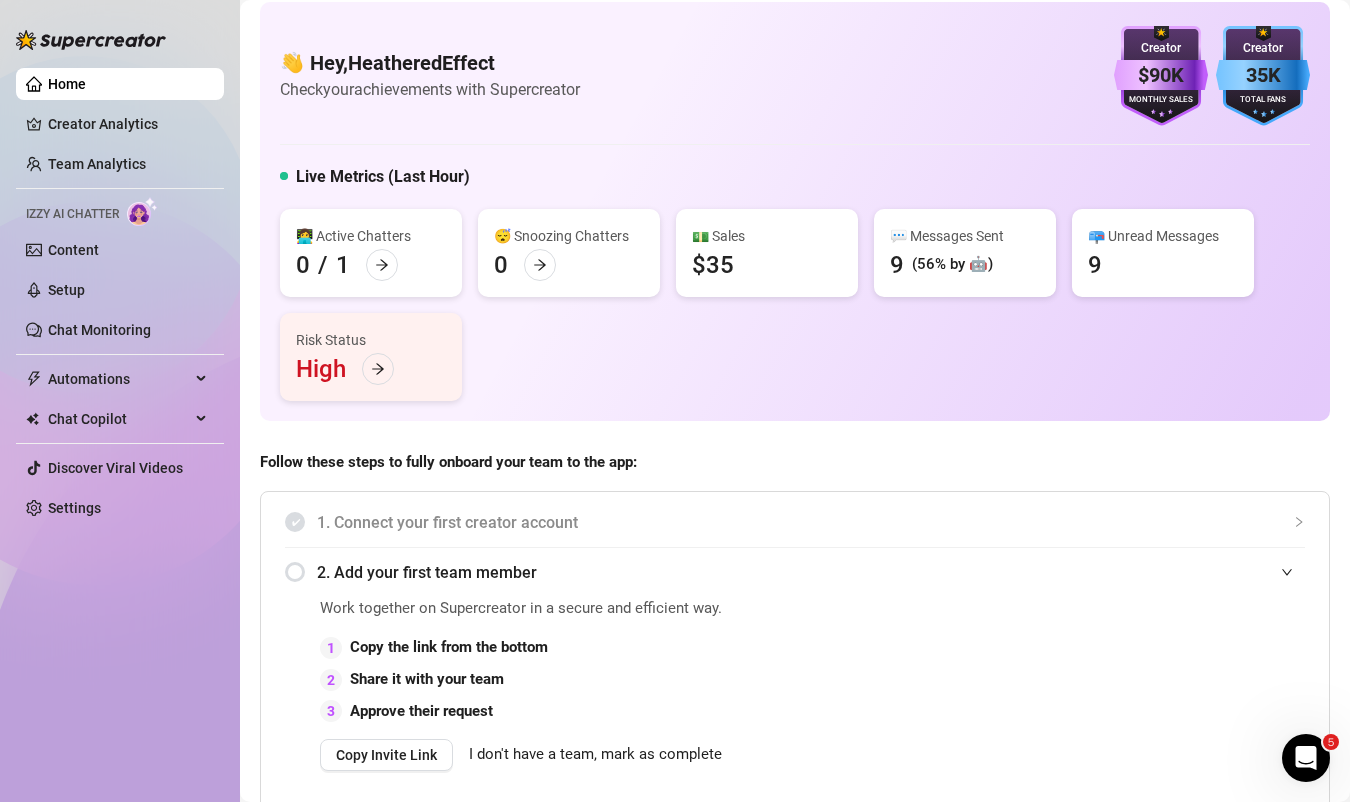 scroll, scrollTop: 0, scrollLeft: 0, axis: both 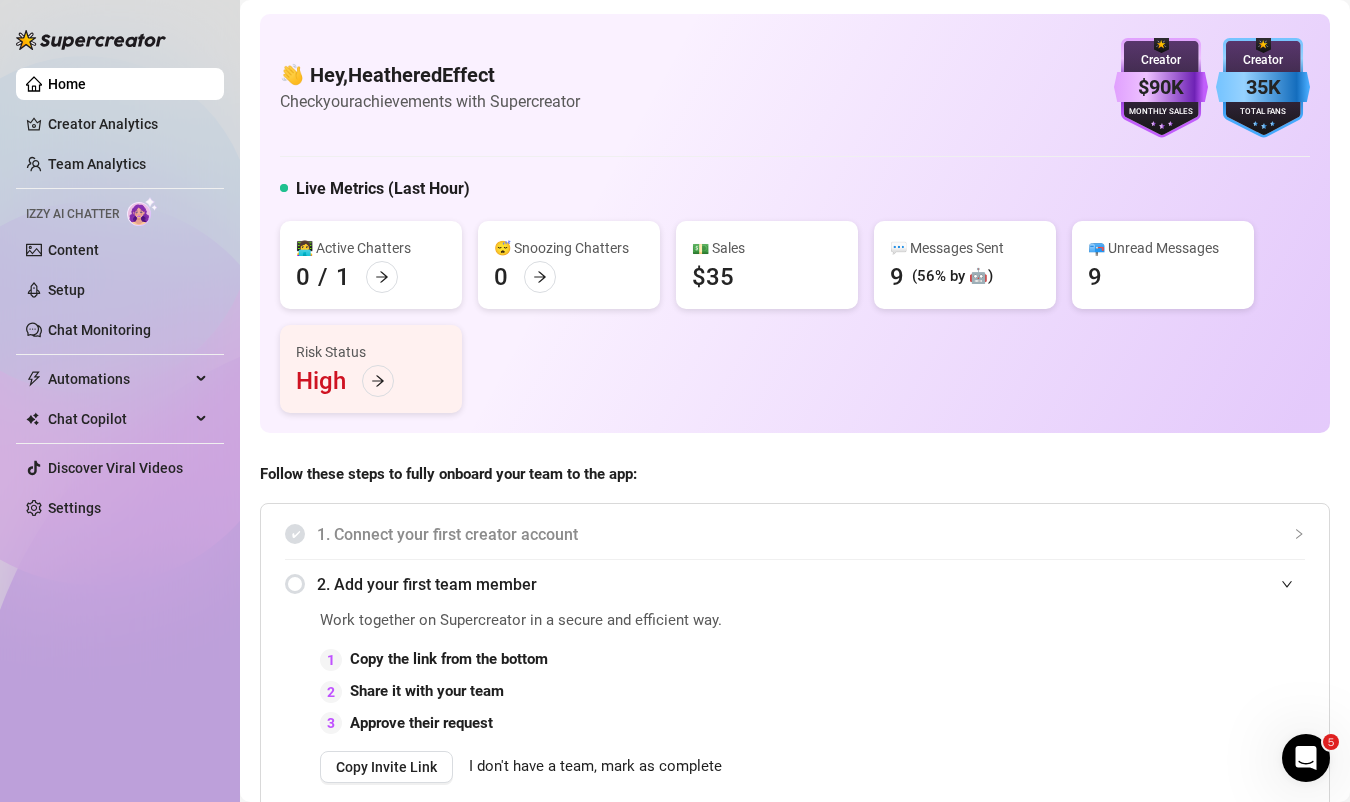 click on "📪 Unread Messages 9" at bounding box center (1163, 265) 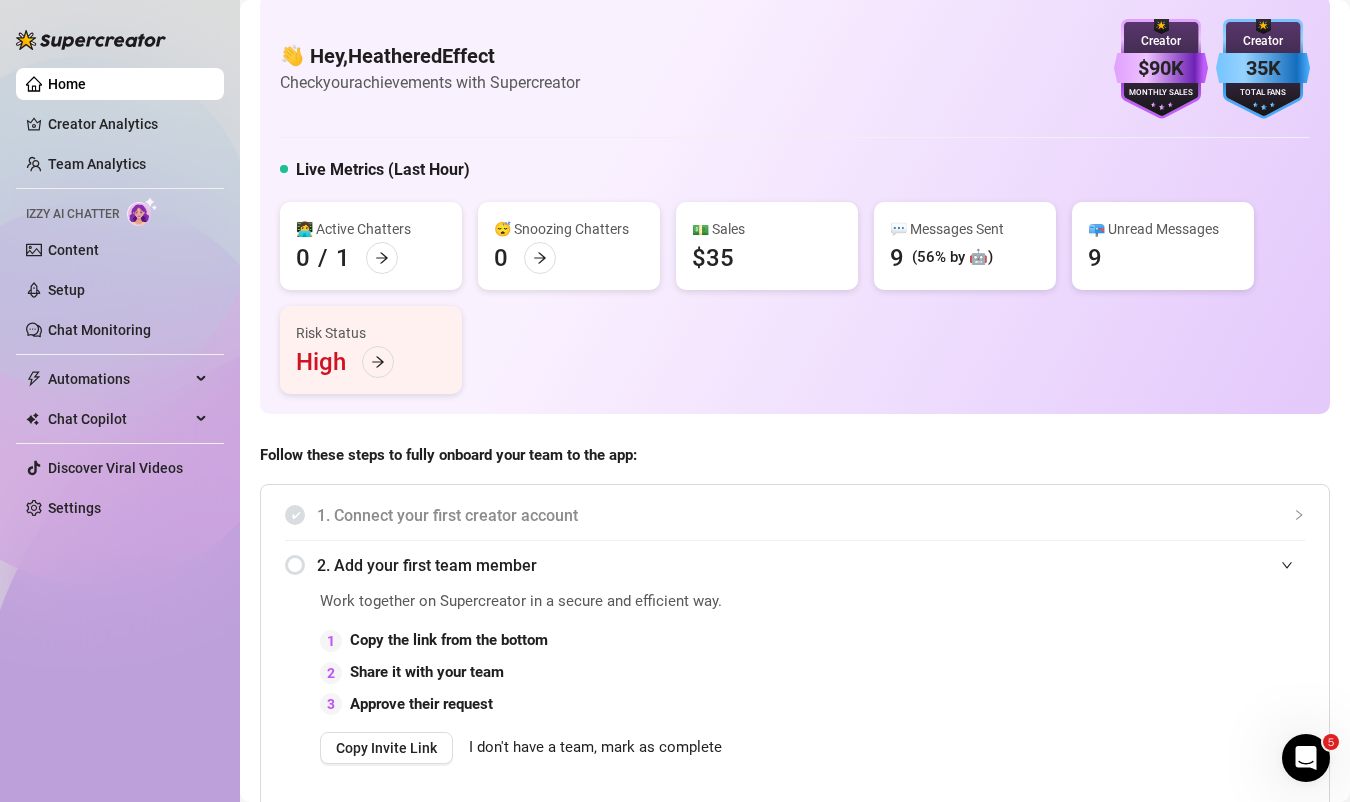 scroll, scrollTop: 38, scrollLeft: 0, axis: vertical 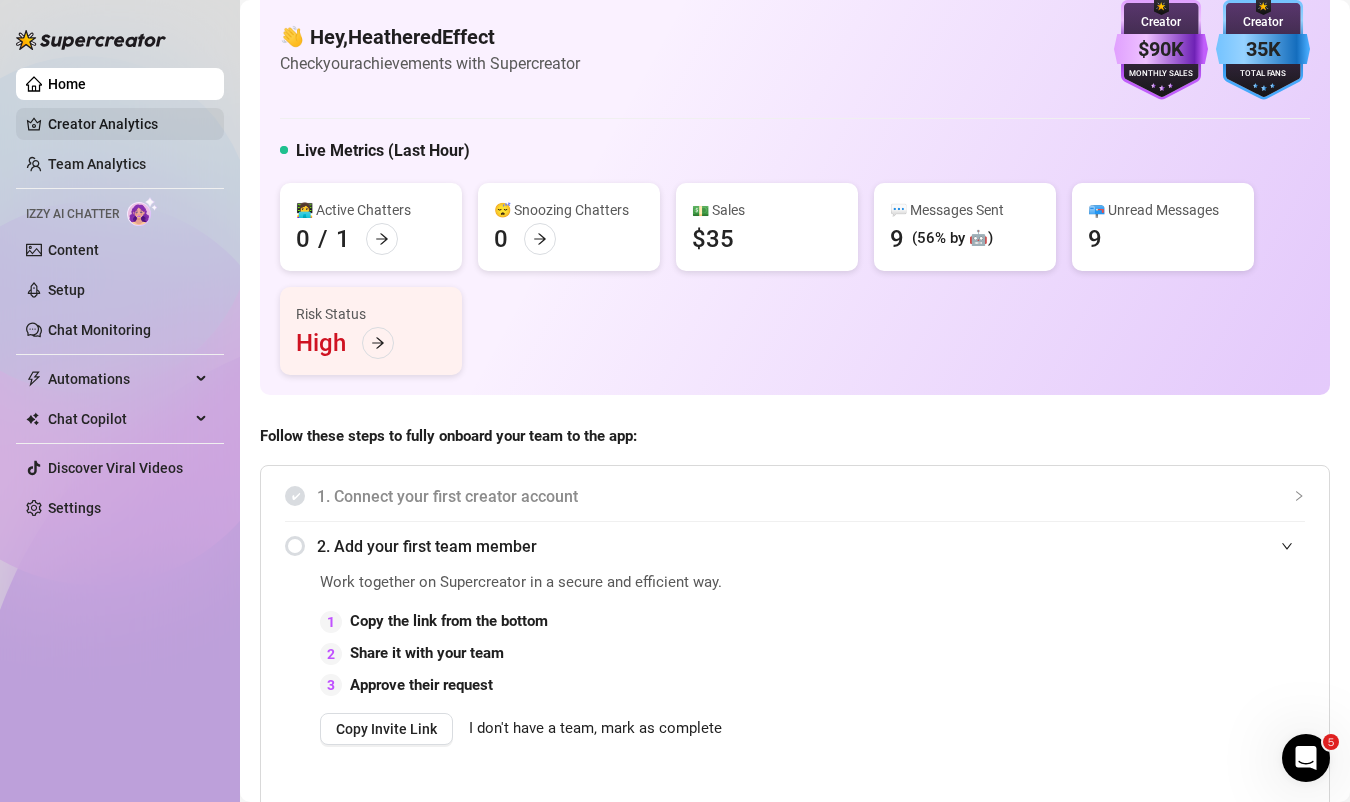 click on "Creator Analytics" at bounding box center (128, 124) 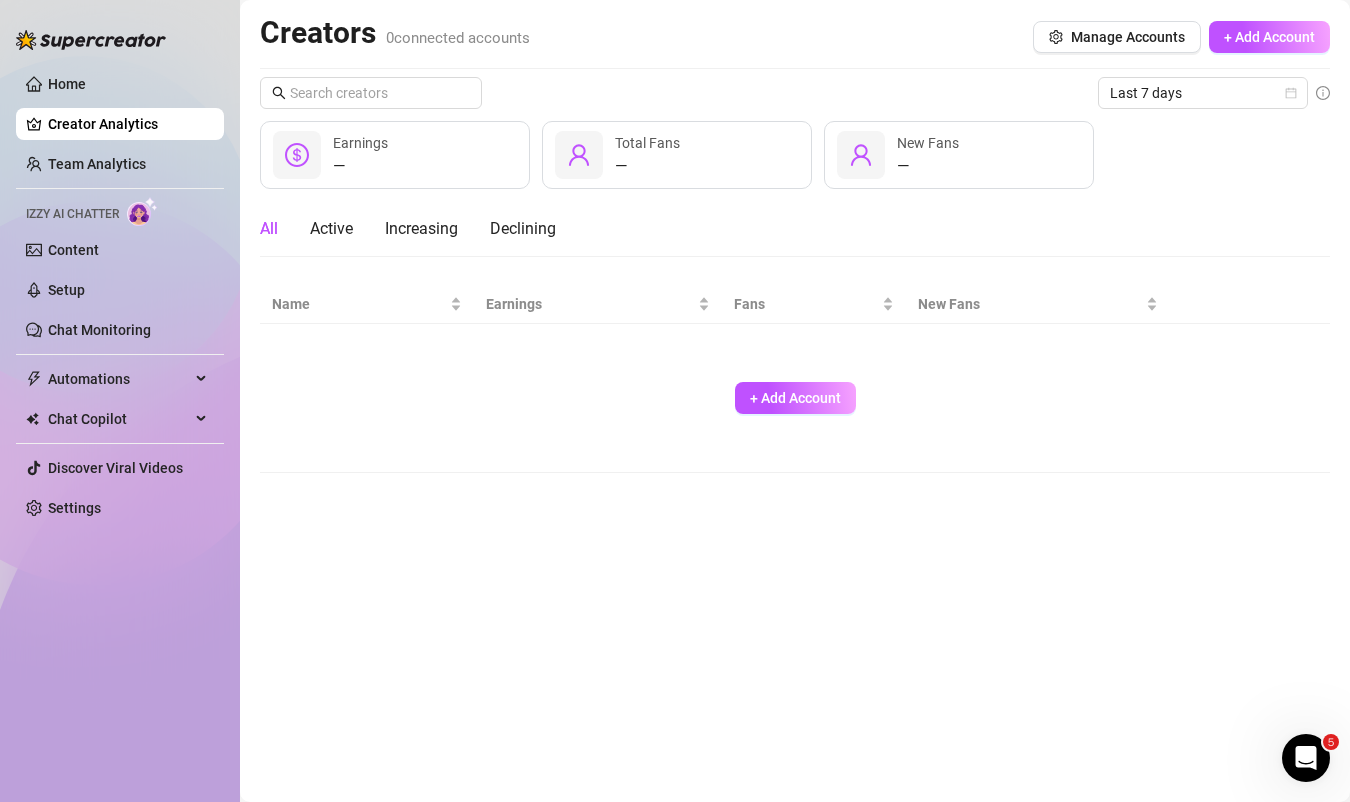 scroll, scrollTop: 0, scrollLeft: 0, axis: both 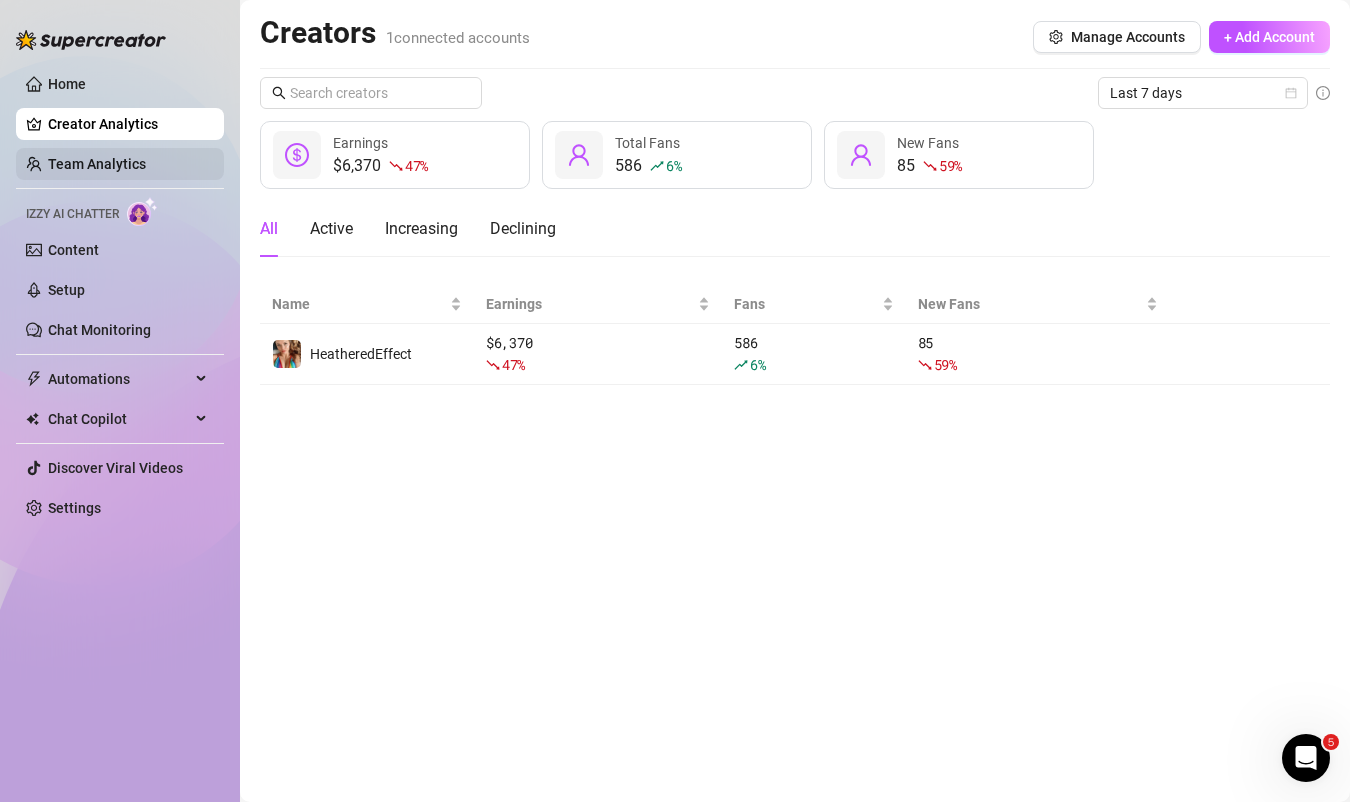 click on "Team Analytics" at bounding box center (97, 164) 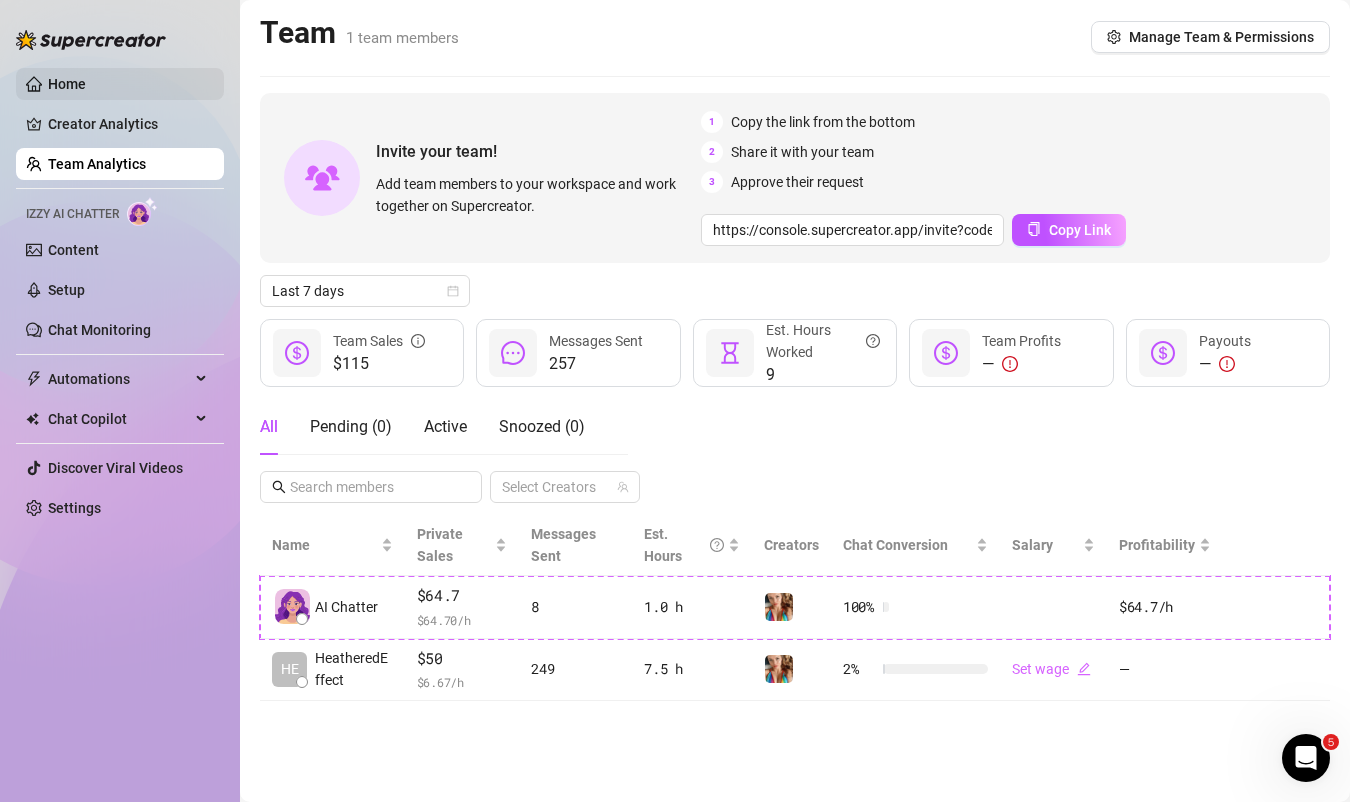 click on "Home" at bounding box center [67, 84] 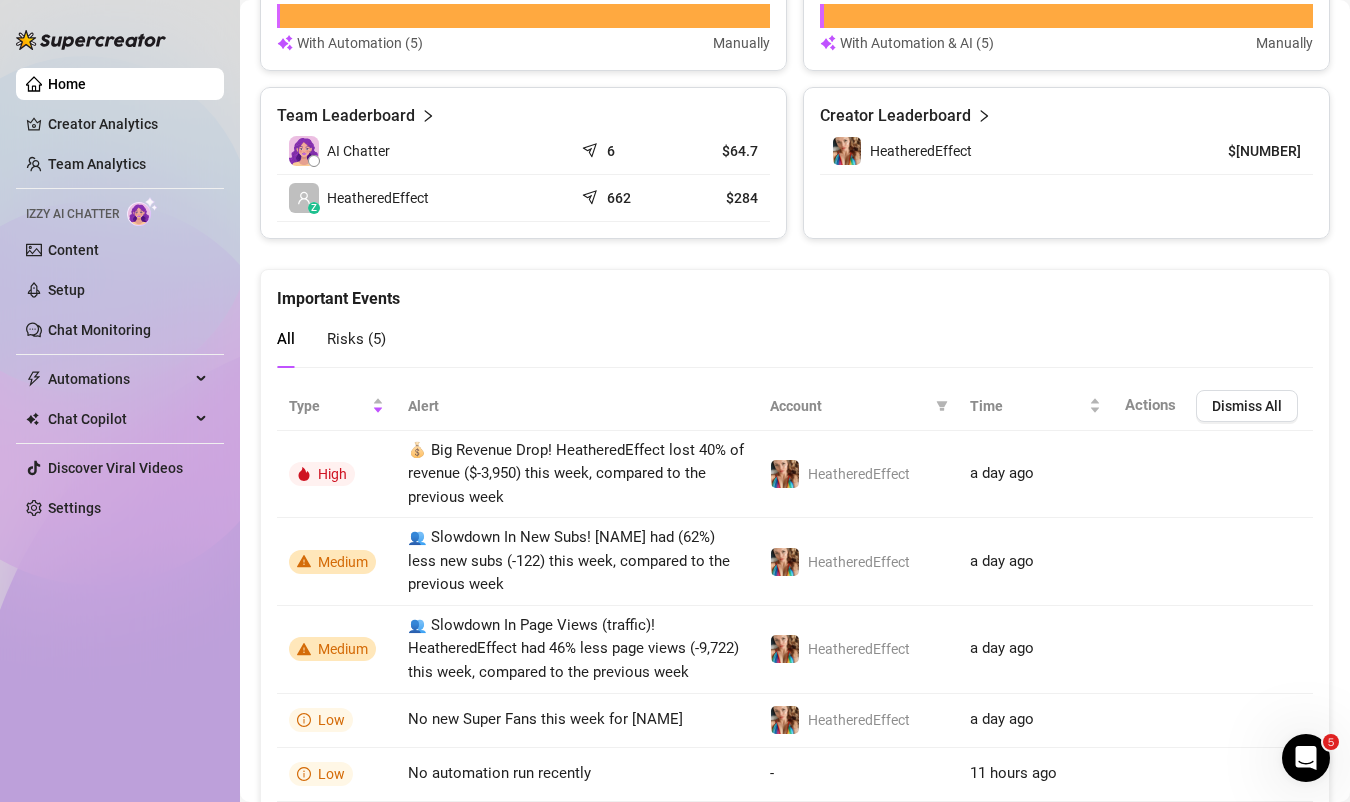 scroll, scrollTop: 1474, scrollLeft: 0, axis: vertical 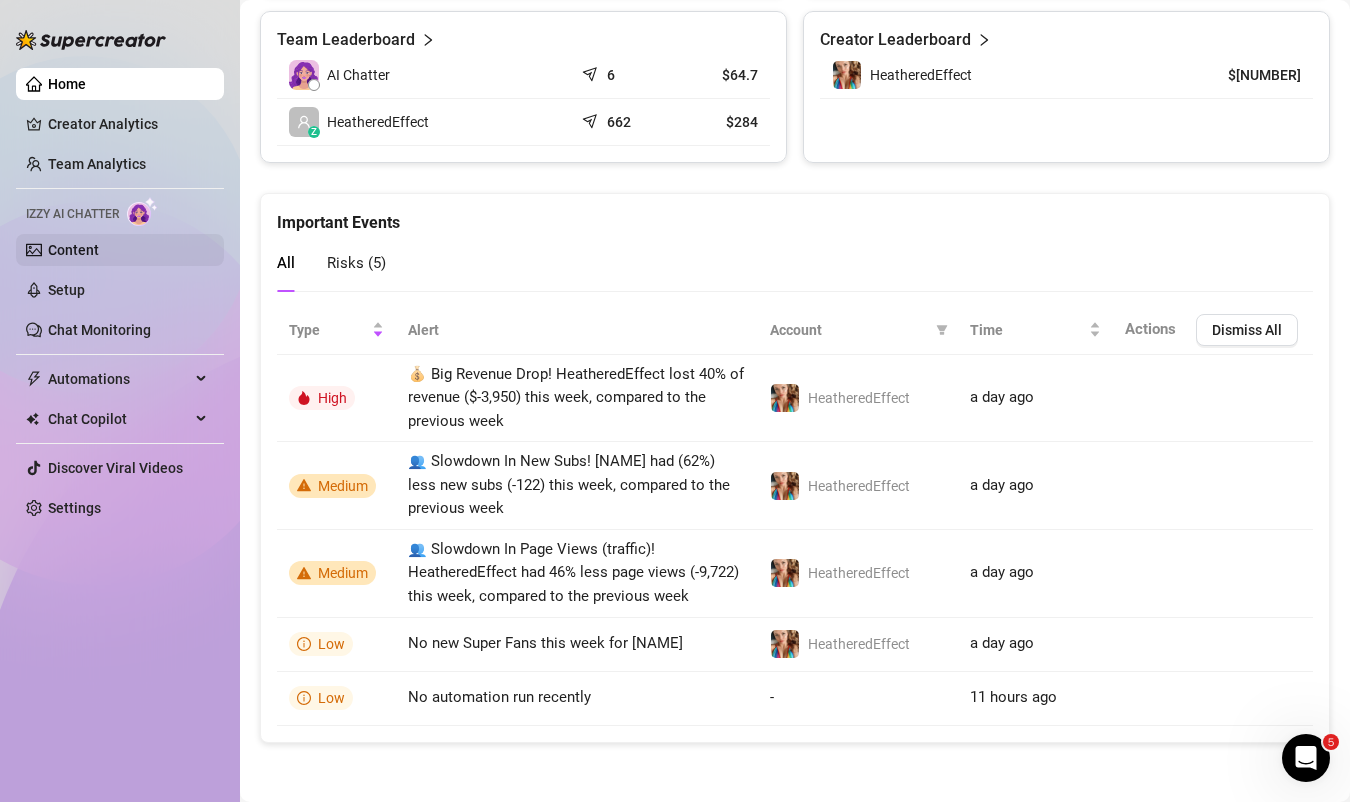 click on "Content" at bounding box center (73, 250) 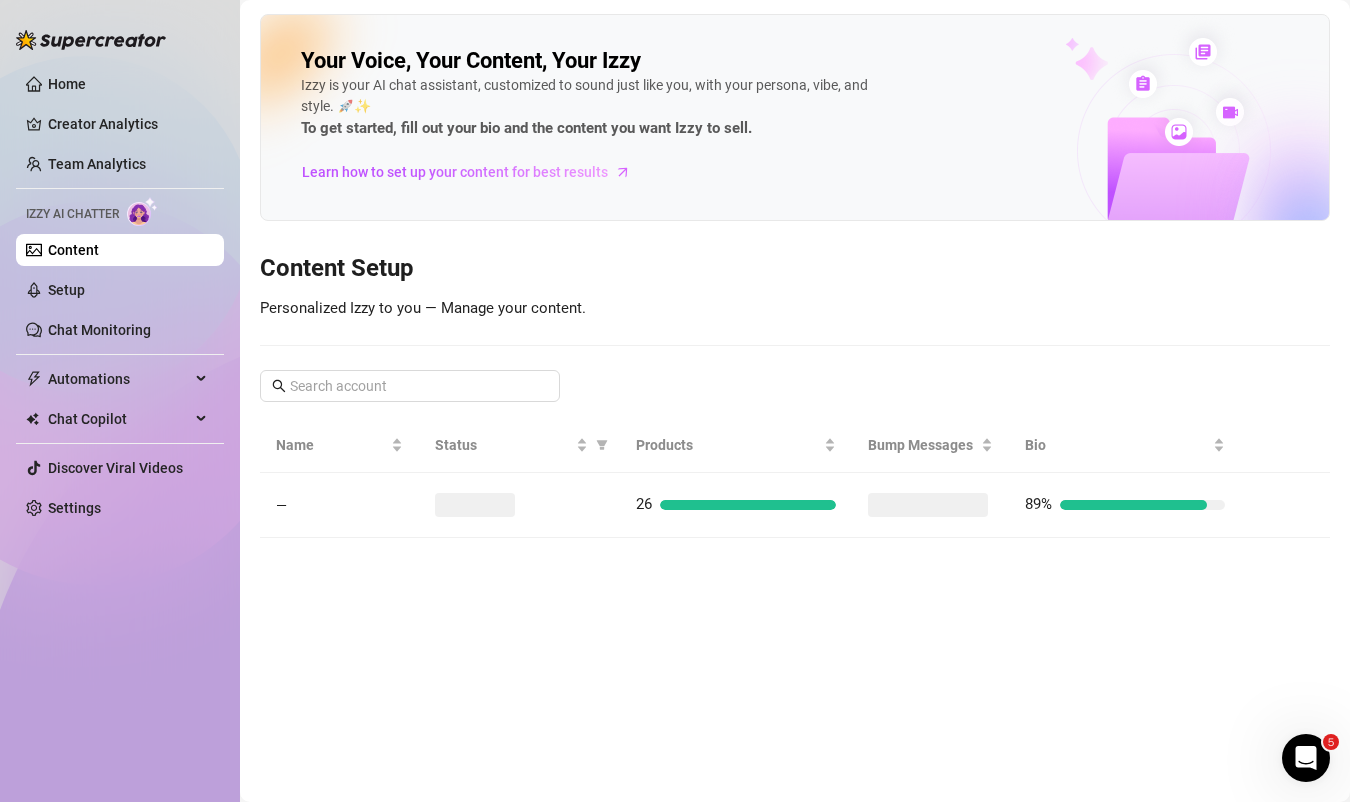 scroll, scrollTop: 0, scrollLeft: 0, axis: both 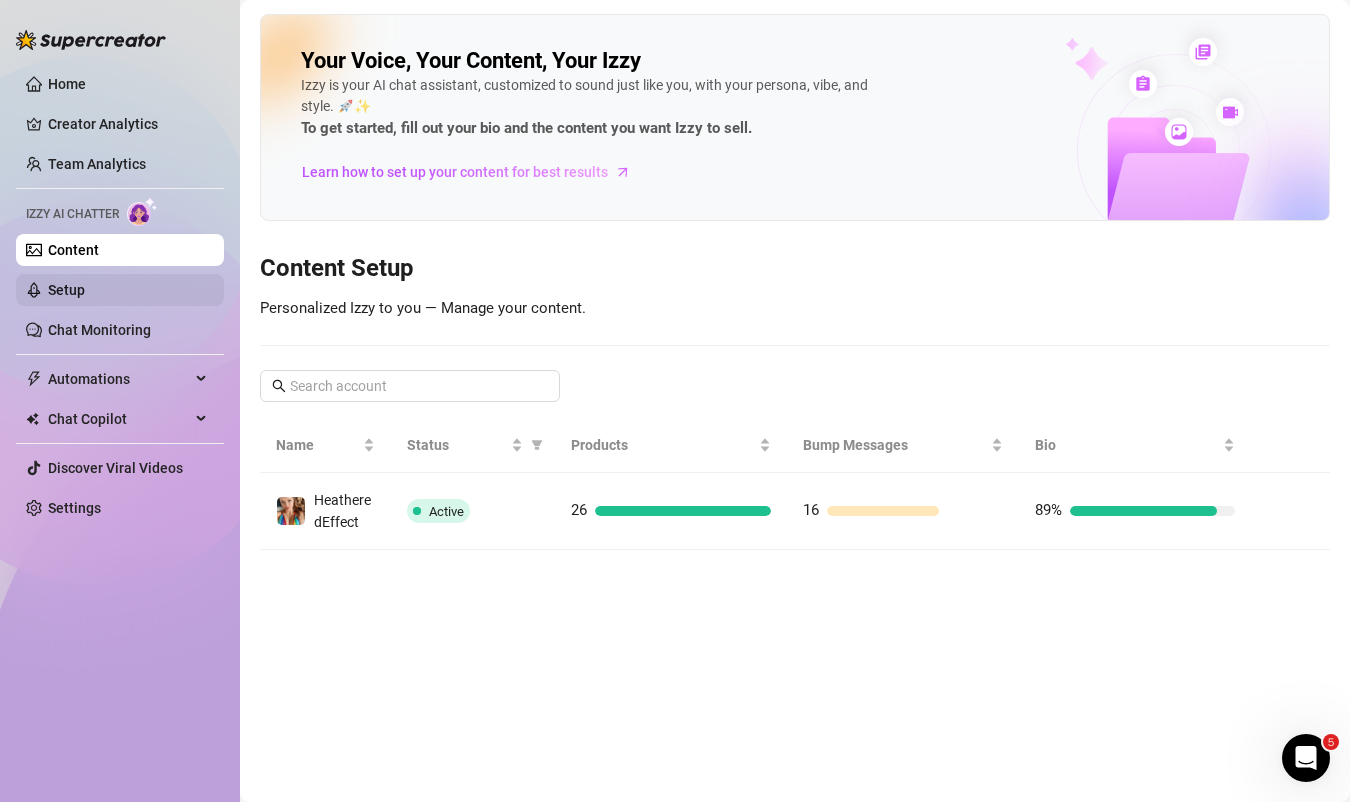 click on "Setup" at bounding box center [66, 290] 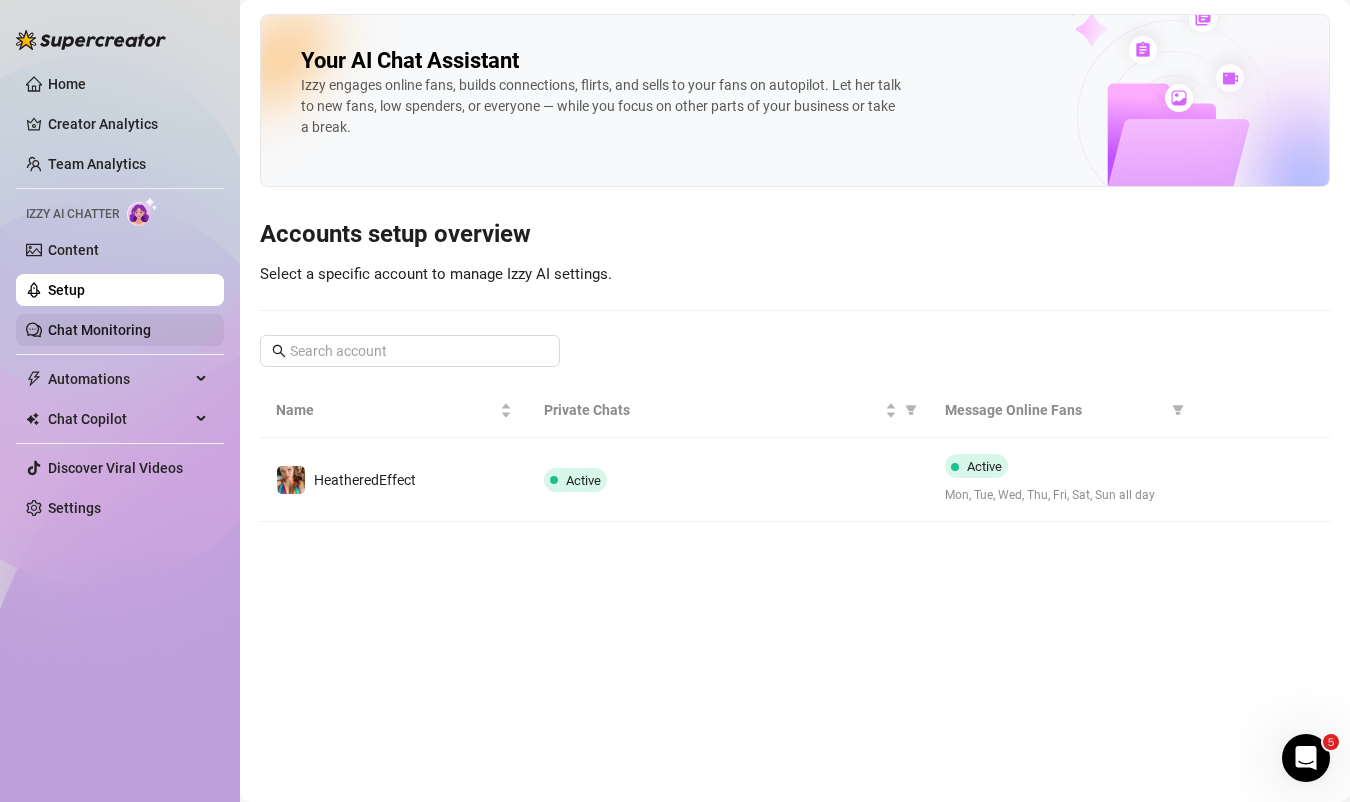 click on "Chat Monitoring" at bounding box center [99, 330] 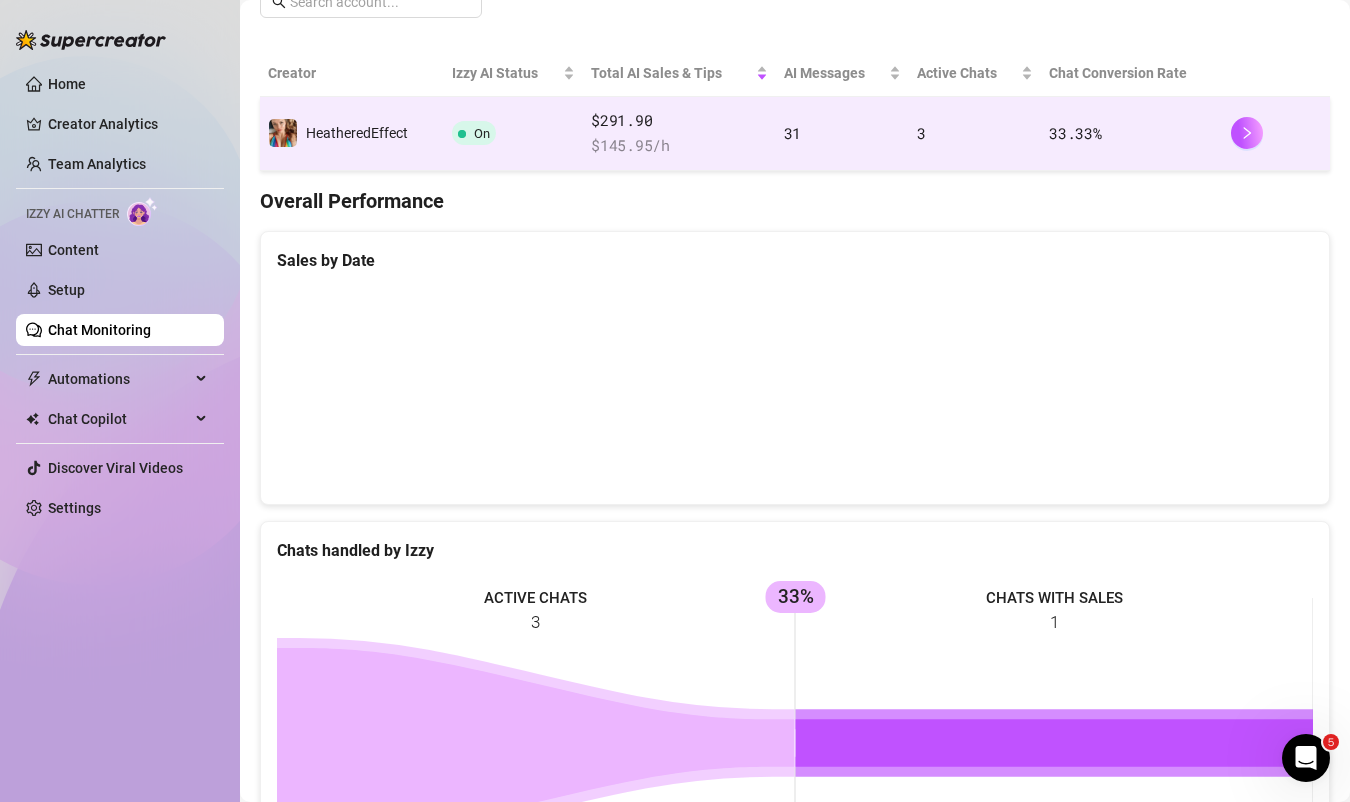scroll, scrollTop: 285, scrollLeft: 0, axis: vertical 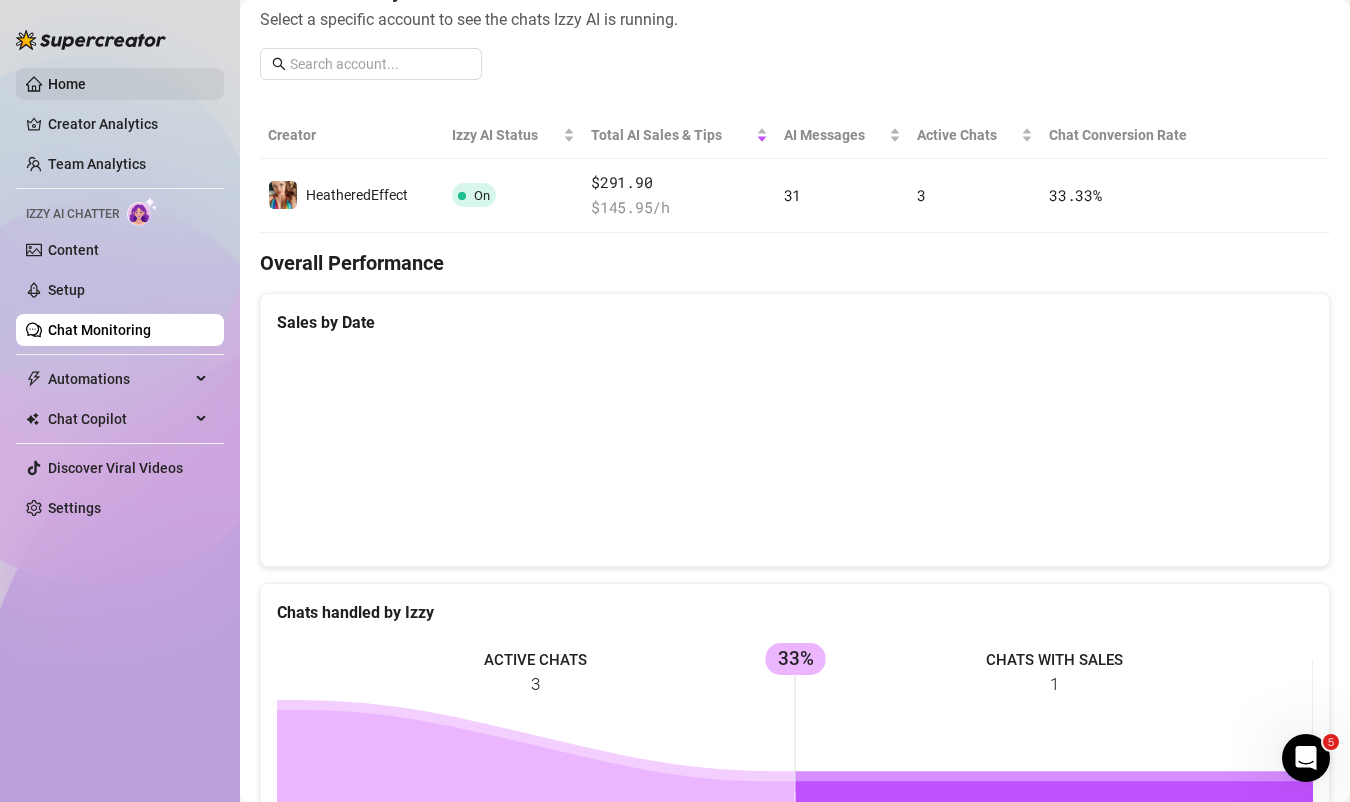 click on "Home" at bounding box center [67, 84] 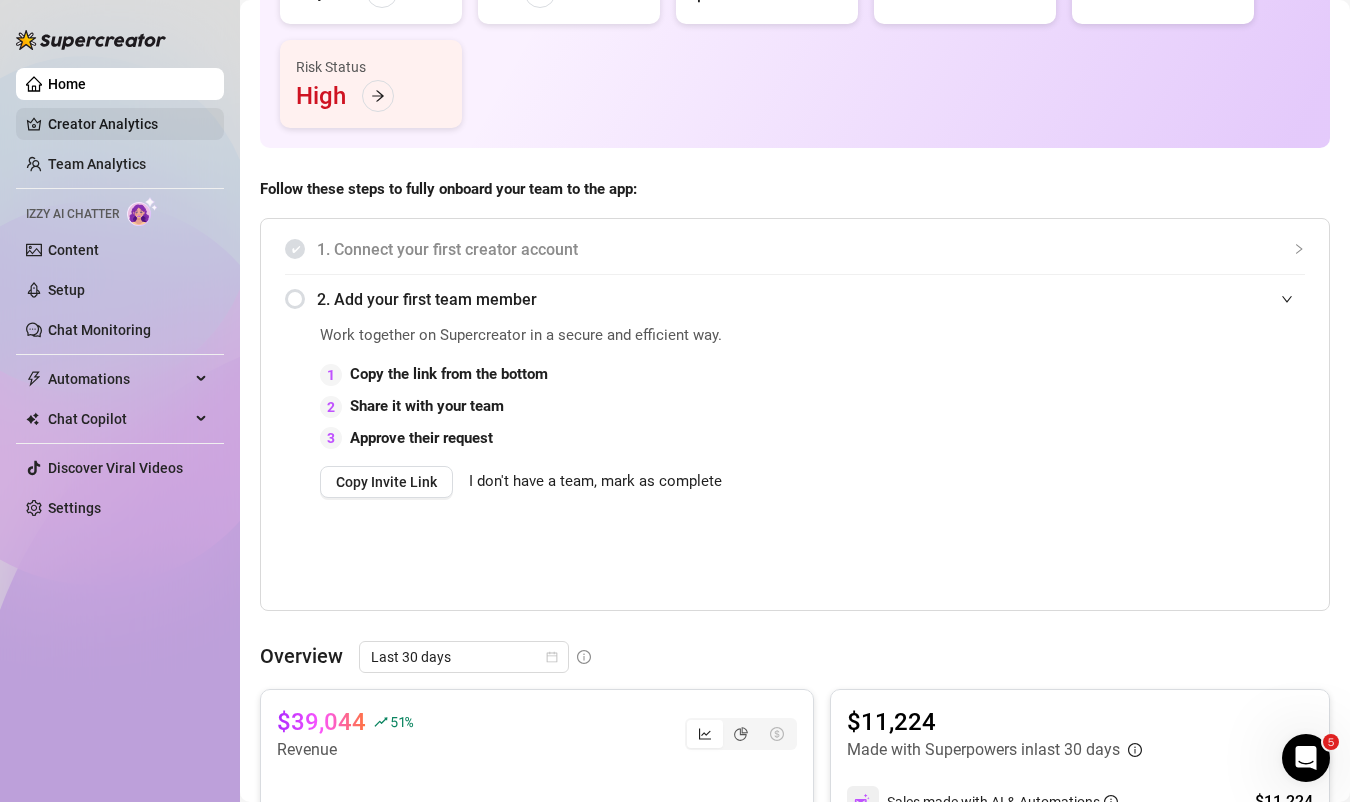 click on "Creator Analytics" at bounding box center [128, 124] 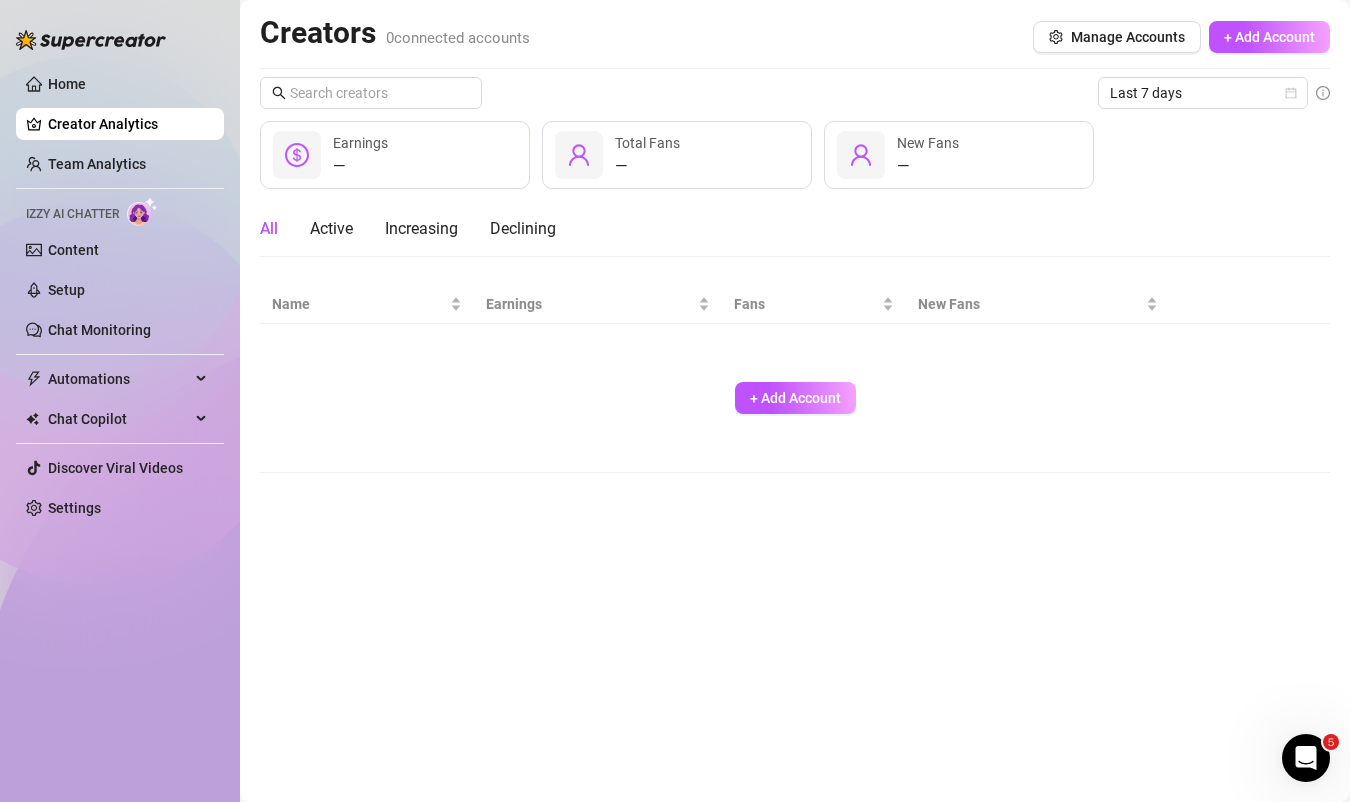 scroll, scrollTop: 0, scrollLeft: 0, axis: both 